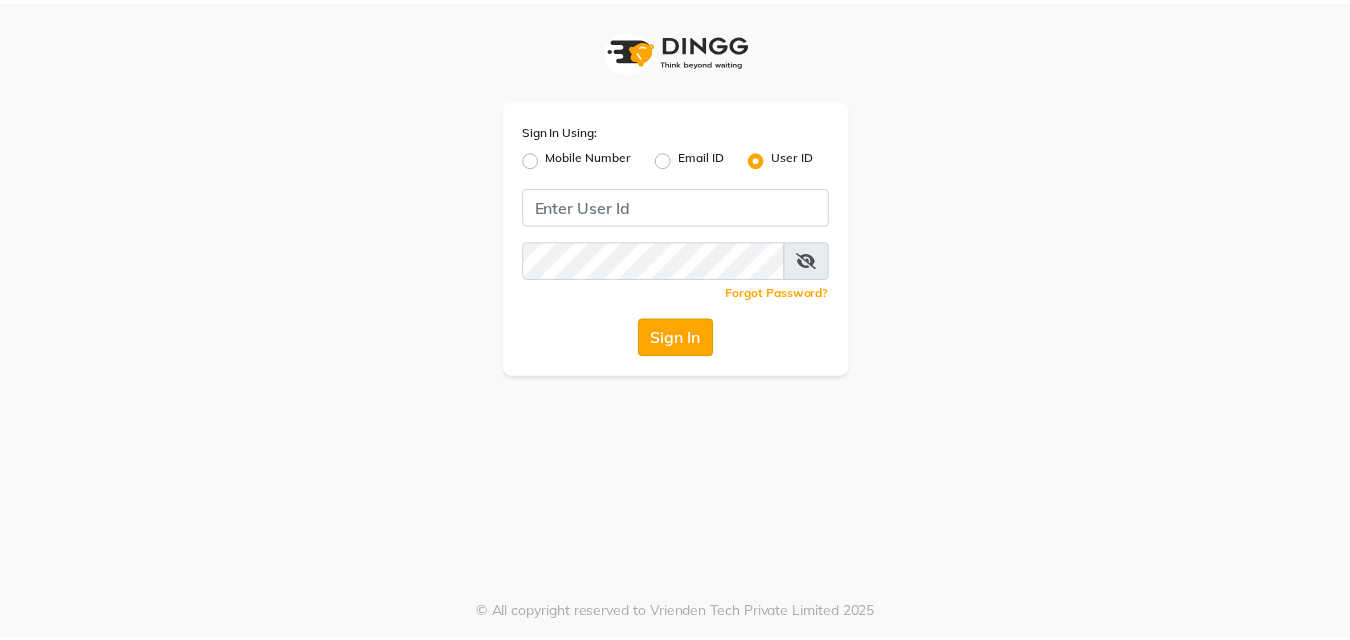 scroll, scrollTop: 0, scrollLeft: 0, axis: both 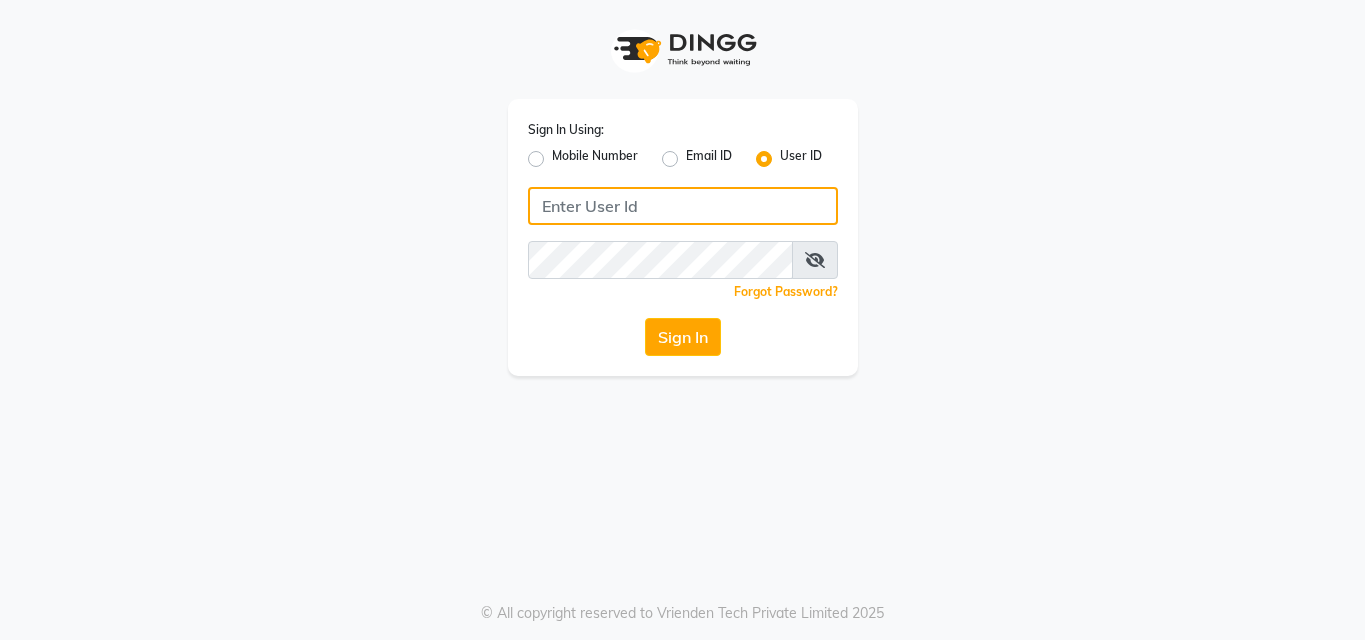 type on "e1935-26" 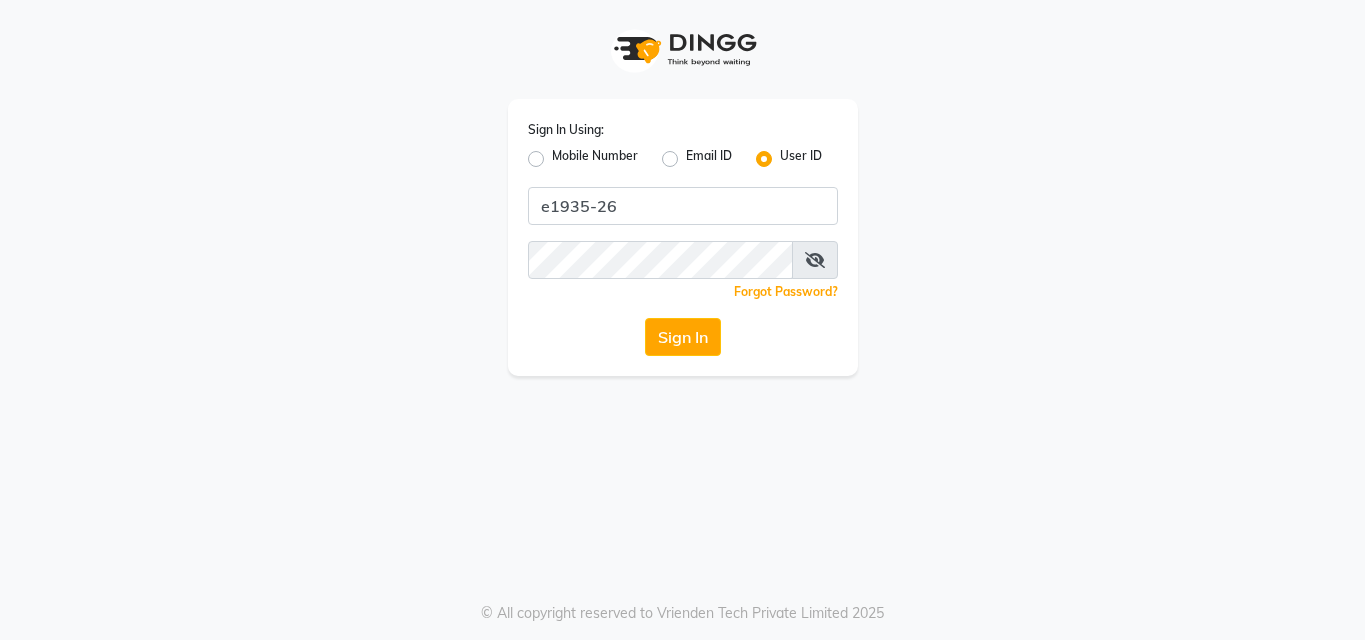 click on "Sign In" 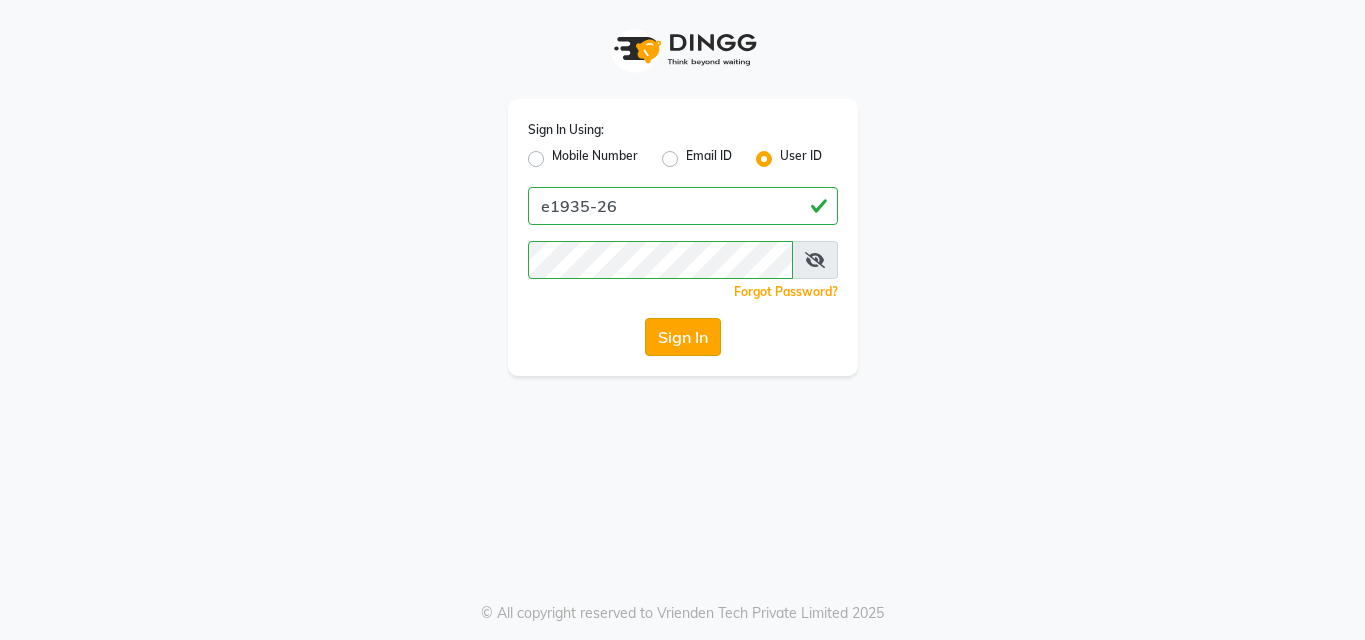 click on "Sign In" 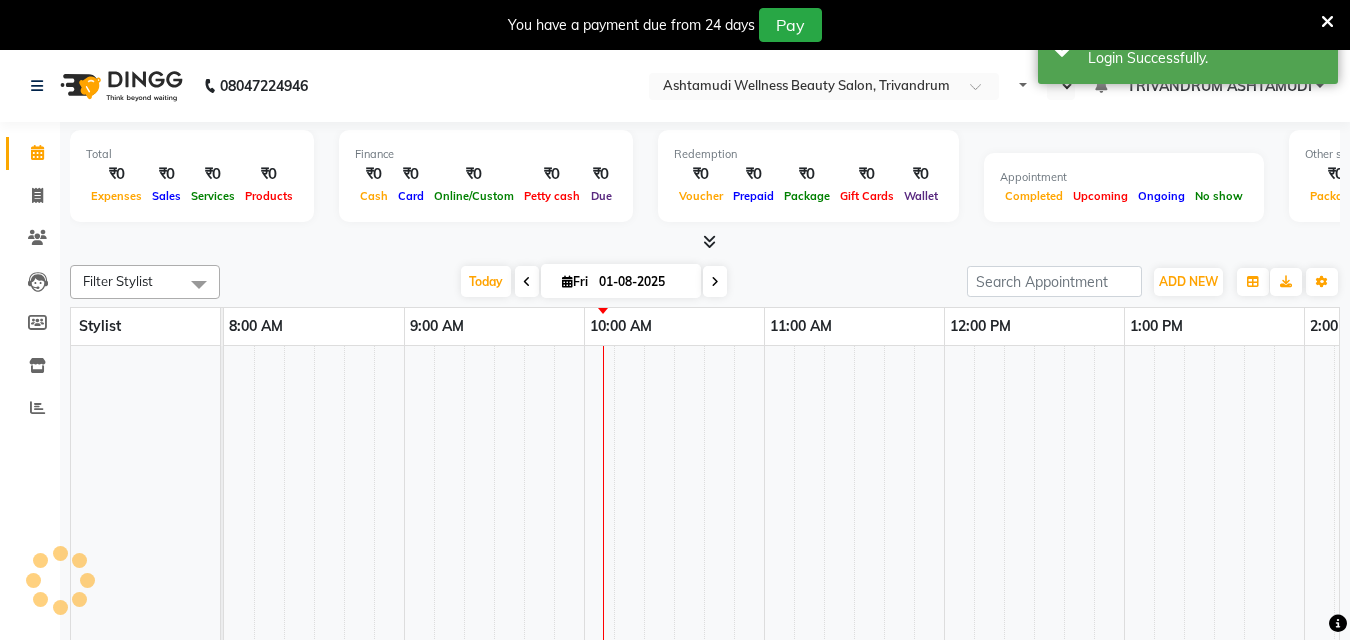 select on "en" 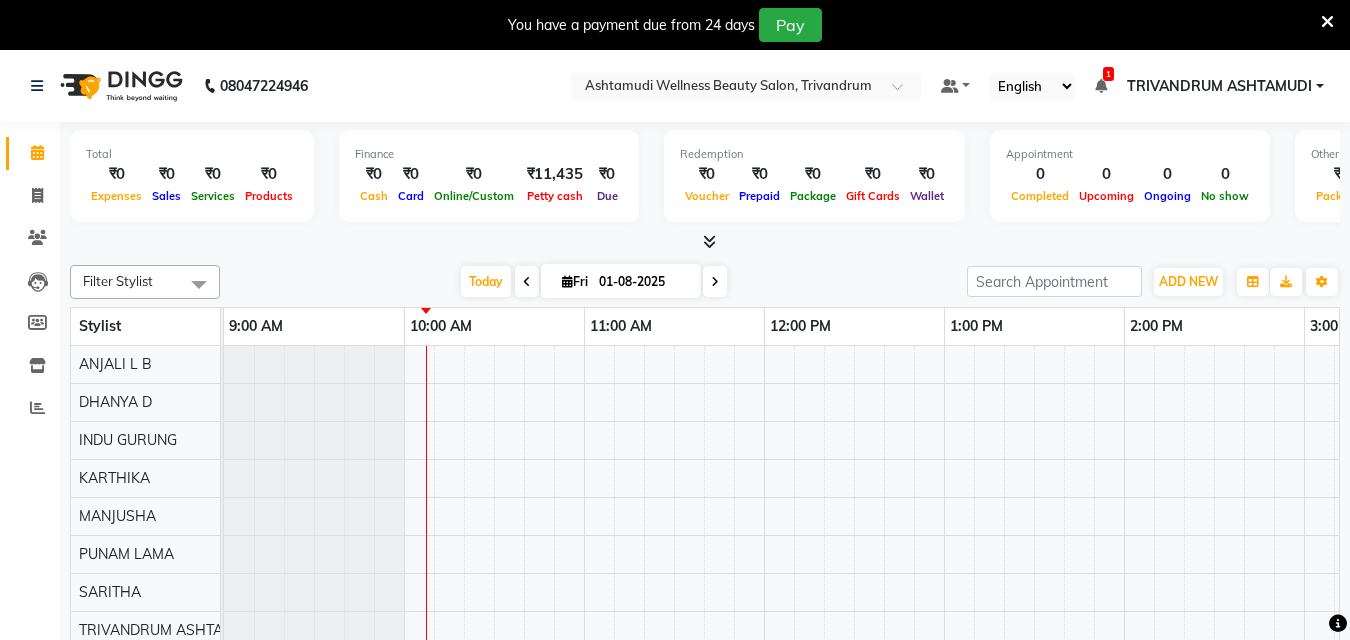 scroll, scrollTop: 0, scrollLeft: 0, axis: both 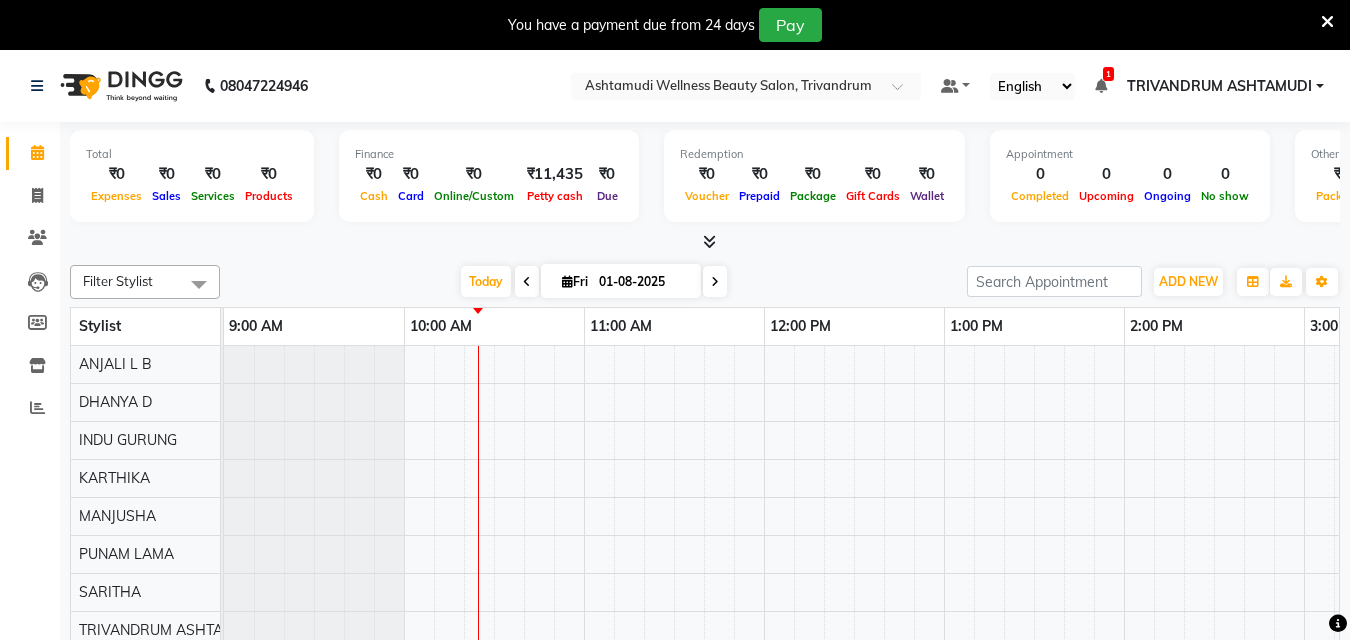 click at bounding box center (1327, 22) 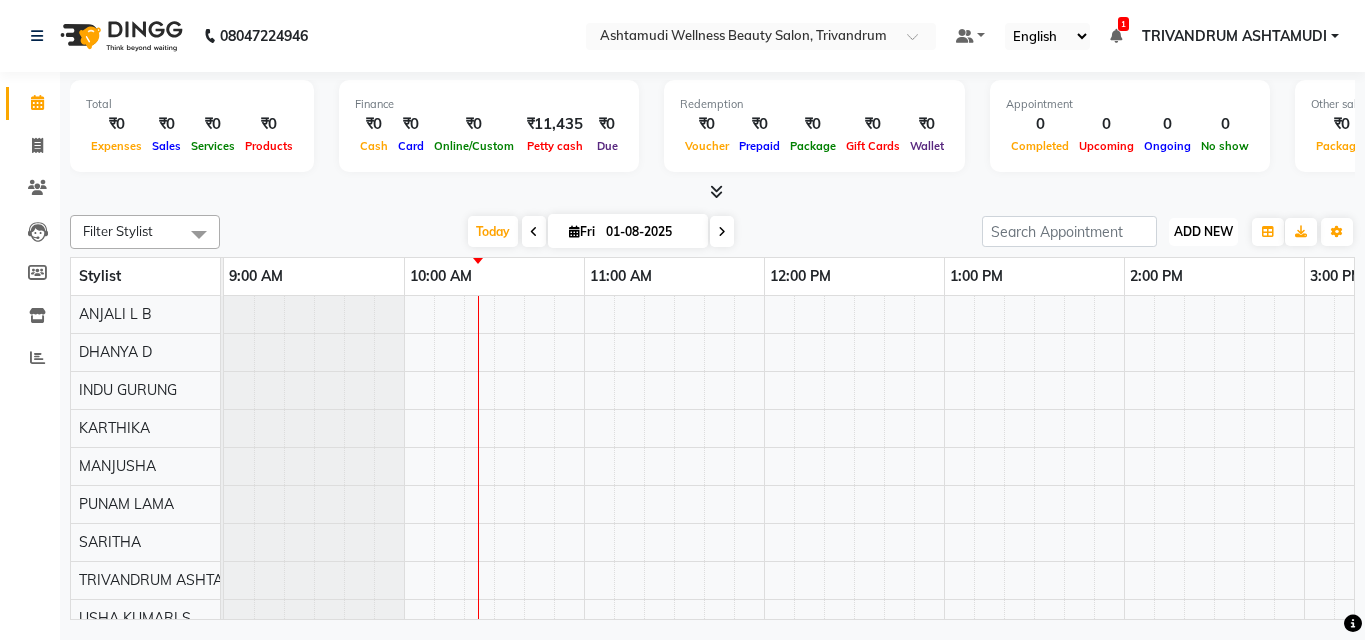 click on "ADD NEW" at bounding box center (1203, 231) 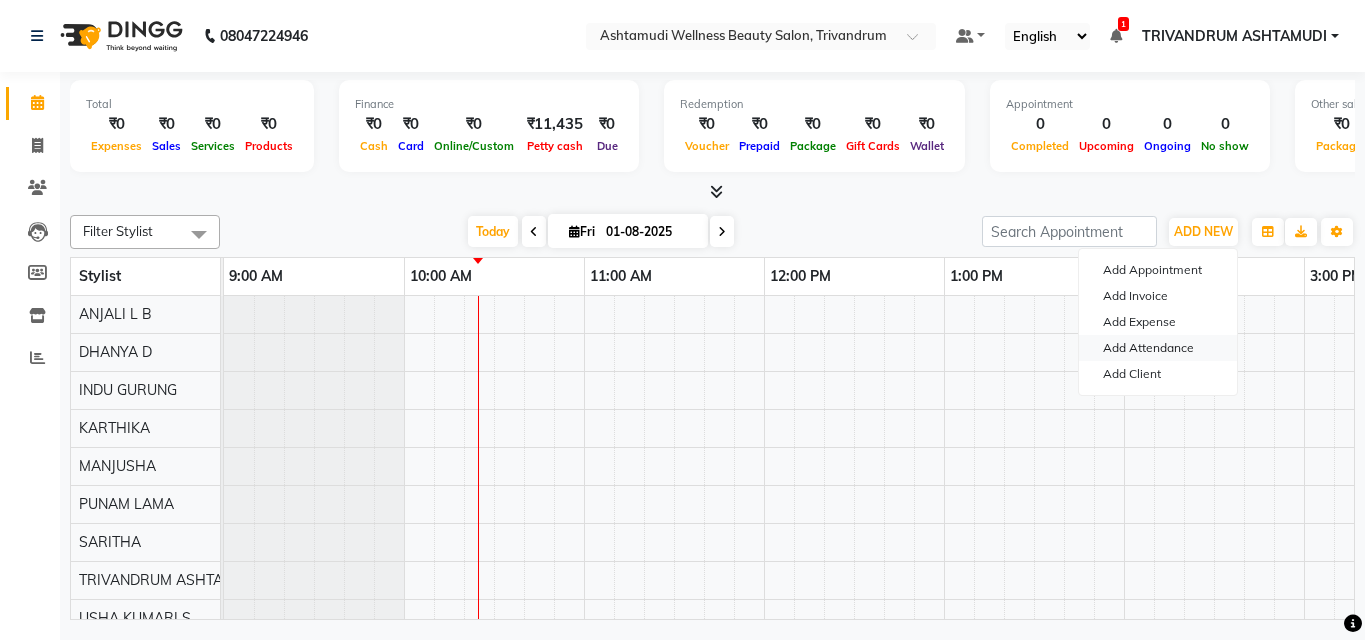 click on "Add Attendance" at bounding box center [1158, 348] 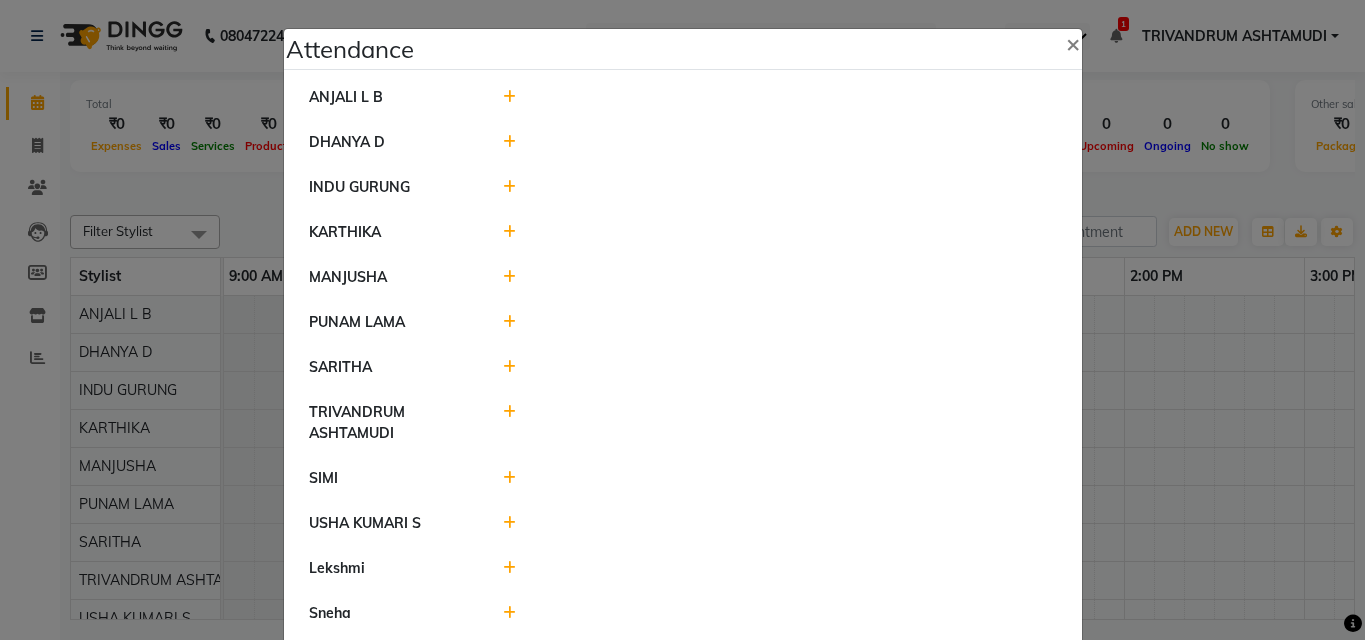click 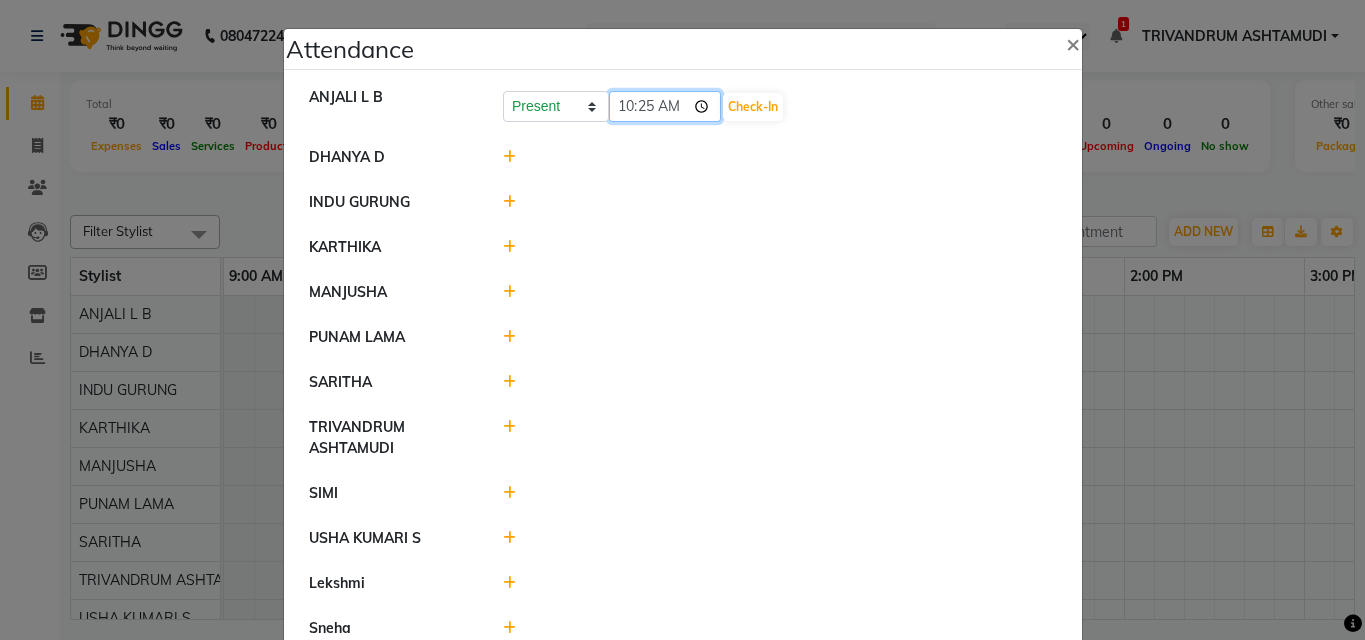 click on "10:25" 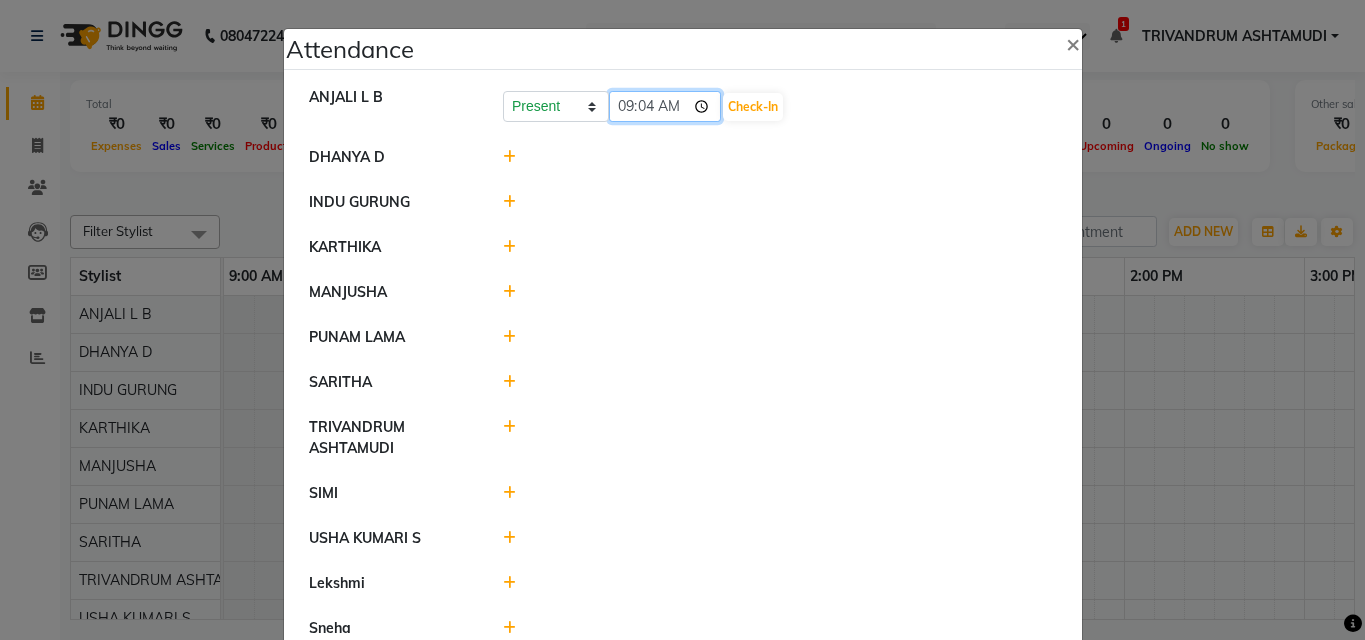 type on "09:48" 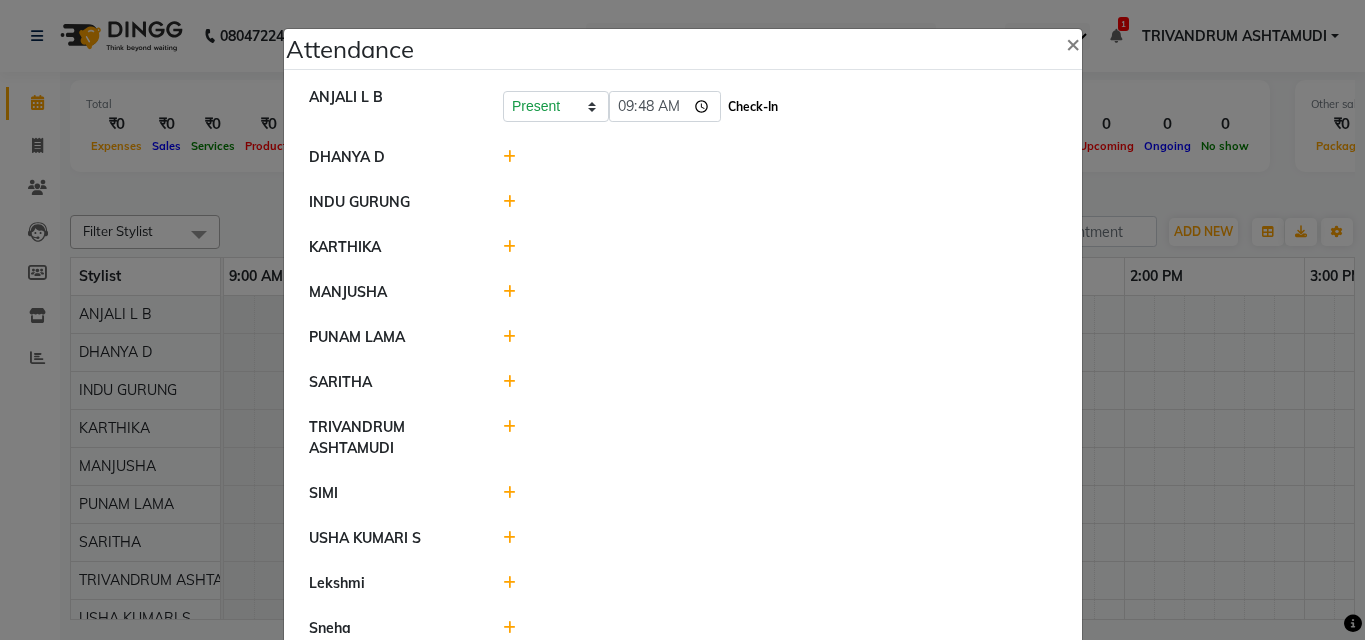 click on "Check-In" 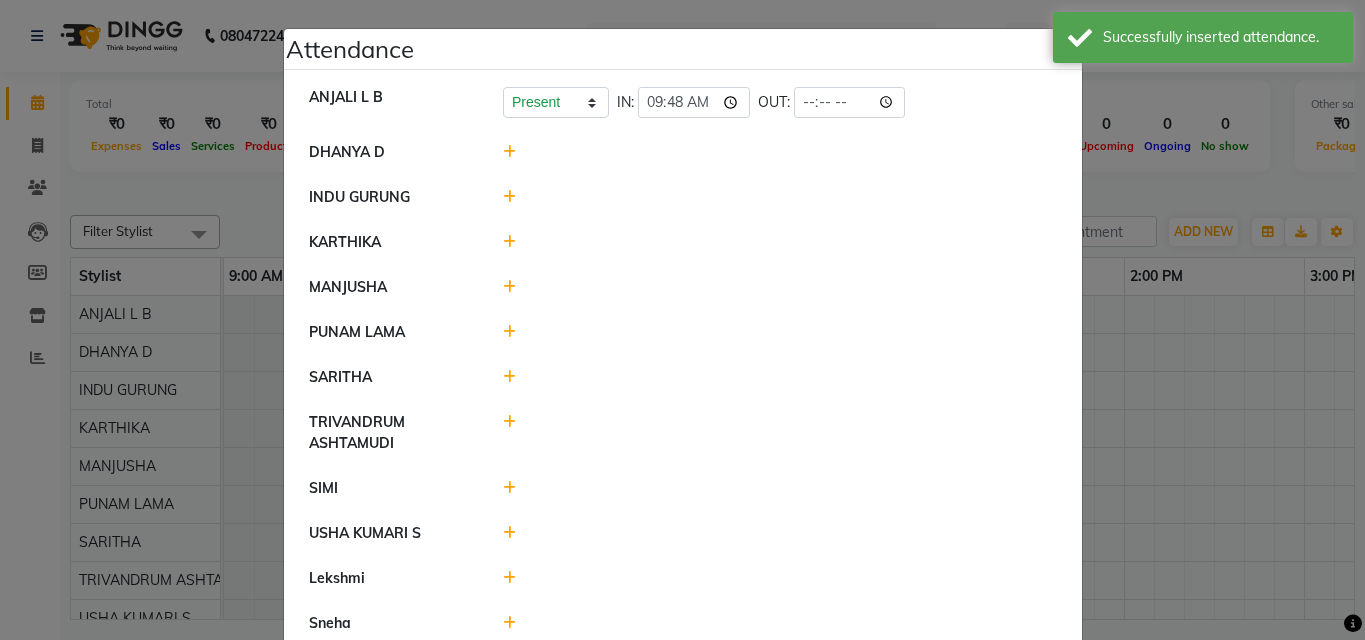 click 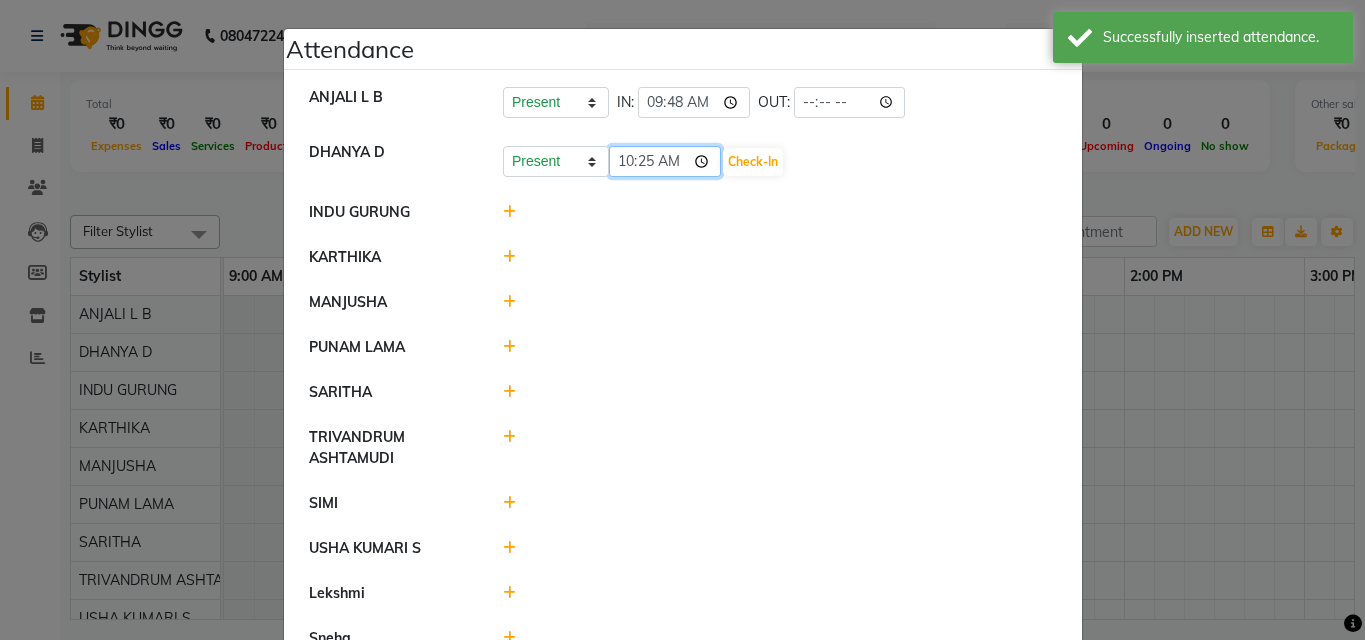 click on "10:25" 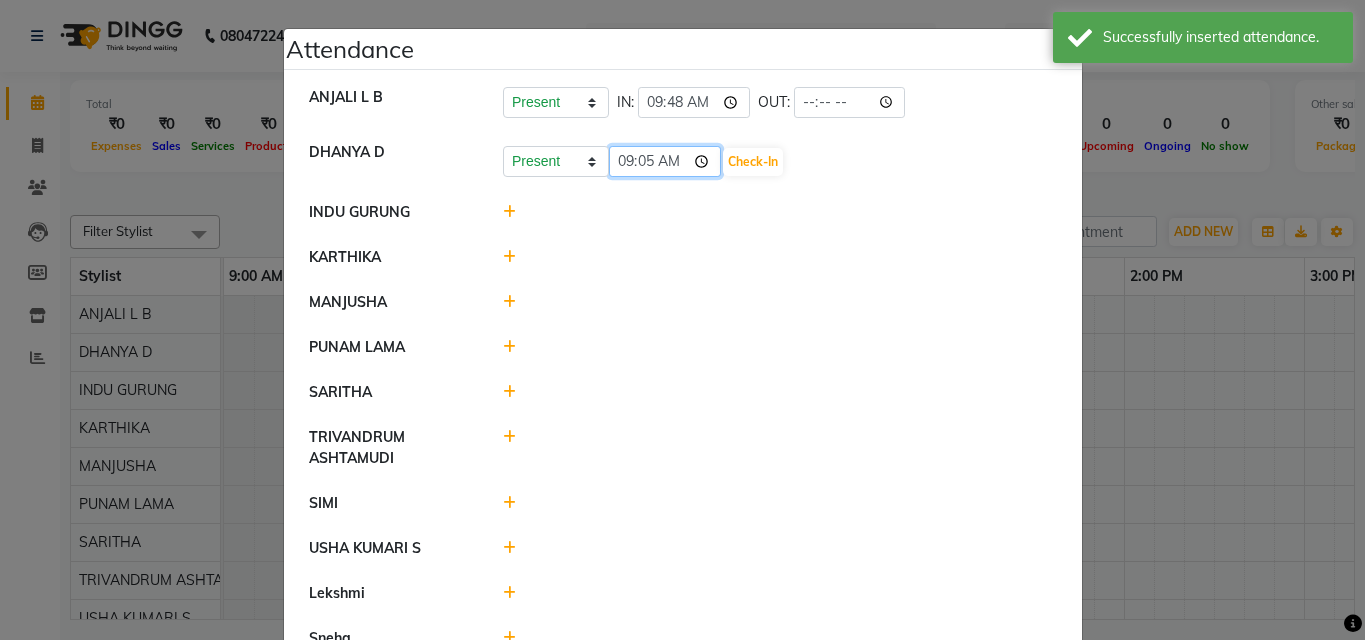 type on "09:54" 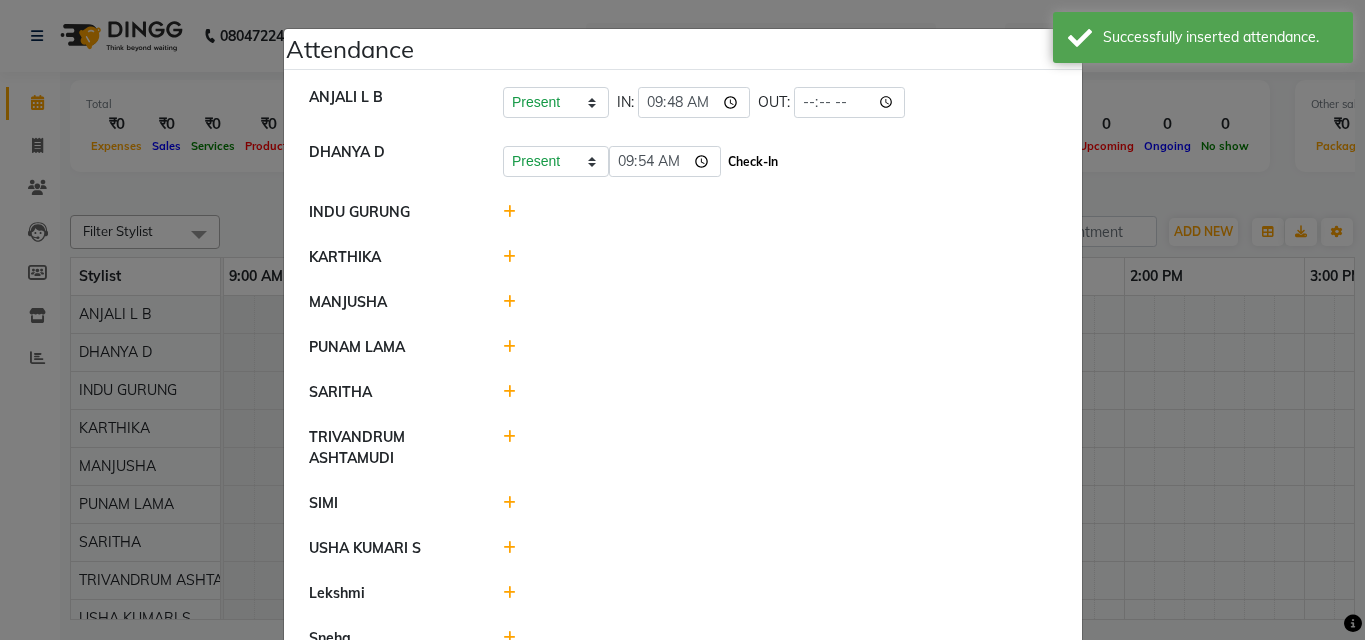 click on "Check-In" 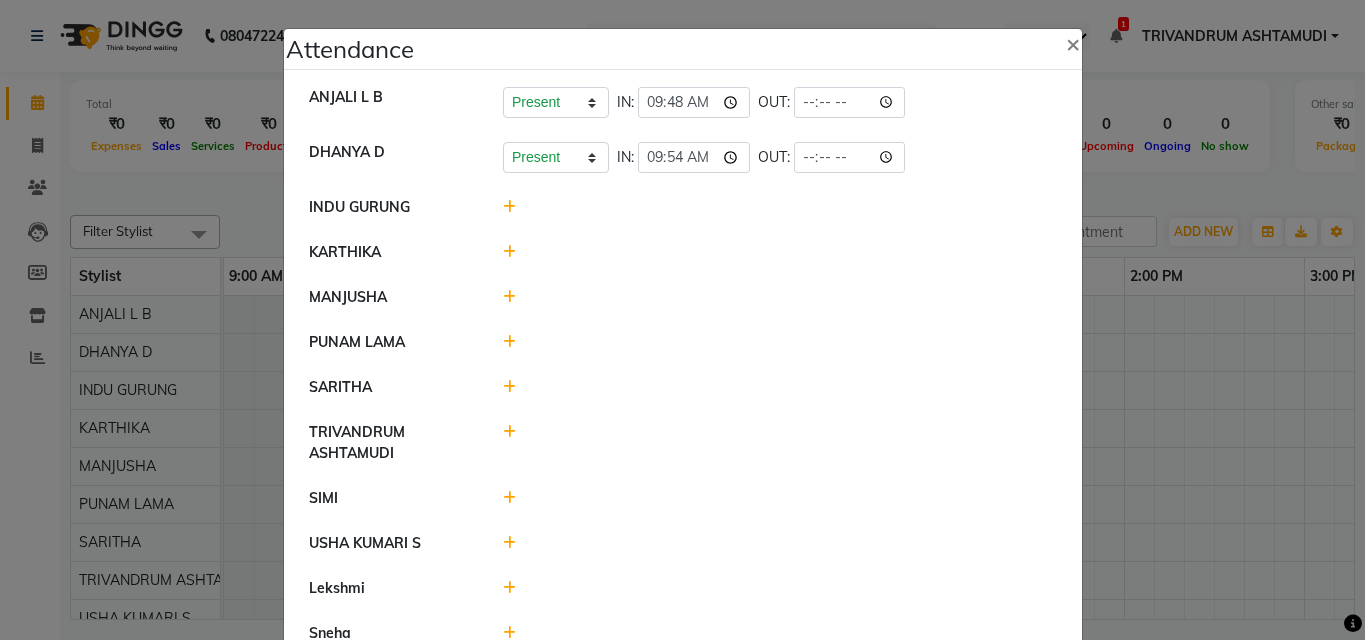 click 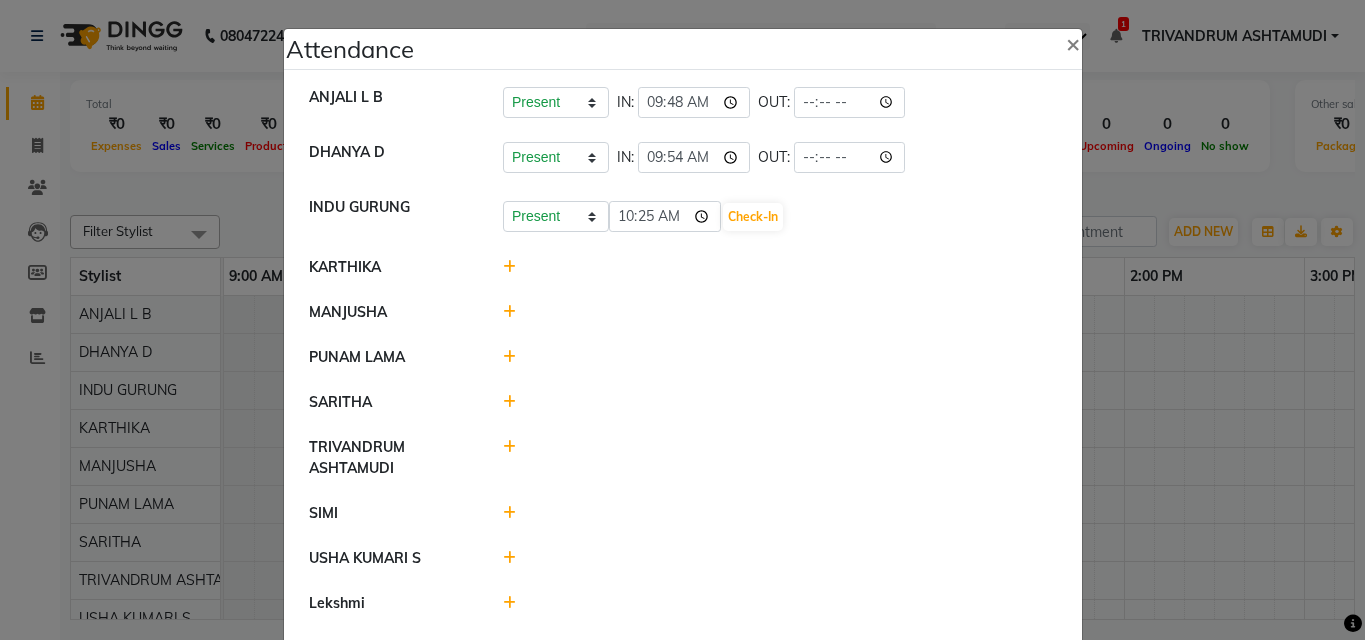 click 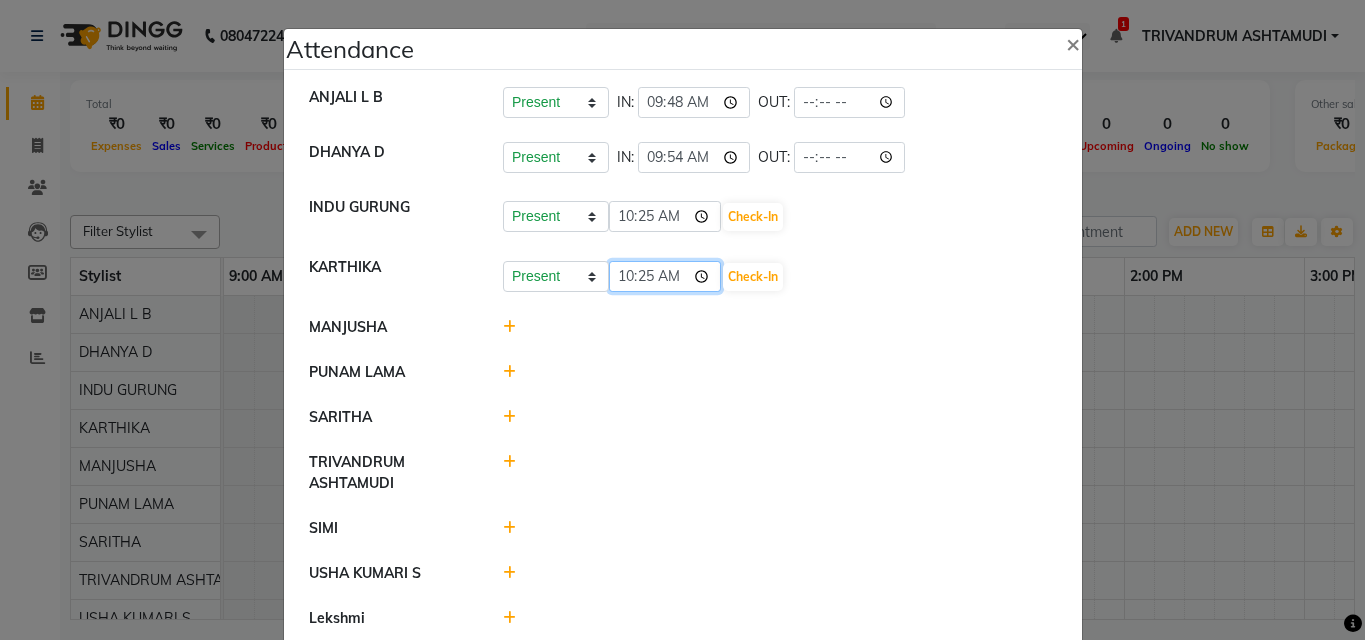 click on "10:25" 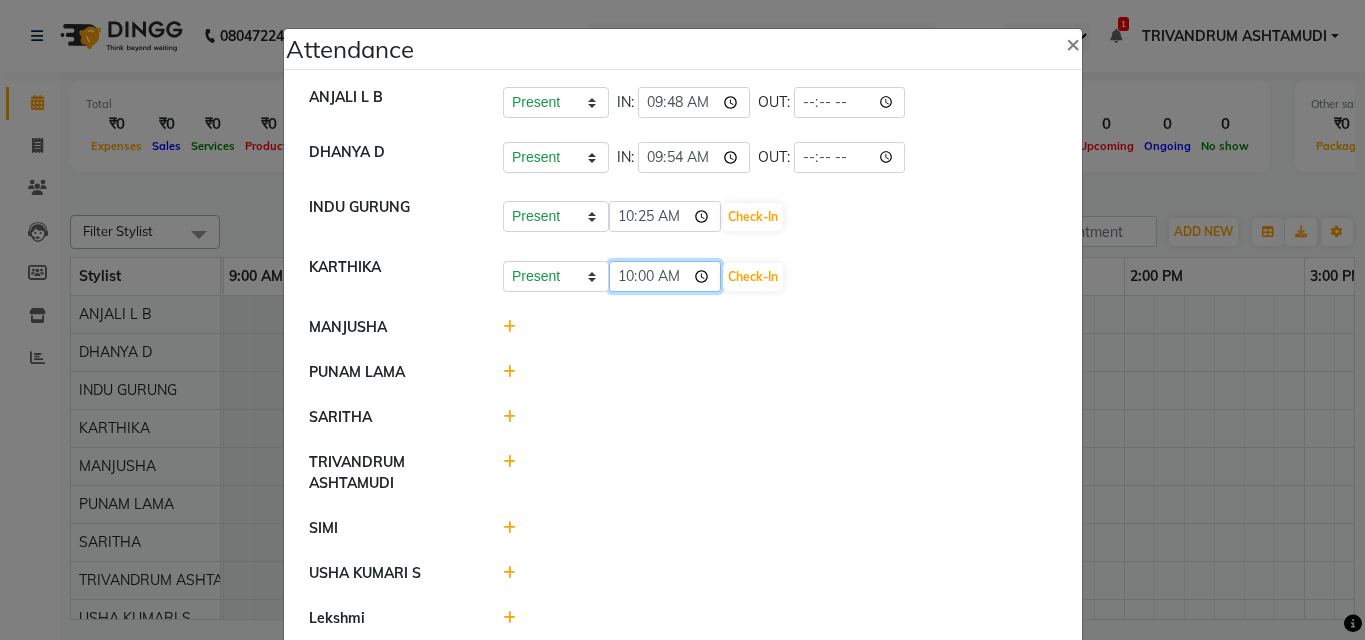 type on "10:05" 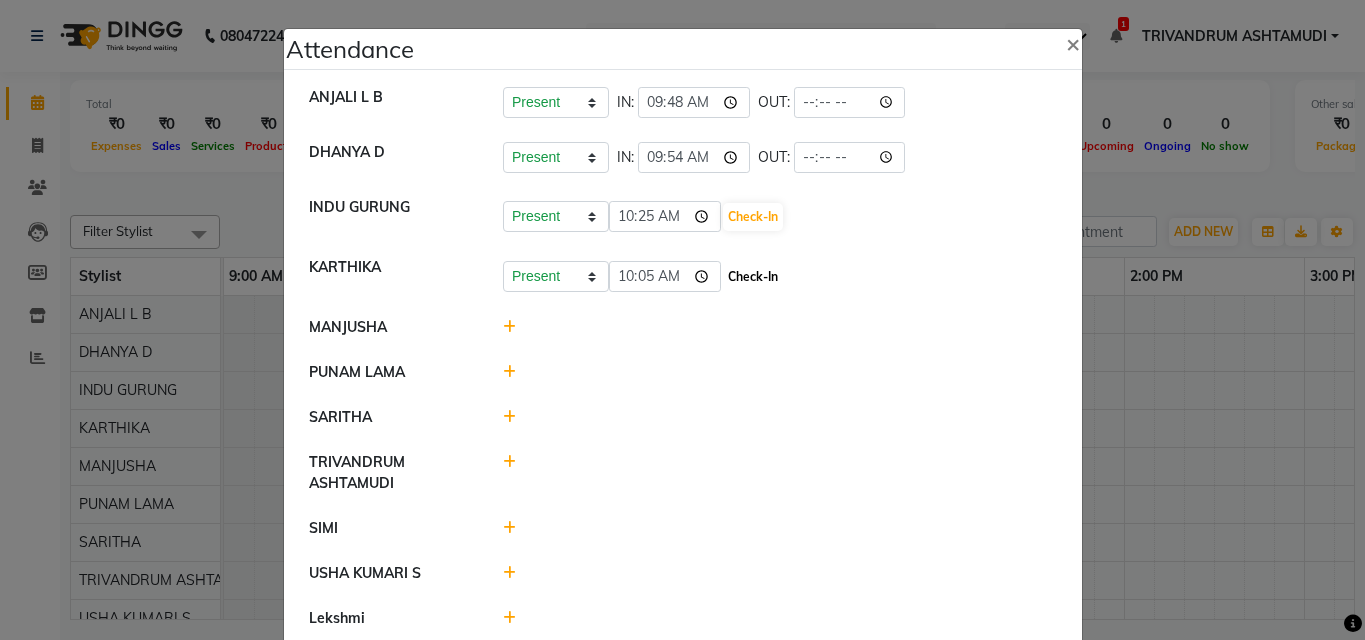 click on "Check-In" 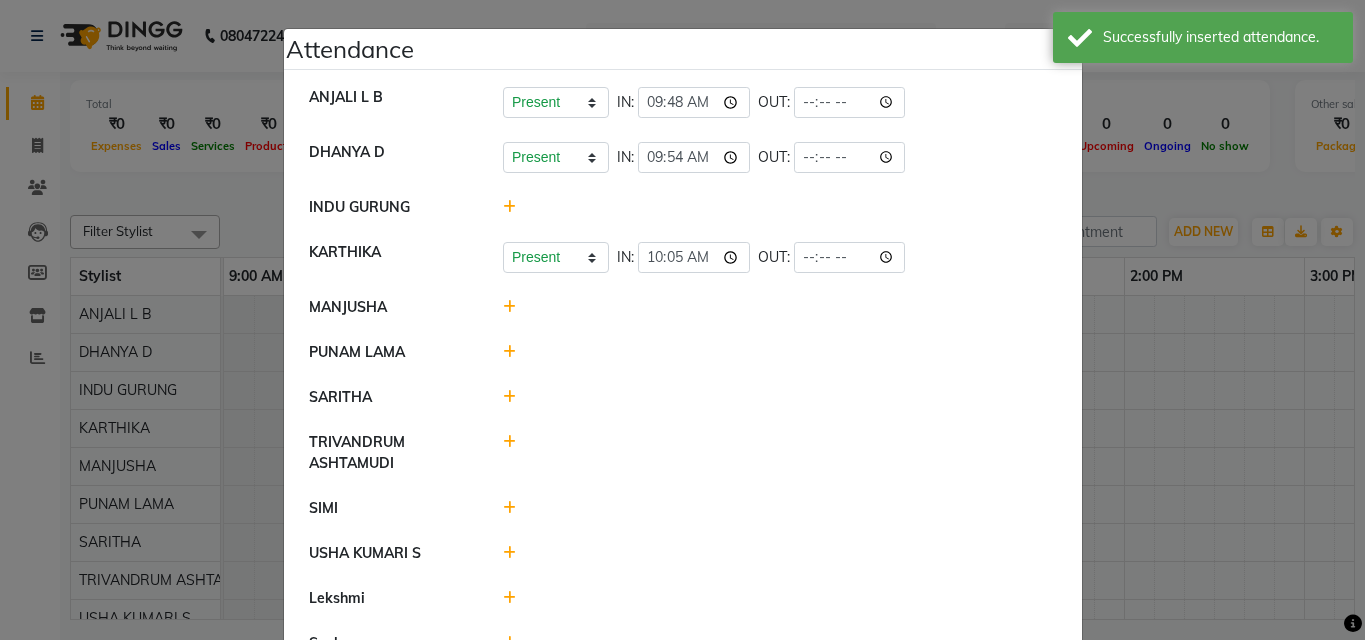 click 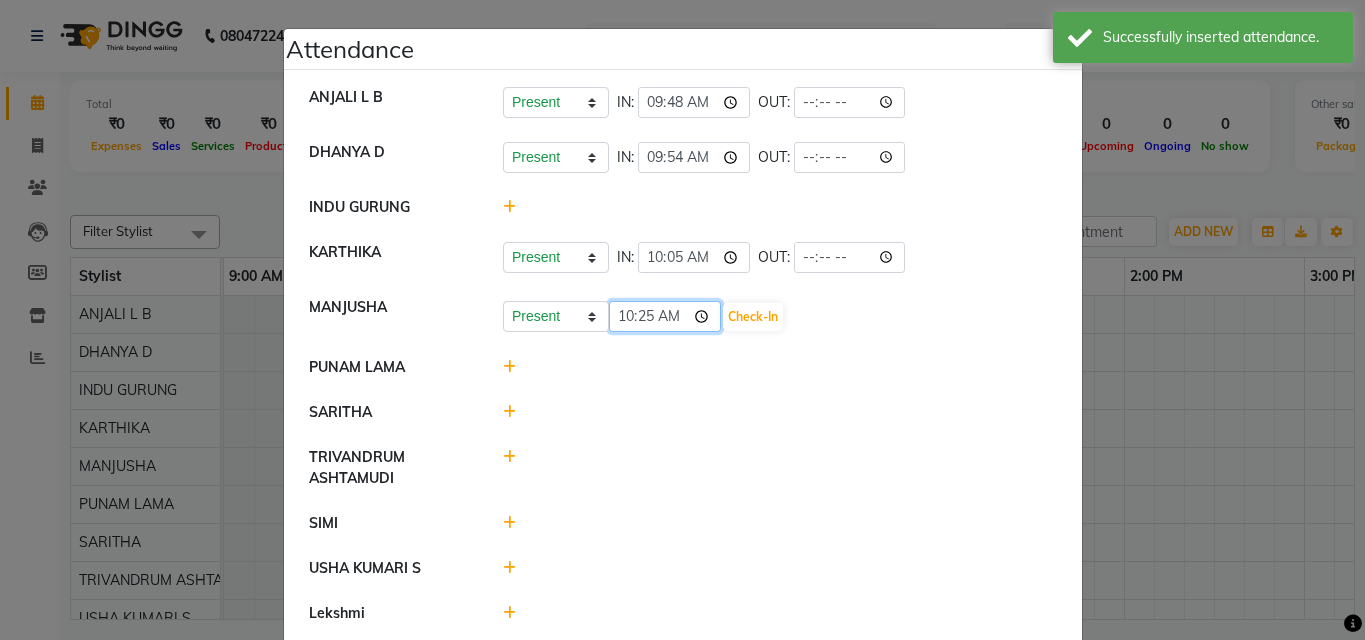 click on "10:25" 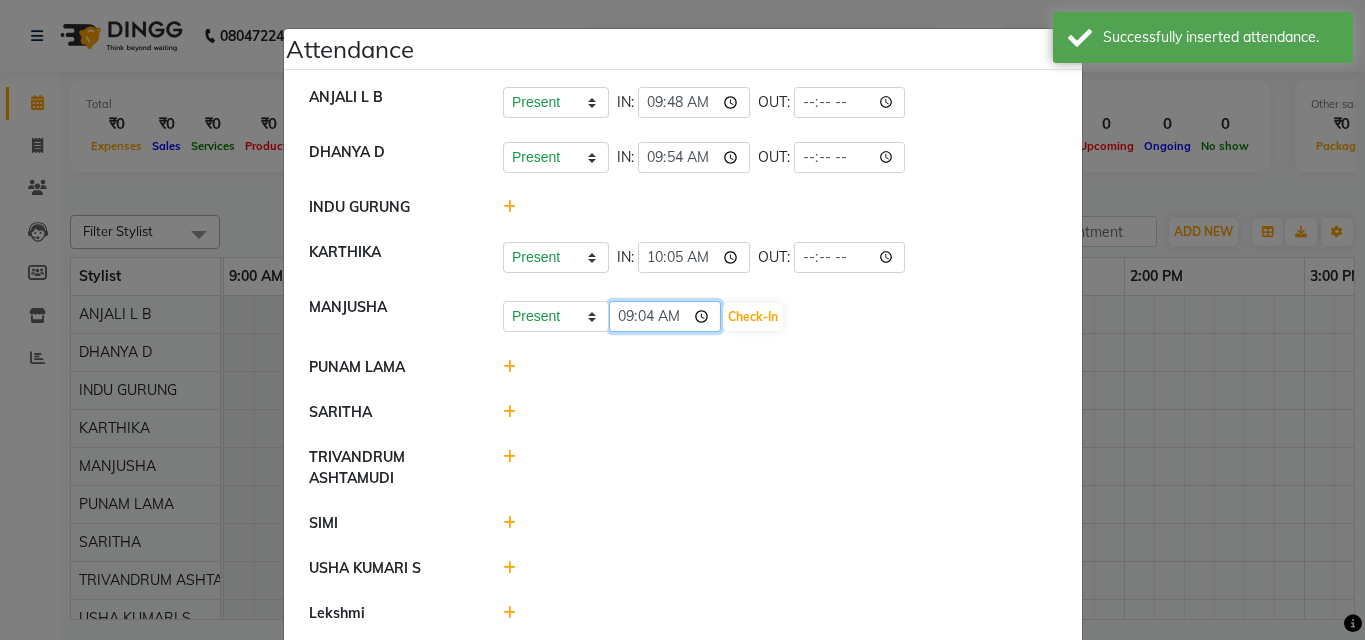 type on "09:49" 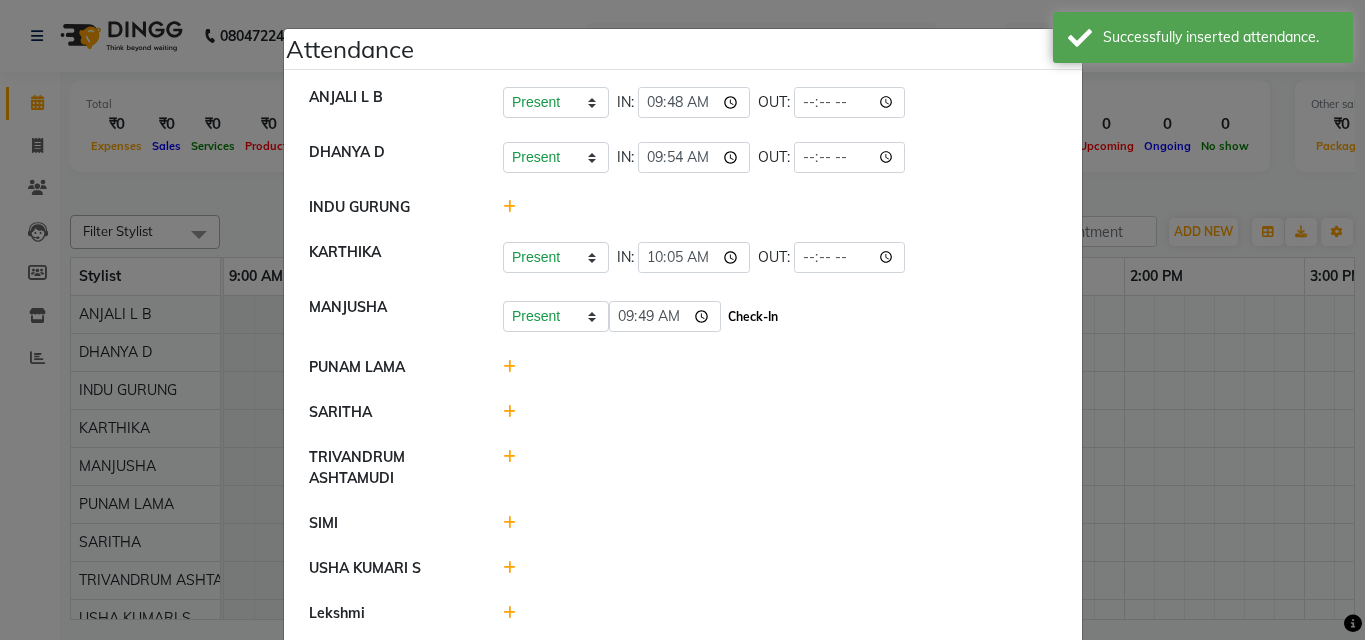 click on "Check-In" 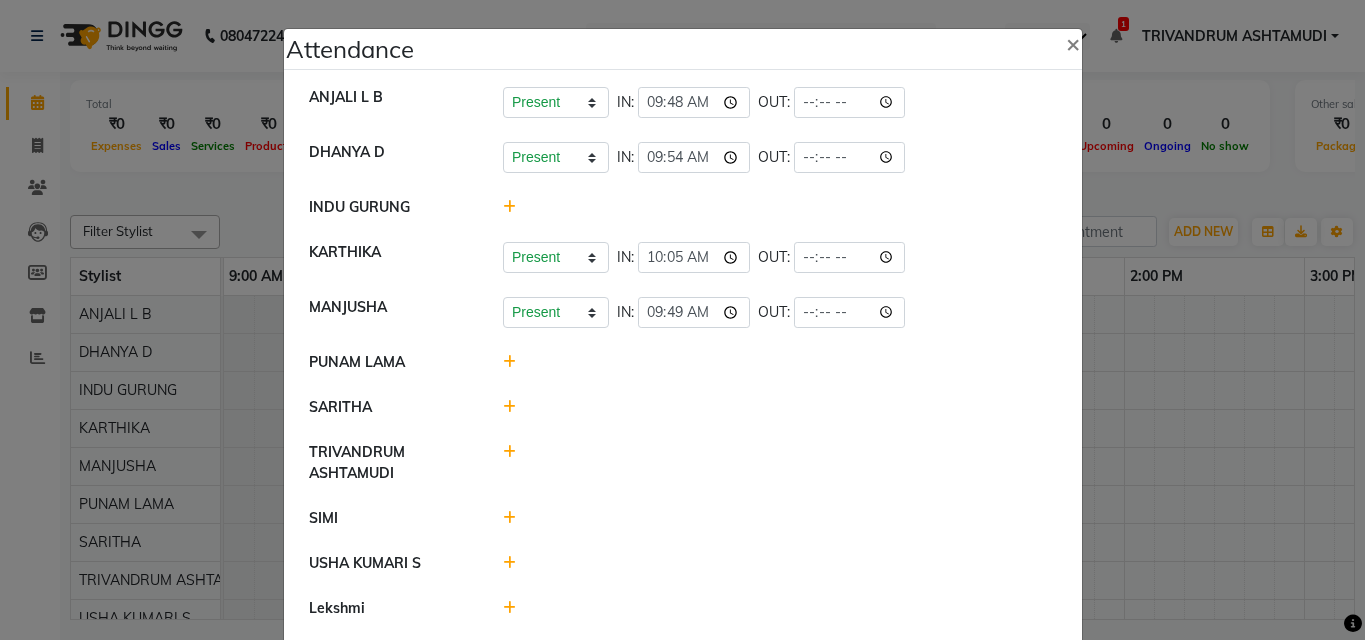 click 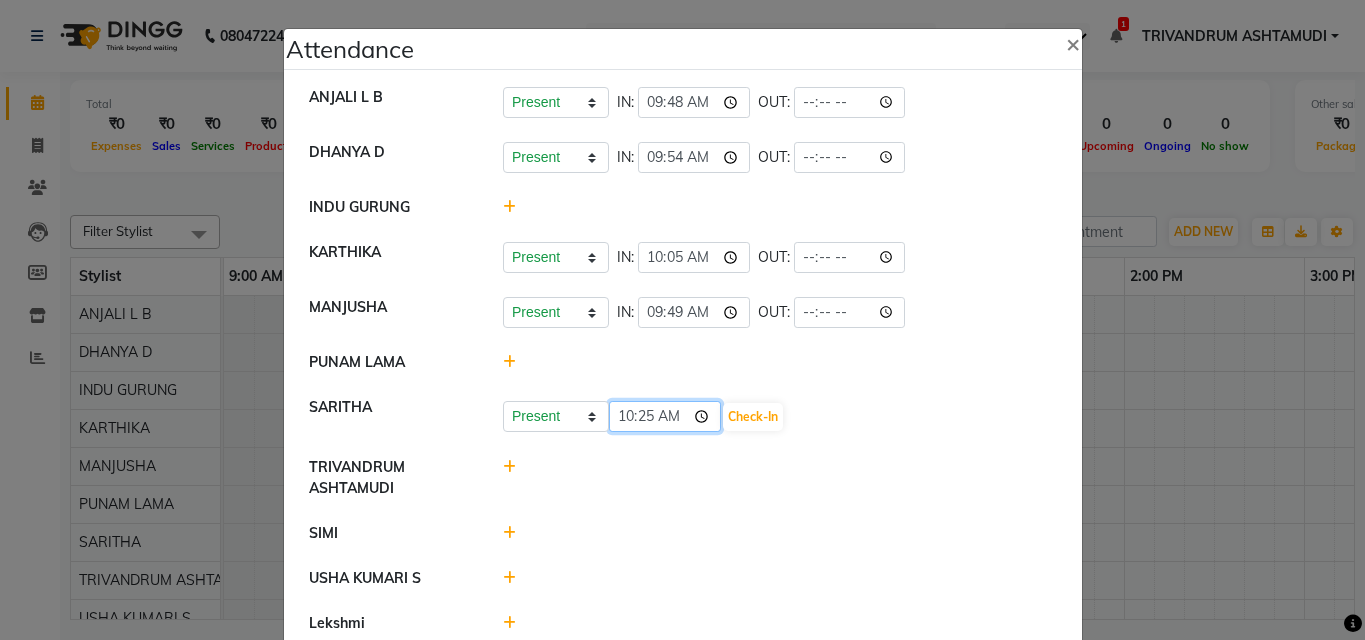 click on "10:25" 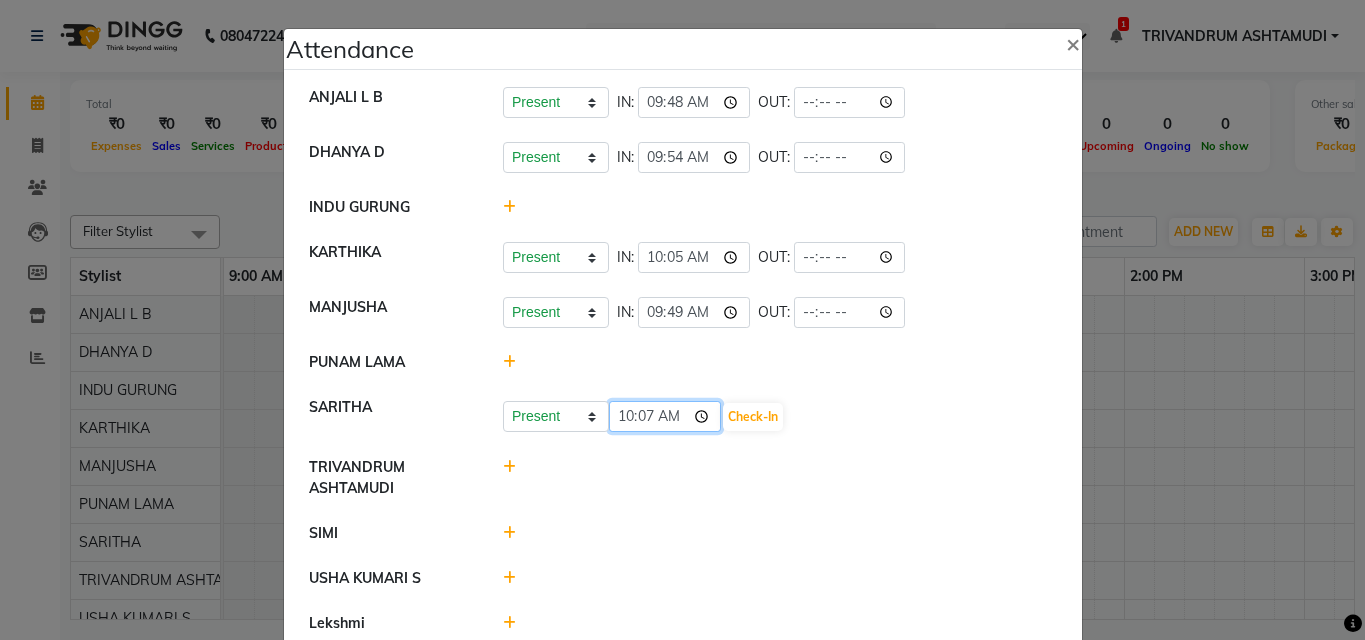 click on "10:07" 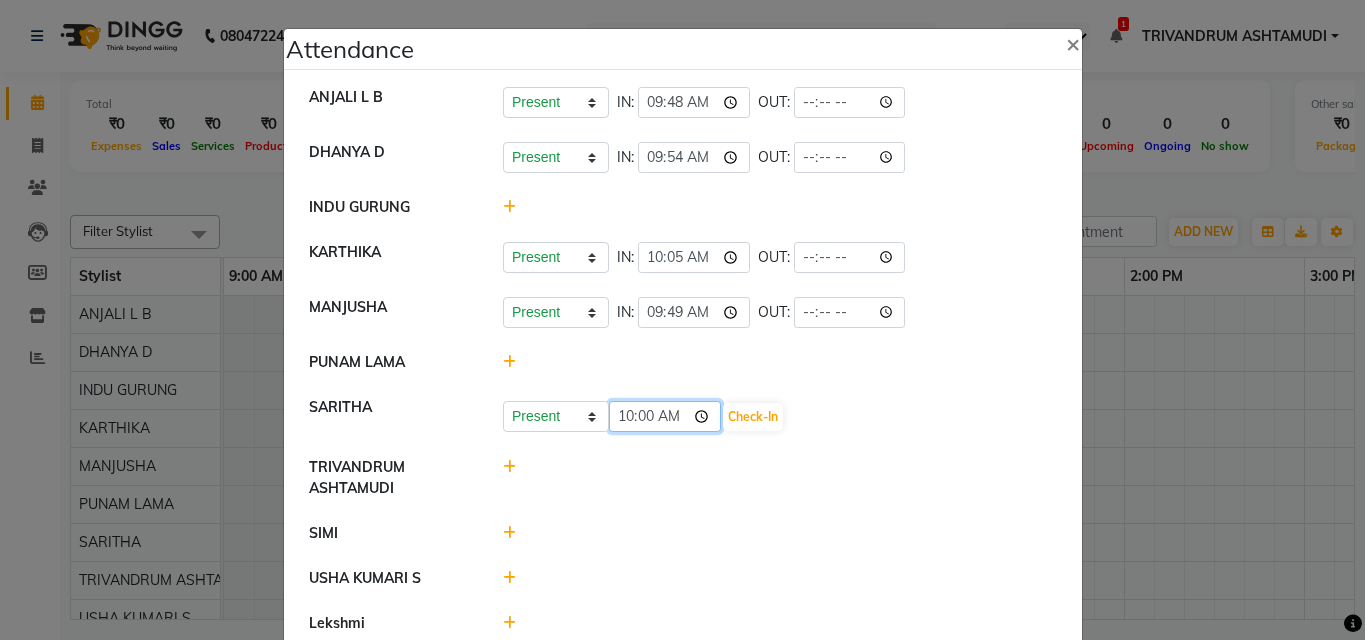 type on "10:01" 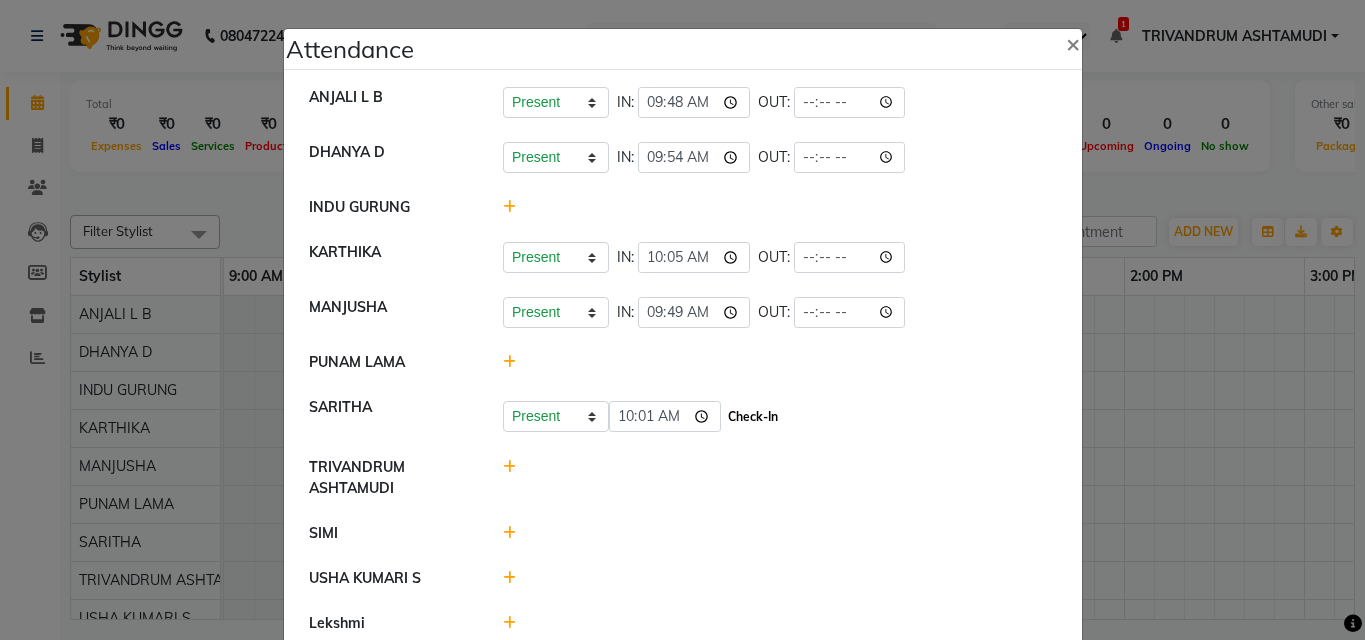 click on "Check-In" 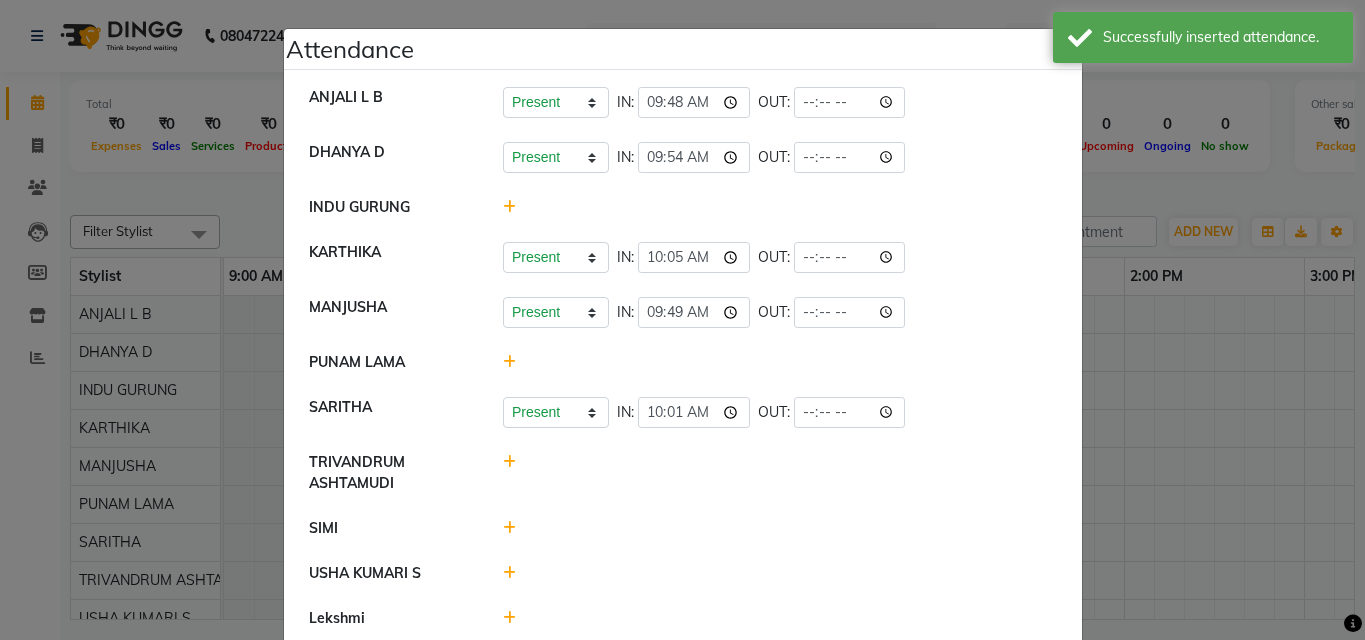 click 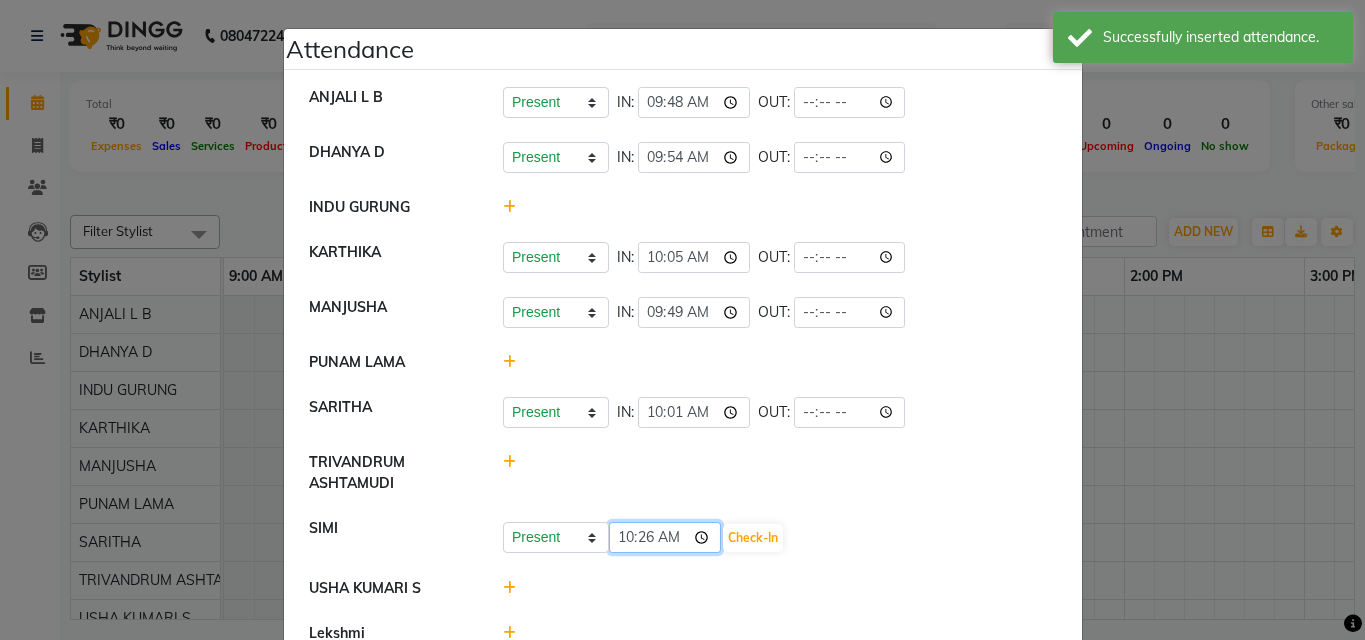 click on "10:26" 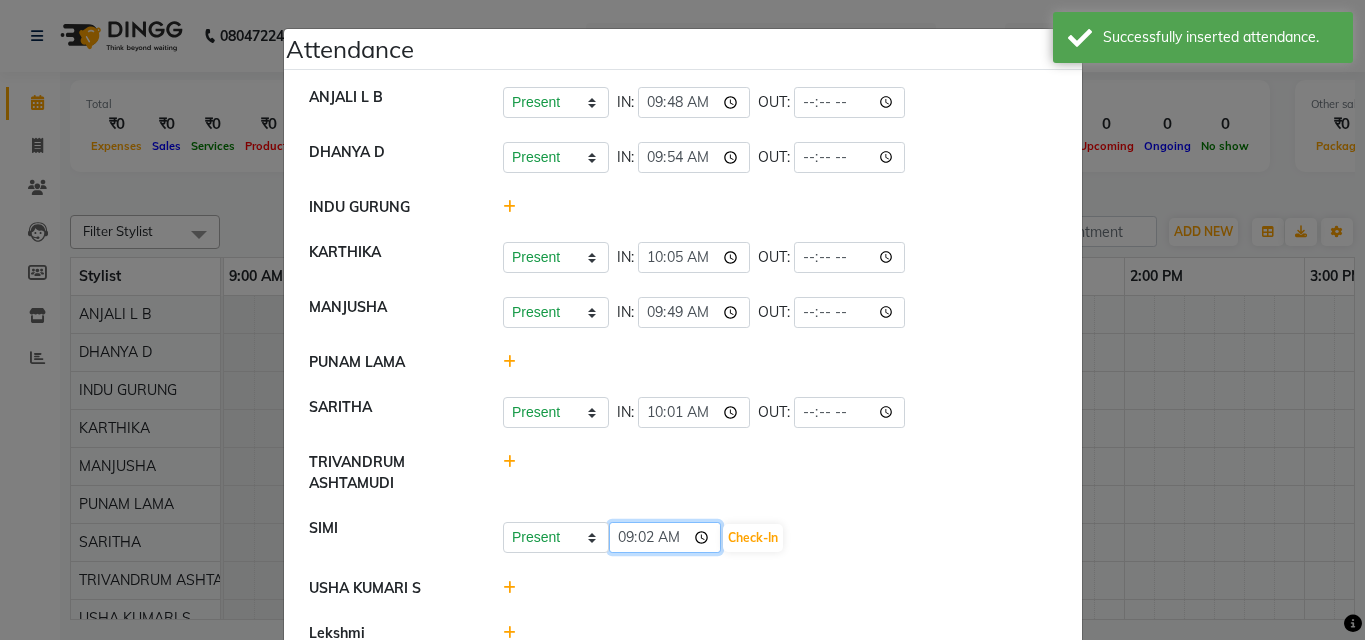type on "09:22" 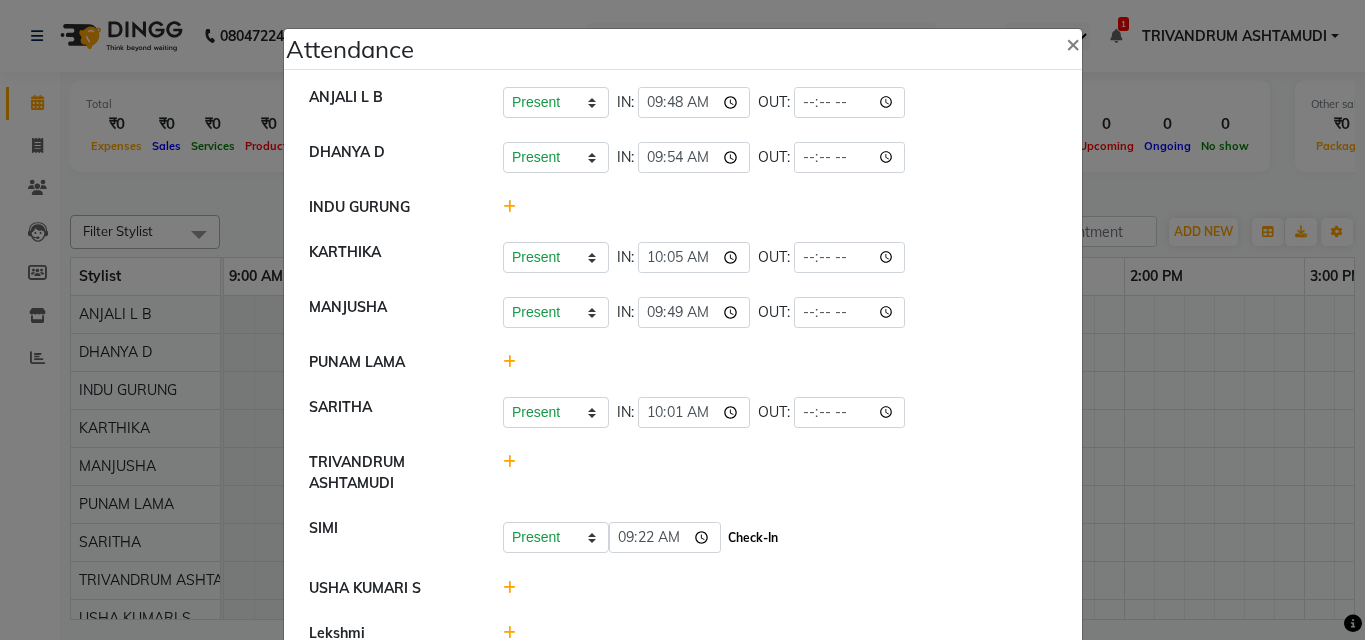click on "Check-In" 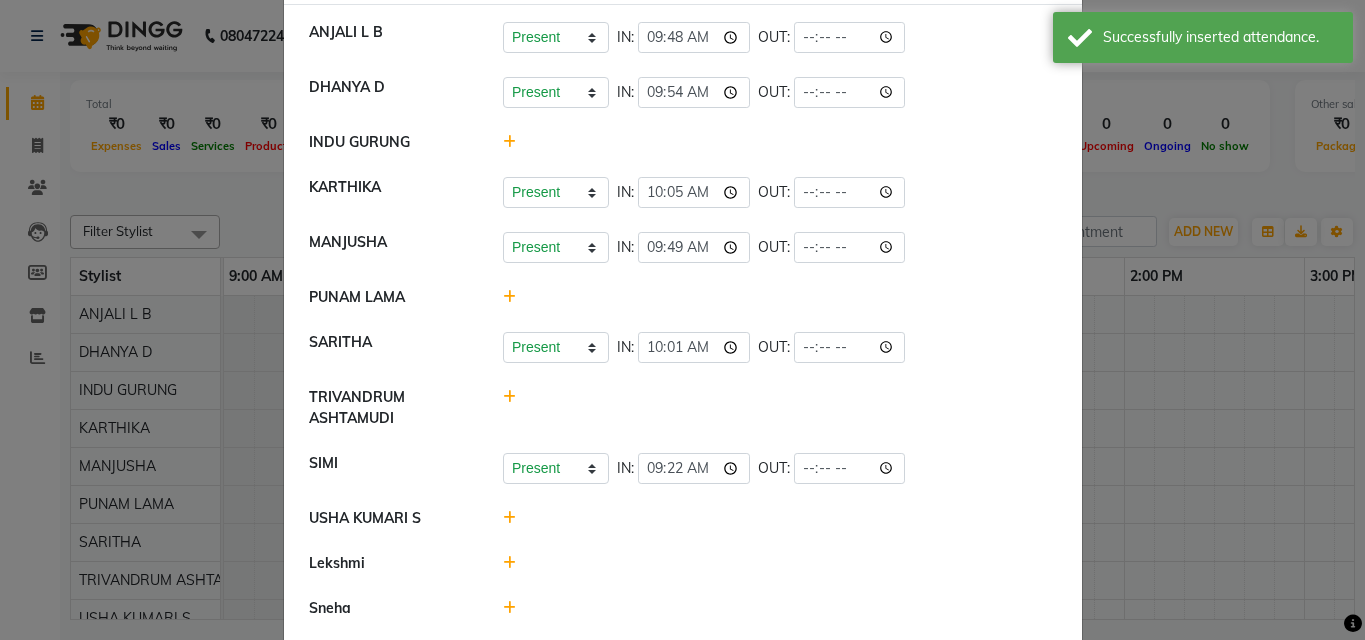 scroll, scrollTop: 135, scrollLeft: 0, axis: vertical 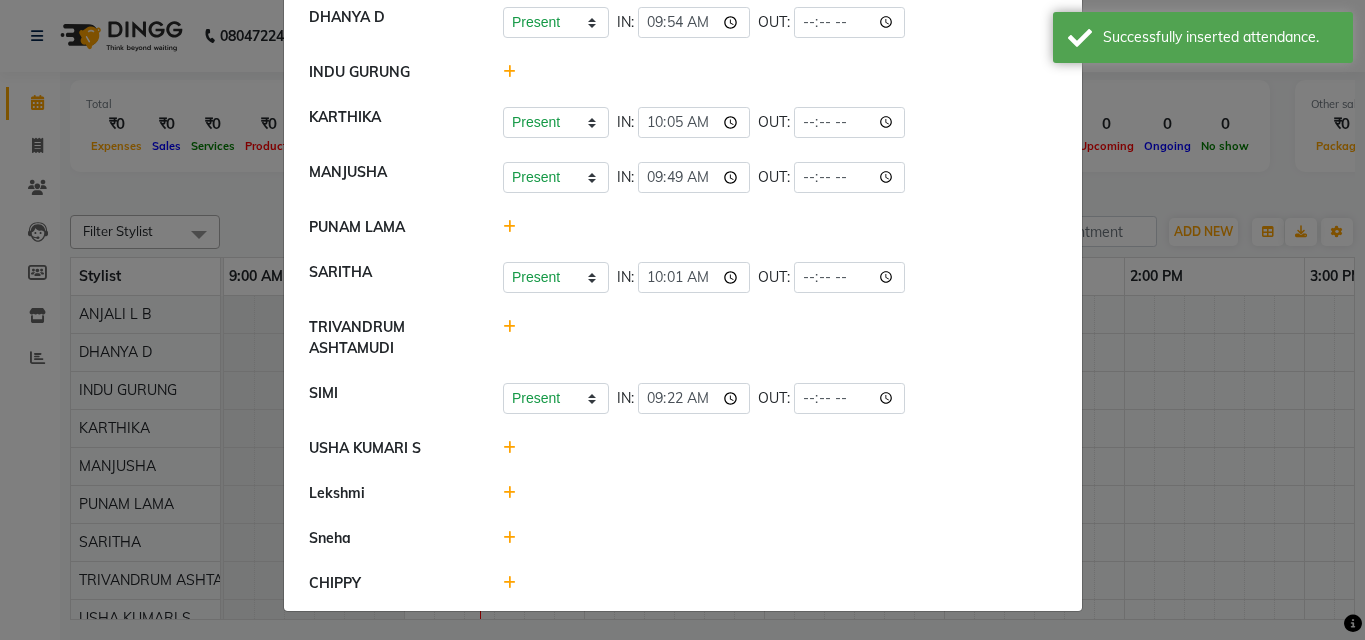 click 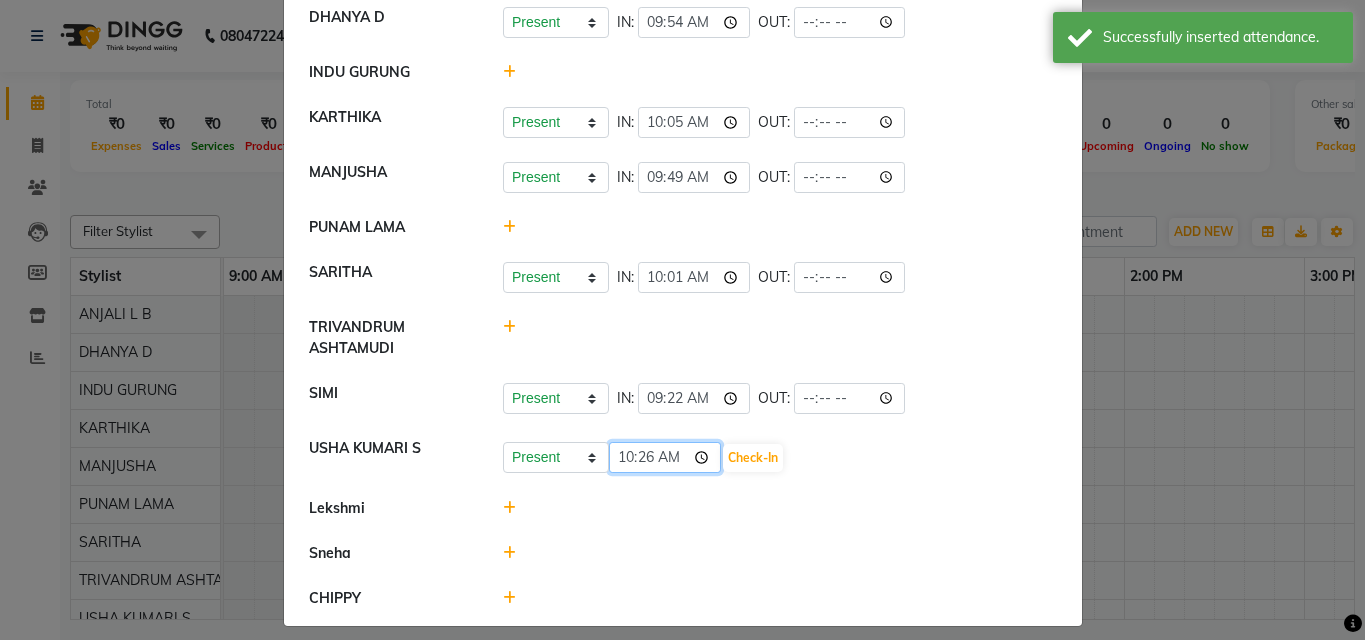 click on "10:26" 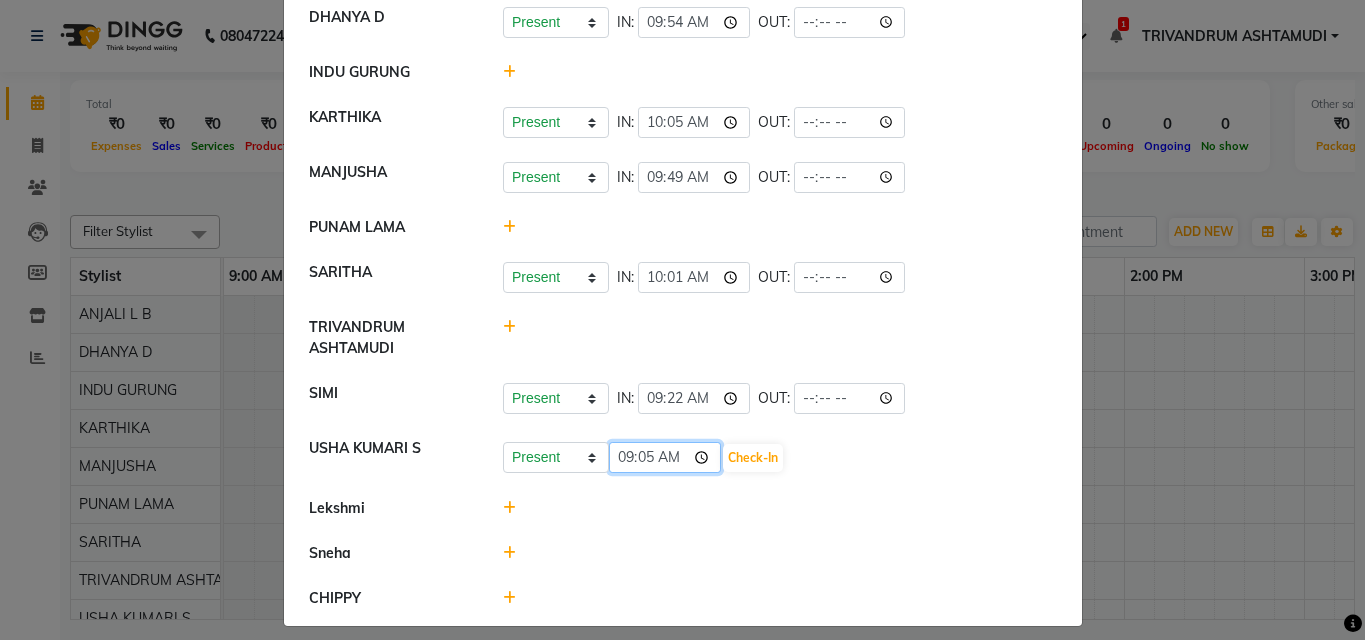 type on "09:58" 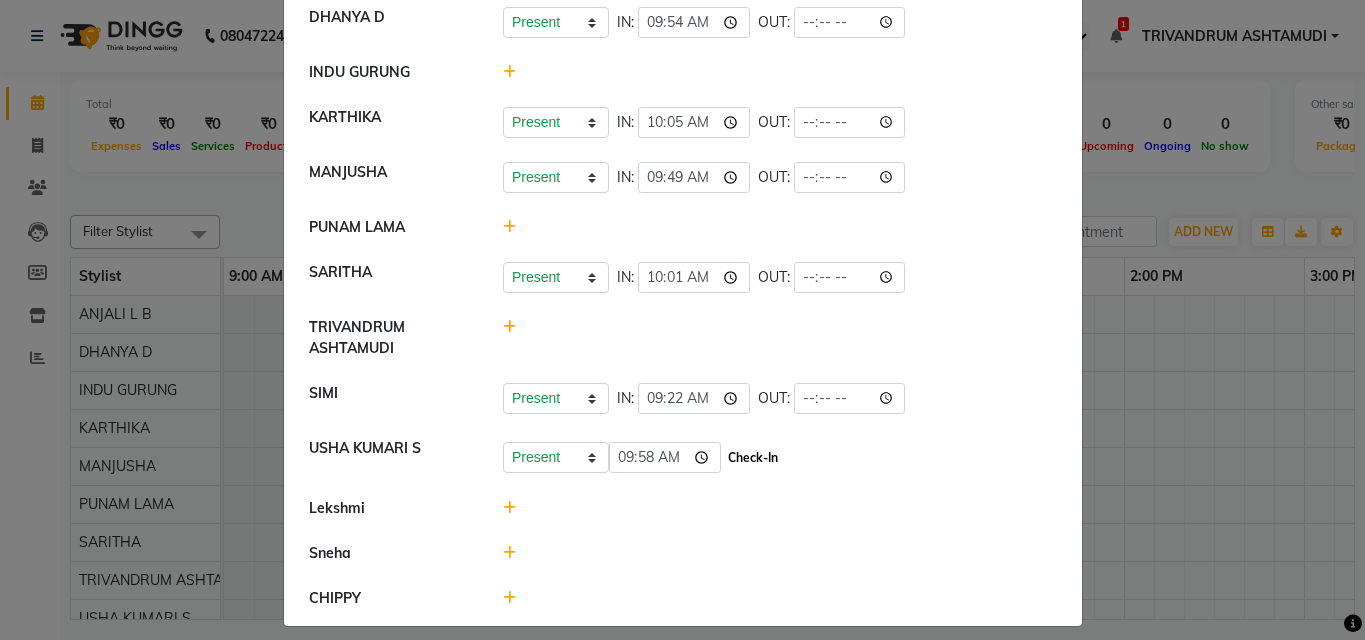 click on "Check-In" 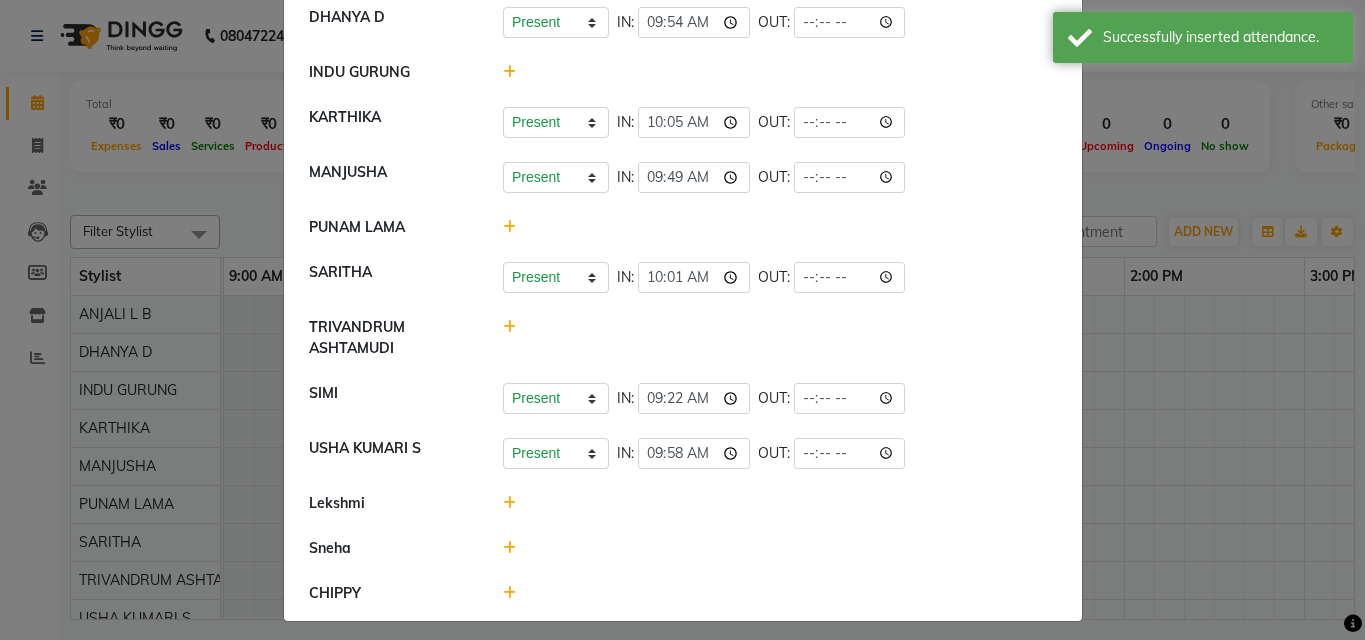 click 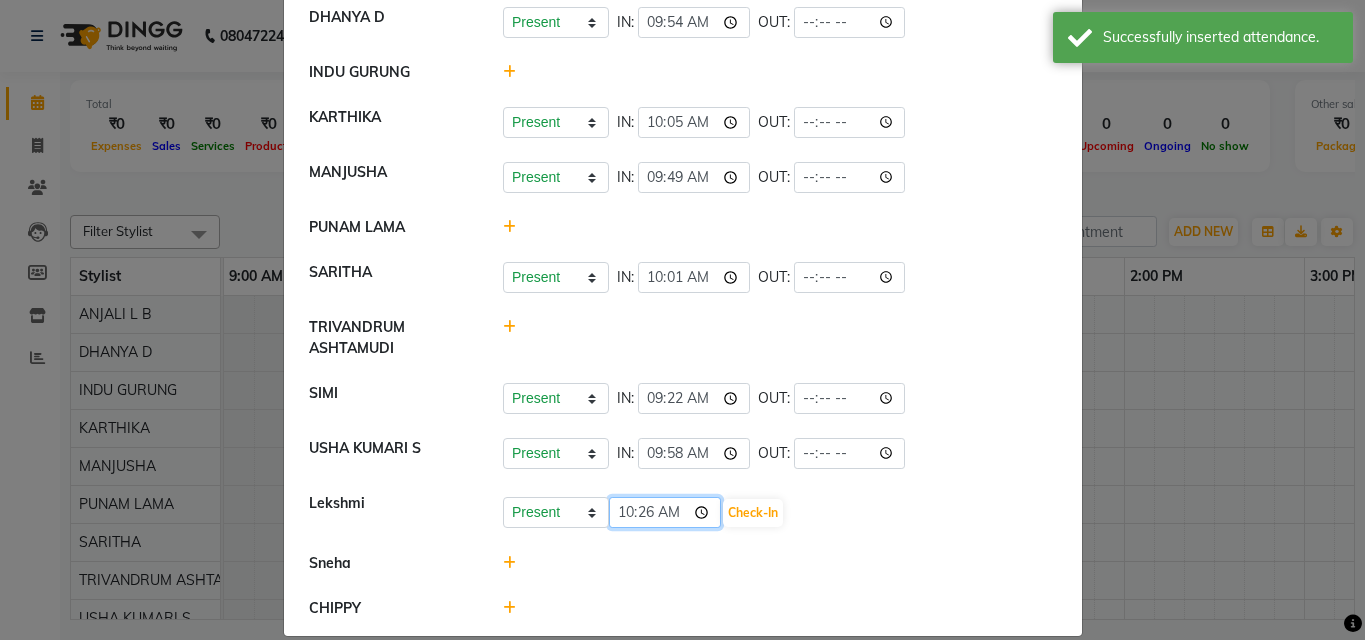 click on "10:26" 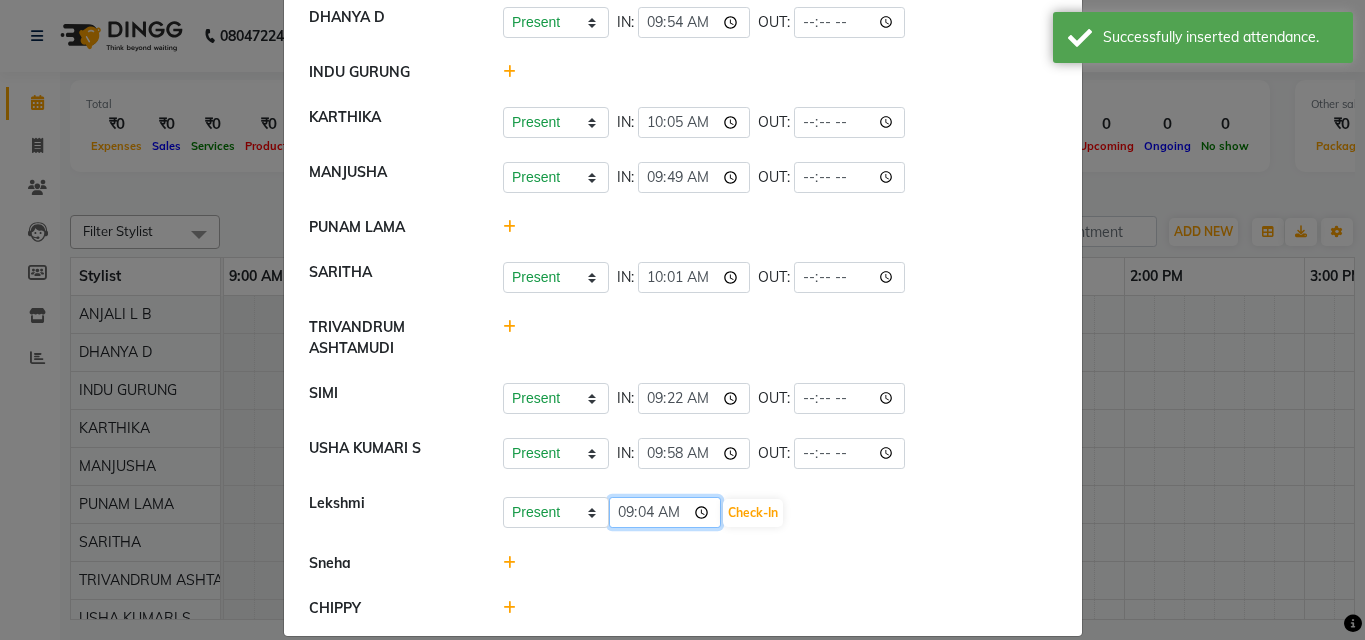 type on "09:49" 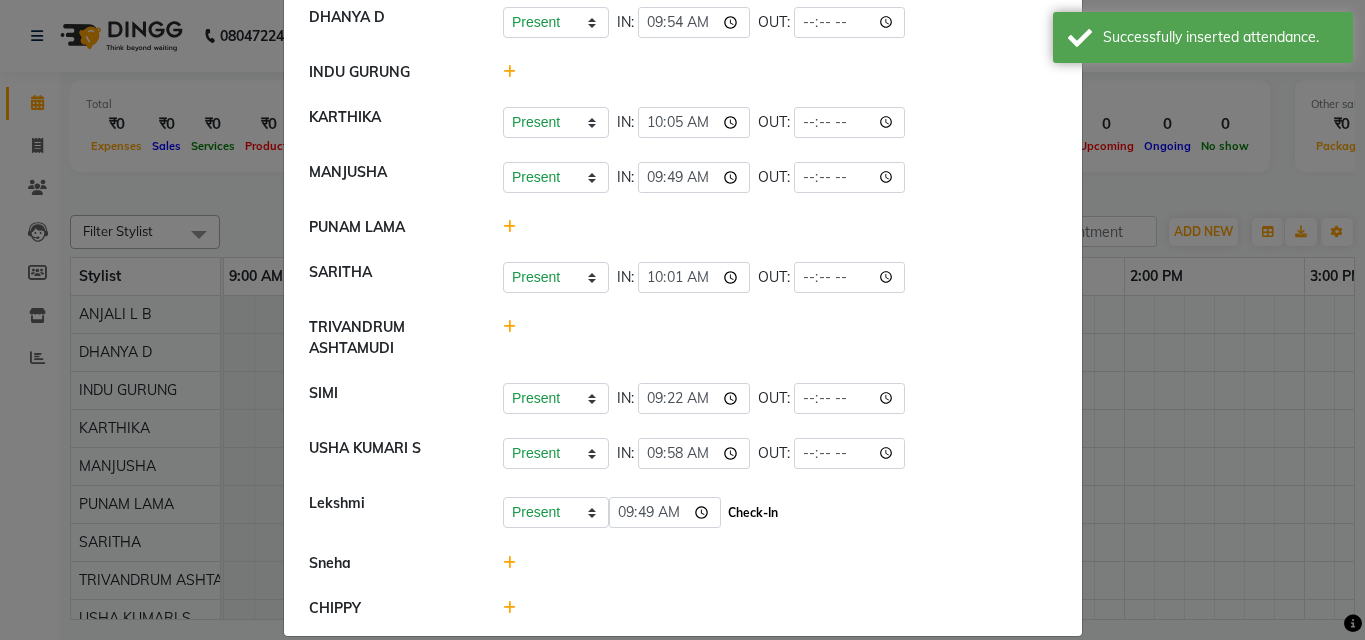 click on "Check-In" 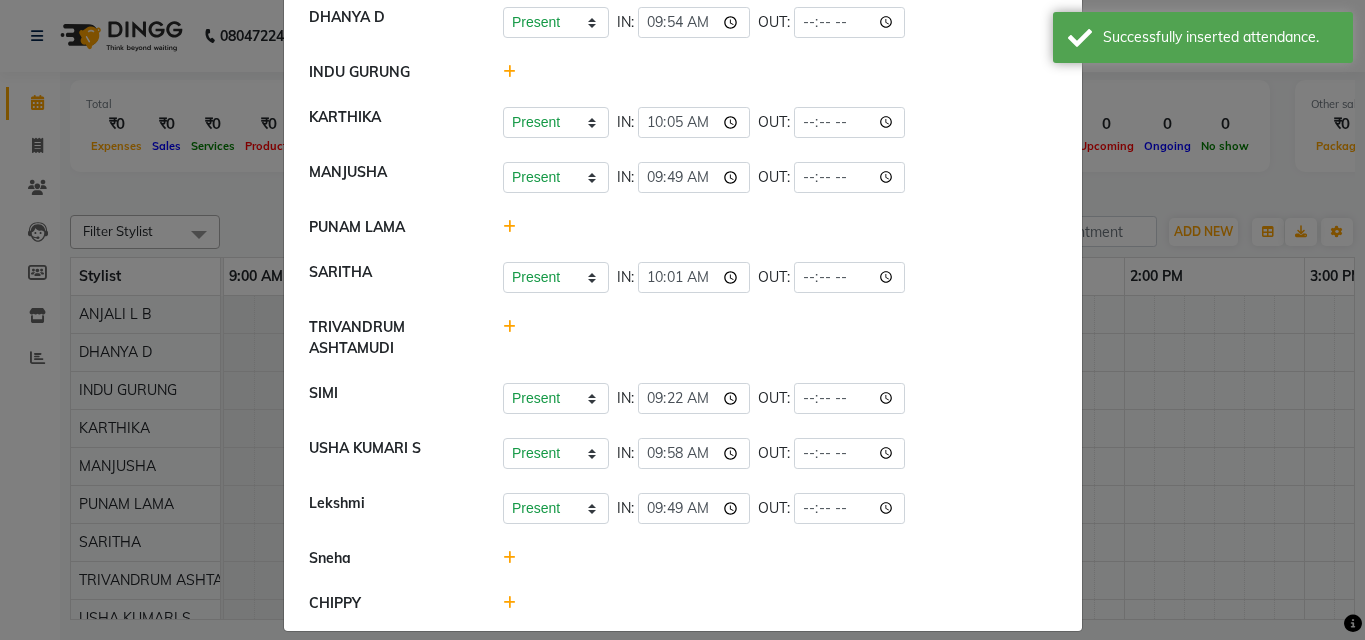scroll, scrollTop: 155, scrollLeft: 0, axis: vertical 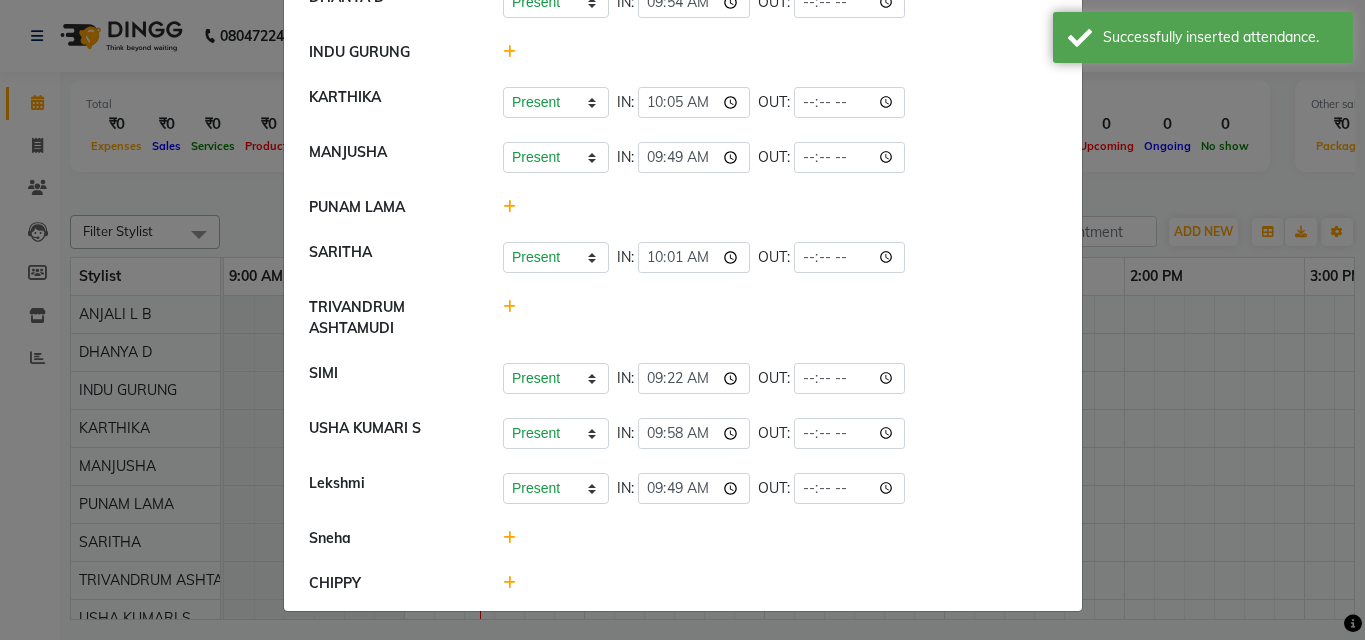 click 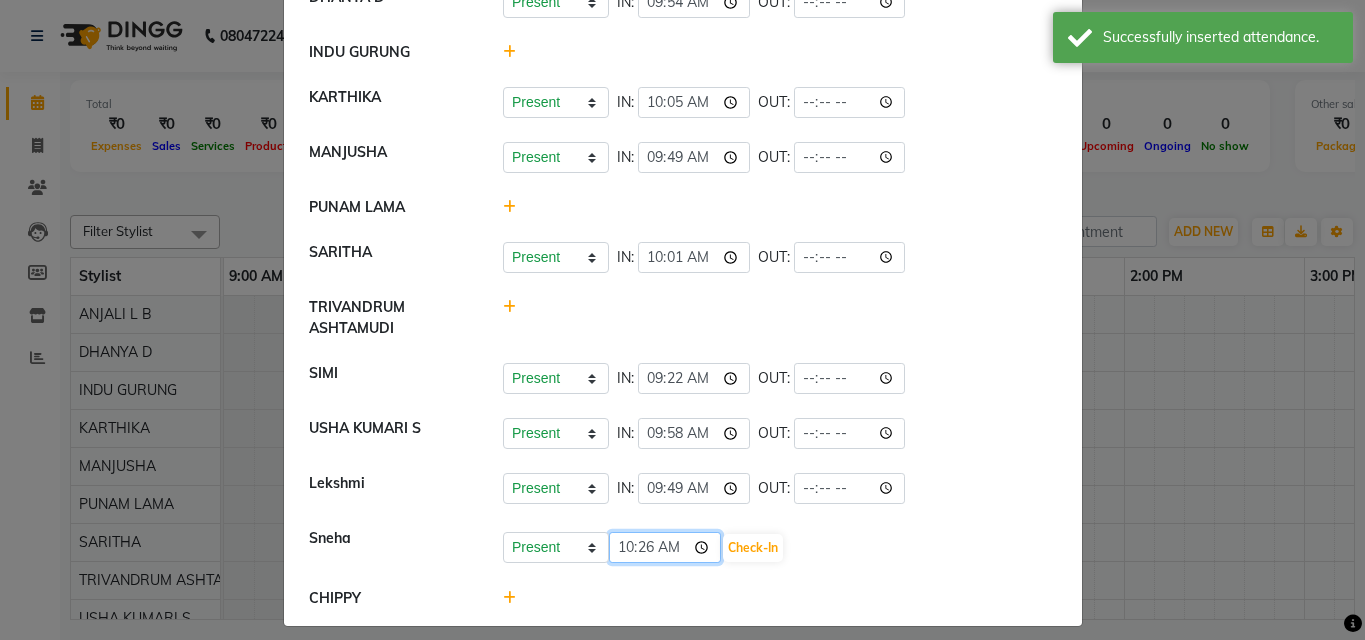 click on "10:26" 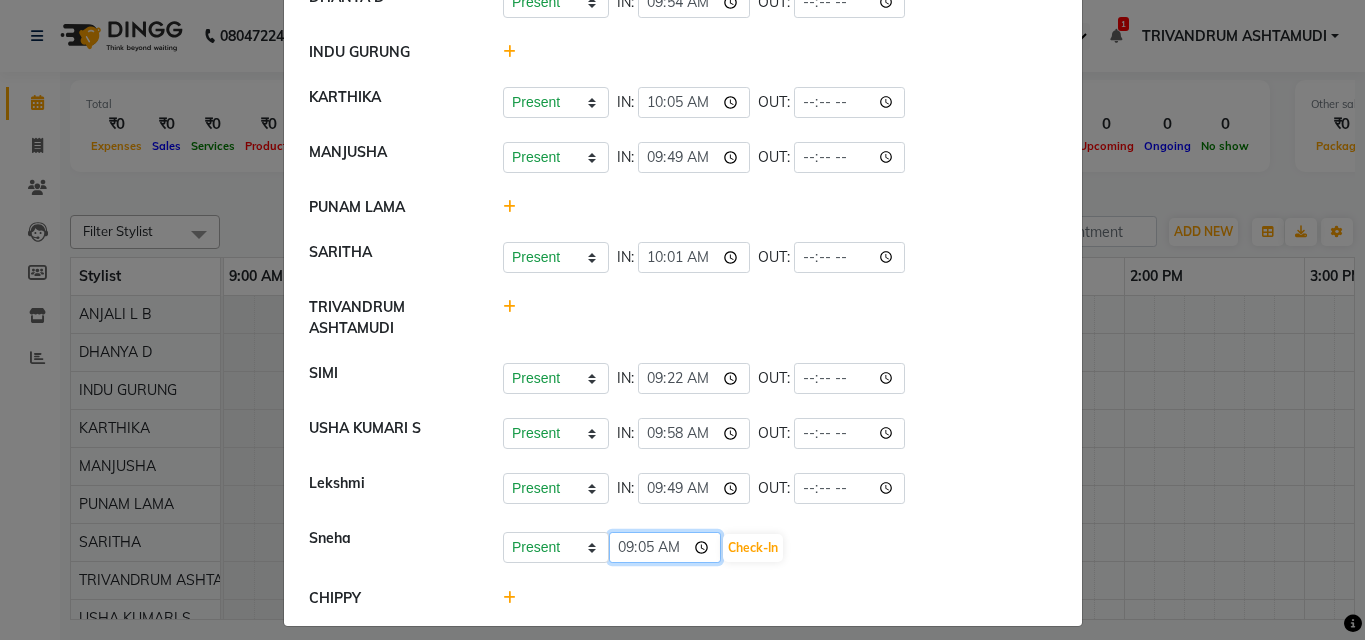 type on "09:55" 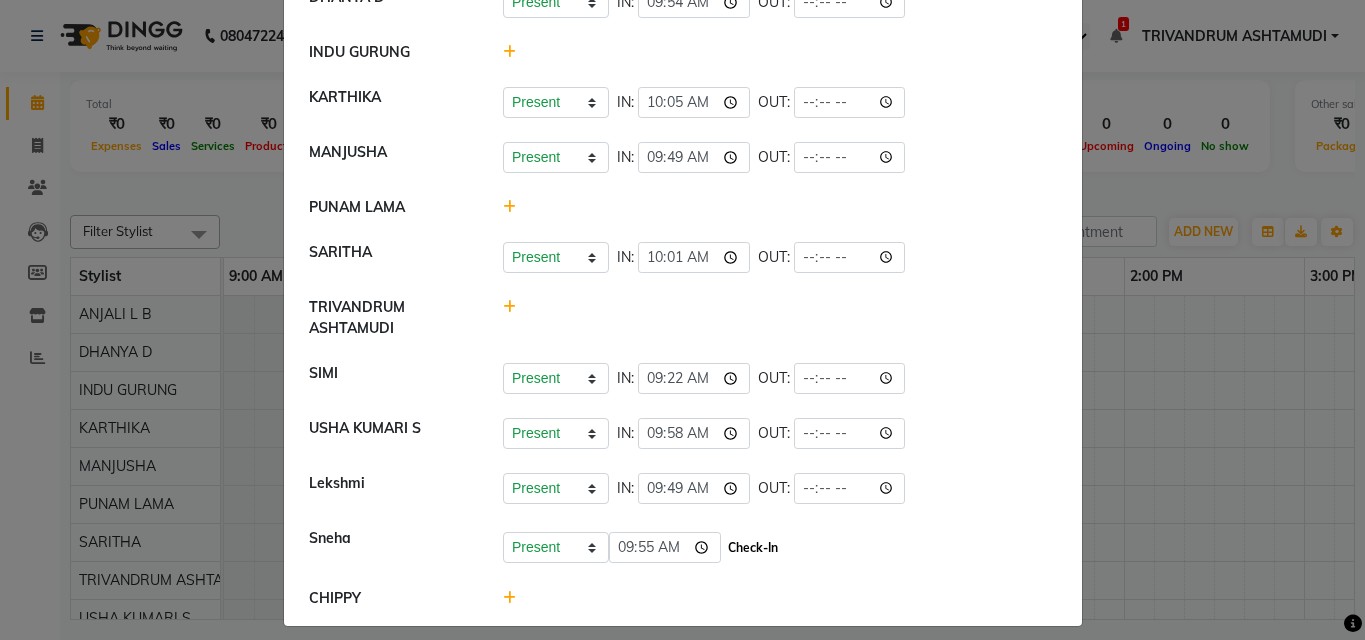 click on "Check-In" 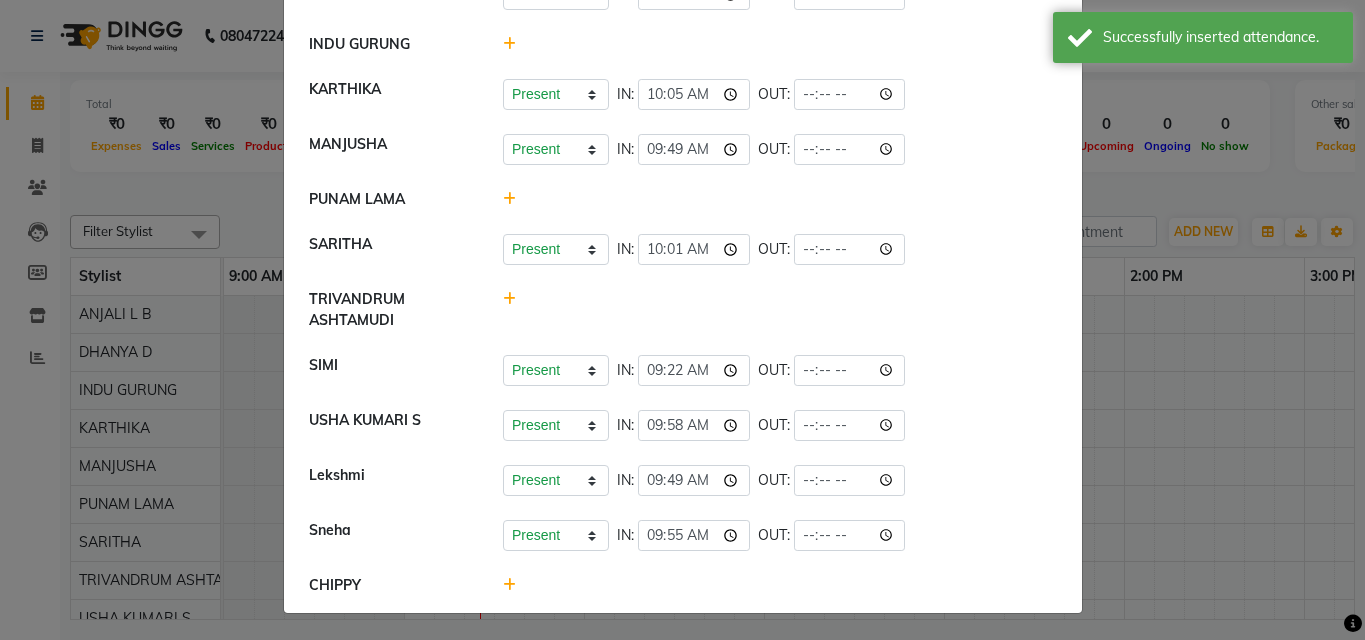 scroll, scrollTop: 165, scrollLeft: 0, axis: vertical 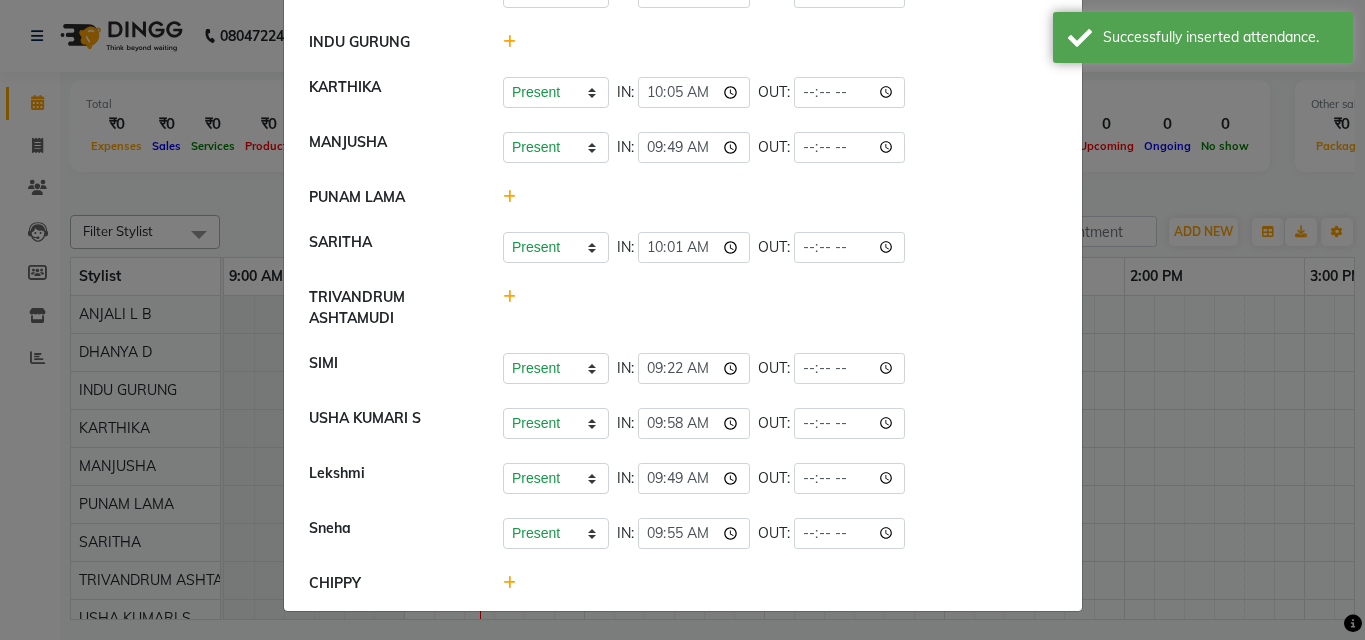click 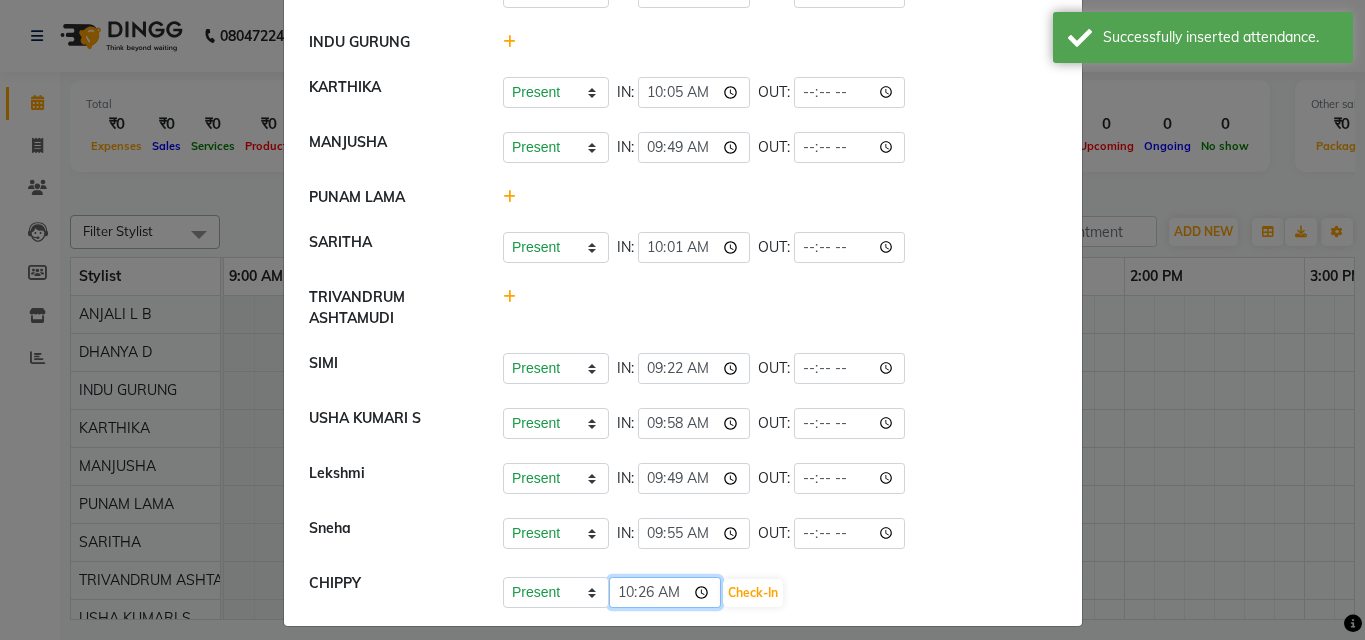 click on "10:26" 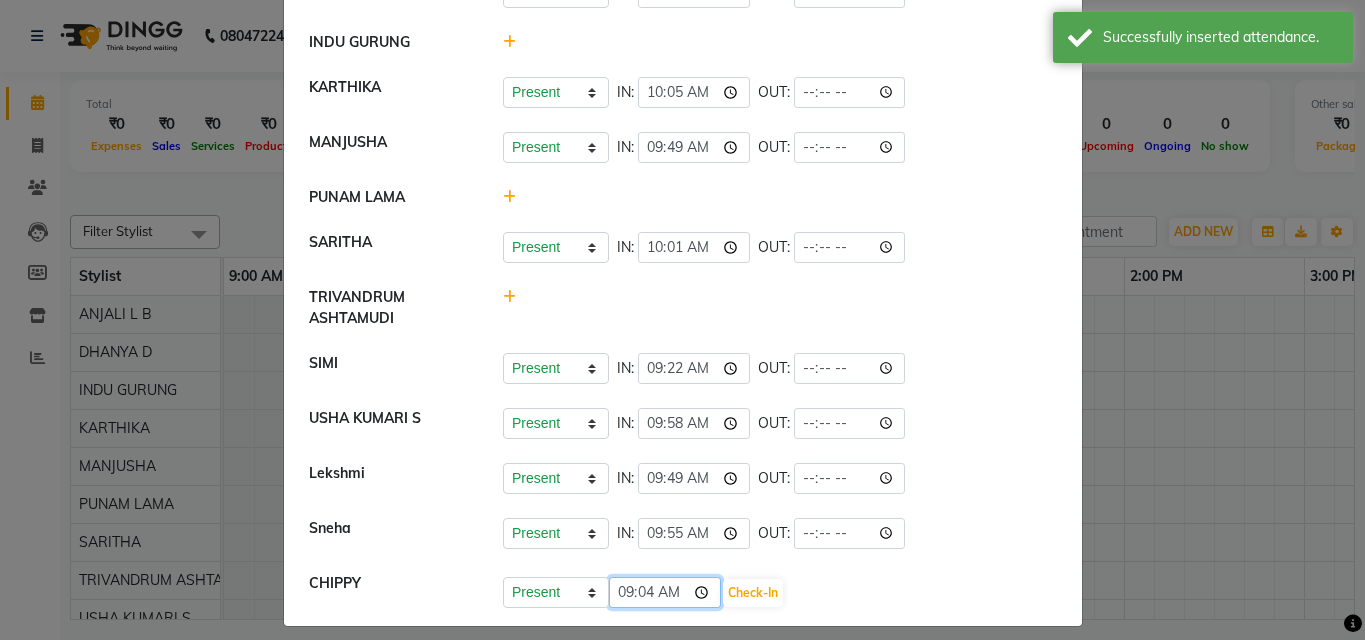 type on "09:49" 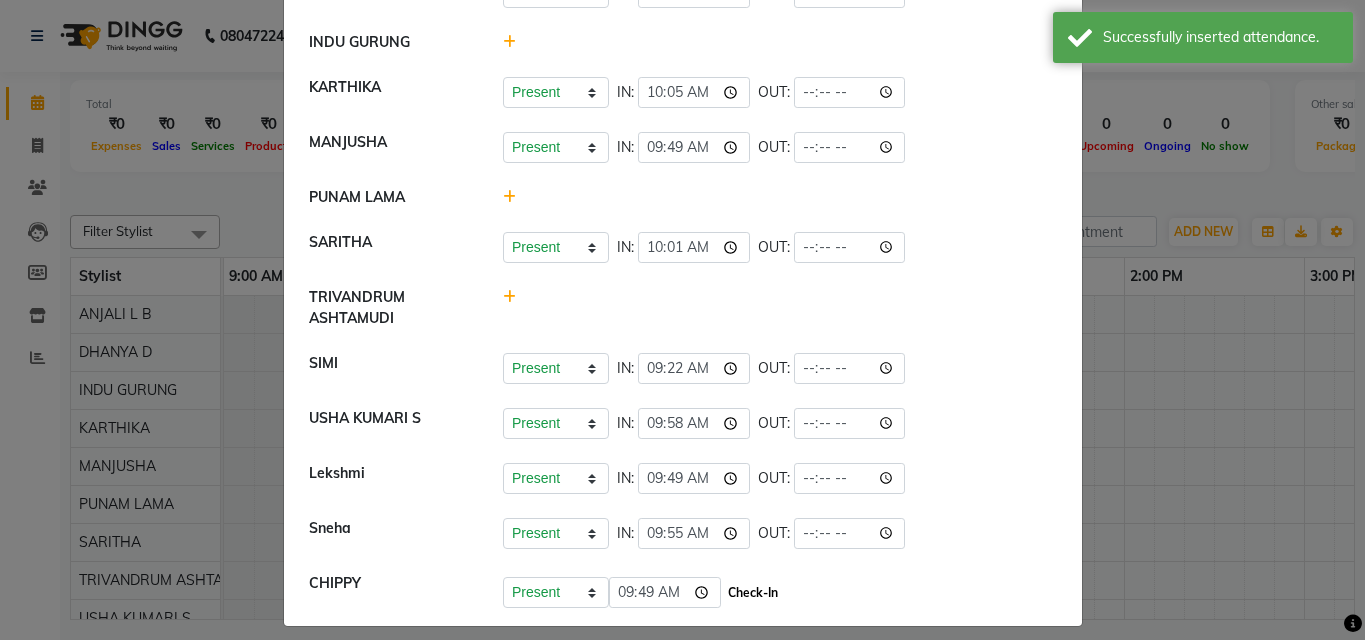 click on "Check-In" 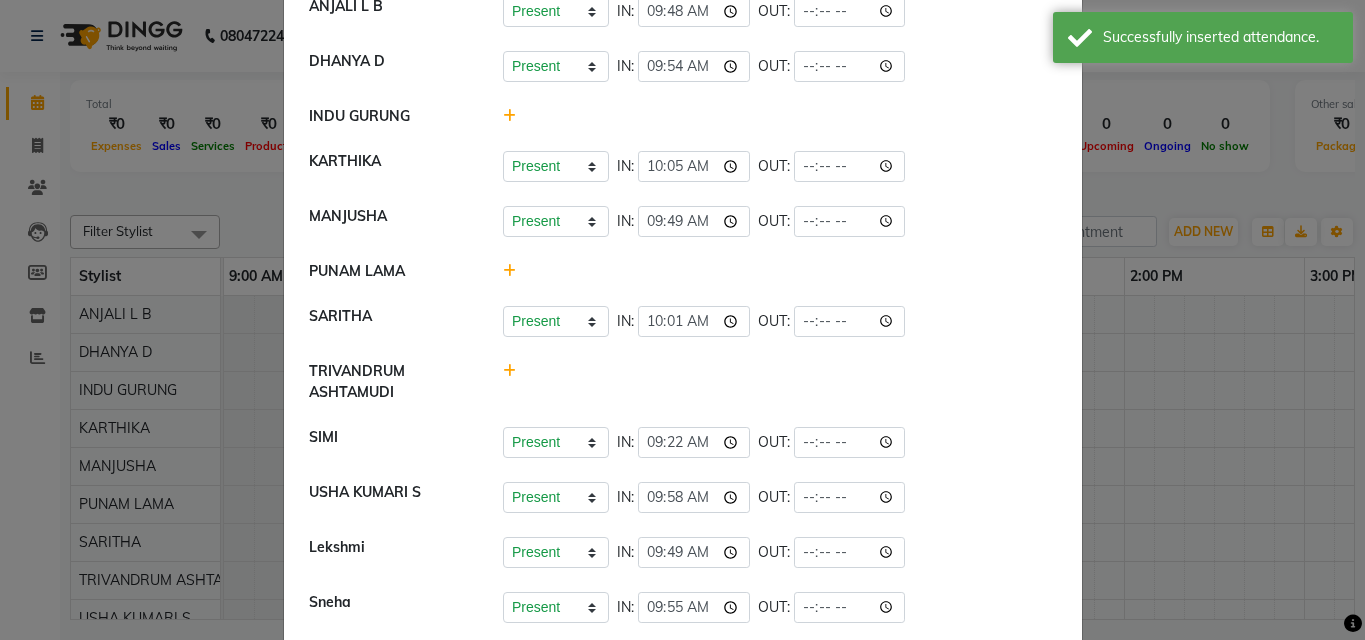 scroll, scrollTop: 0, scrollLeft: 0, axis: both 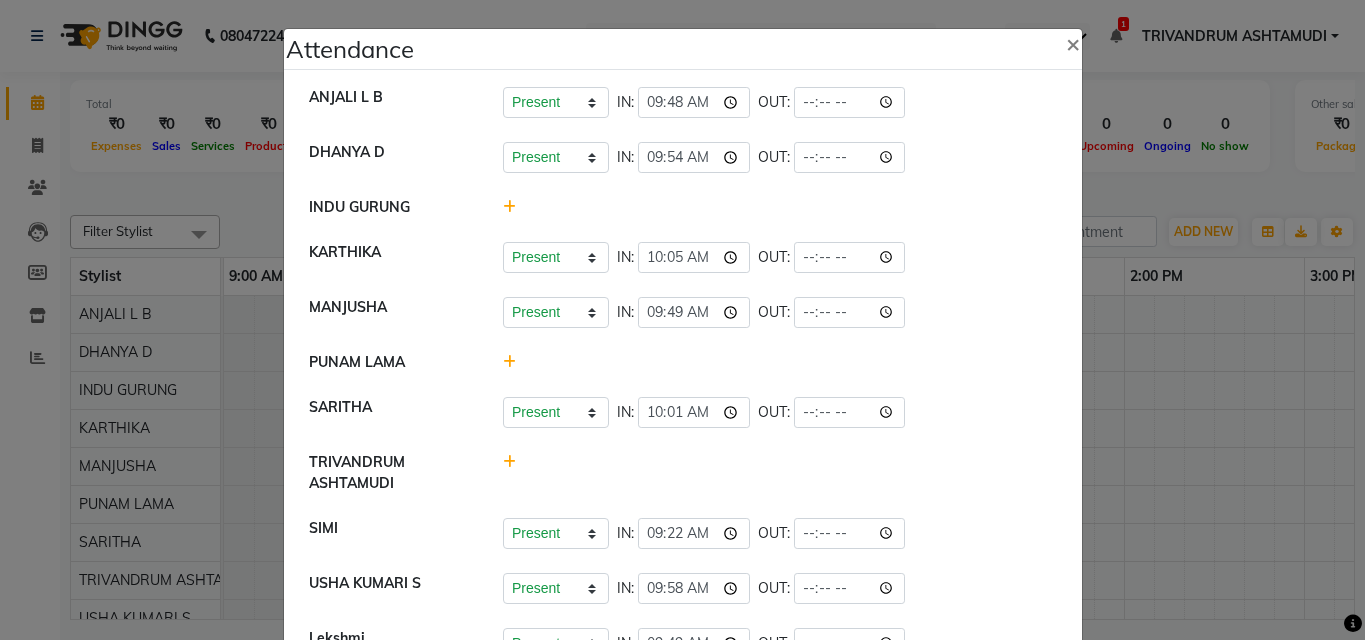 click 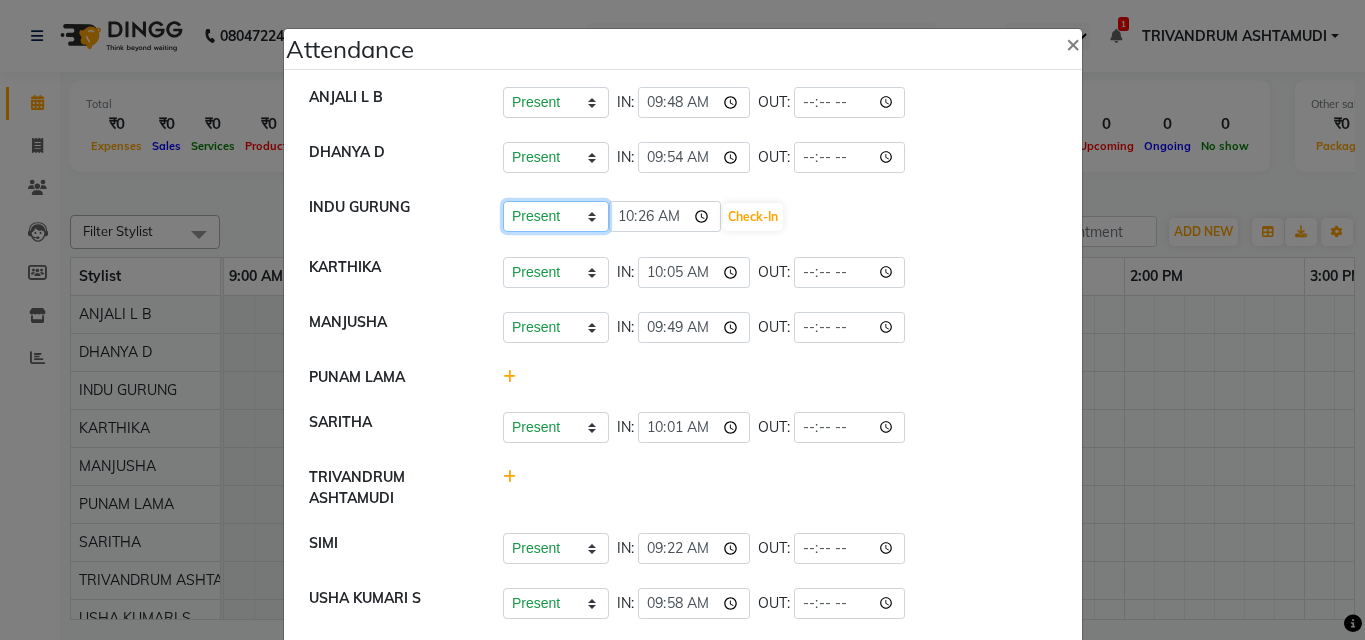 click on "Present Absent Late Half Day Weekly Off" 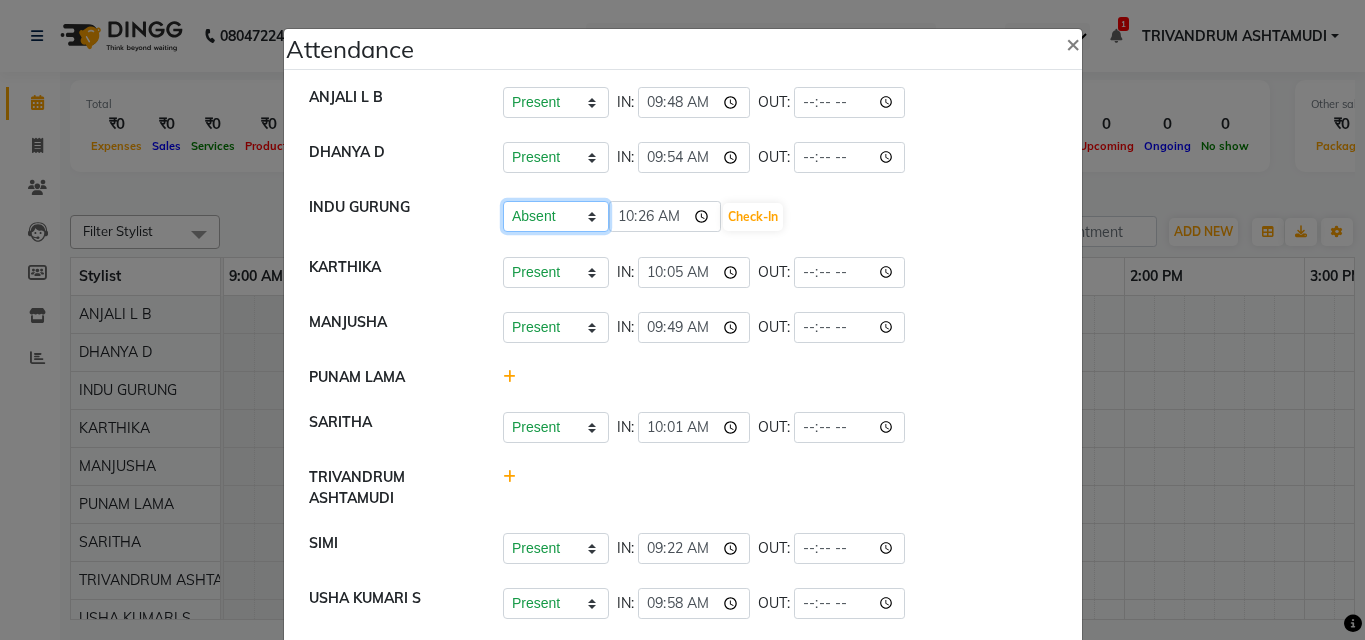 click on "Present Absent Late Half Day Weekly Off" 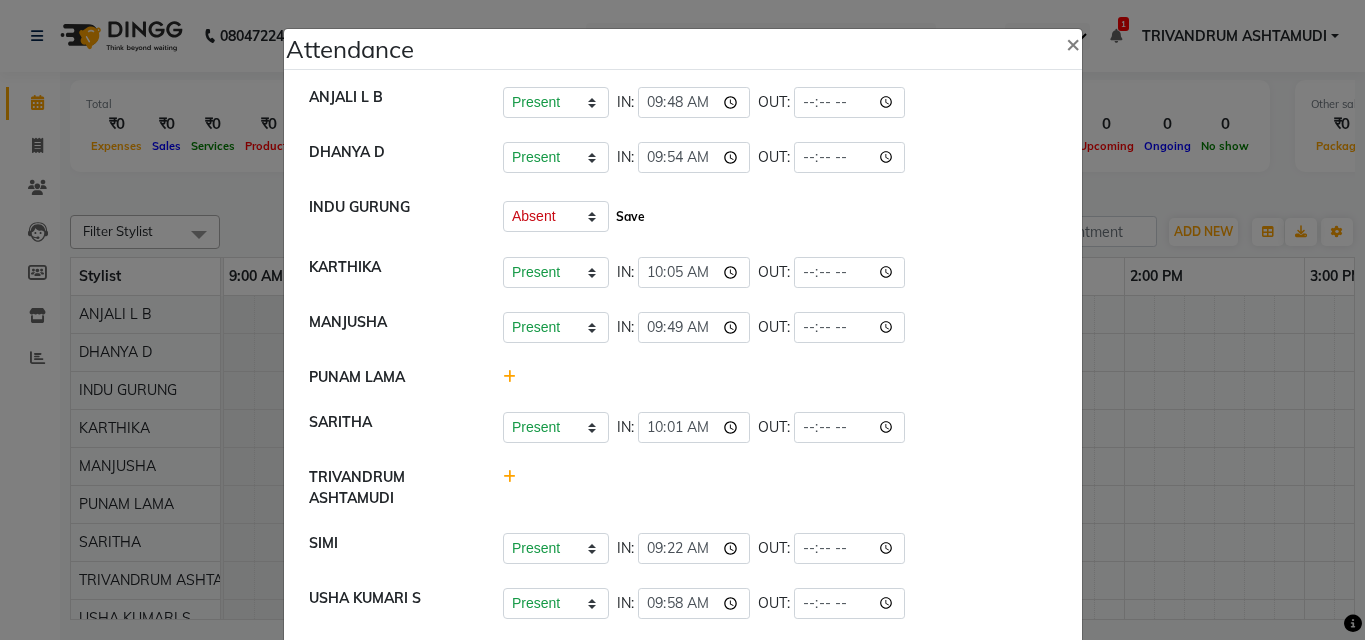 click on "Save" 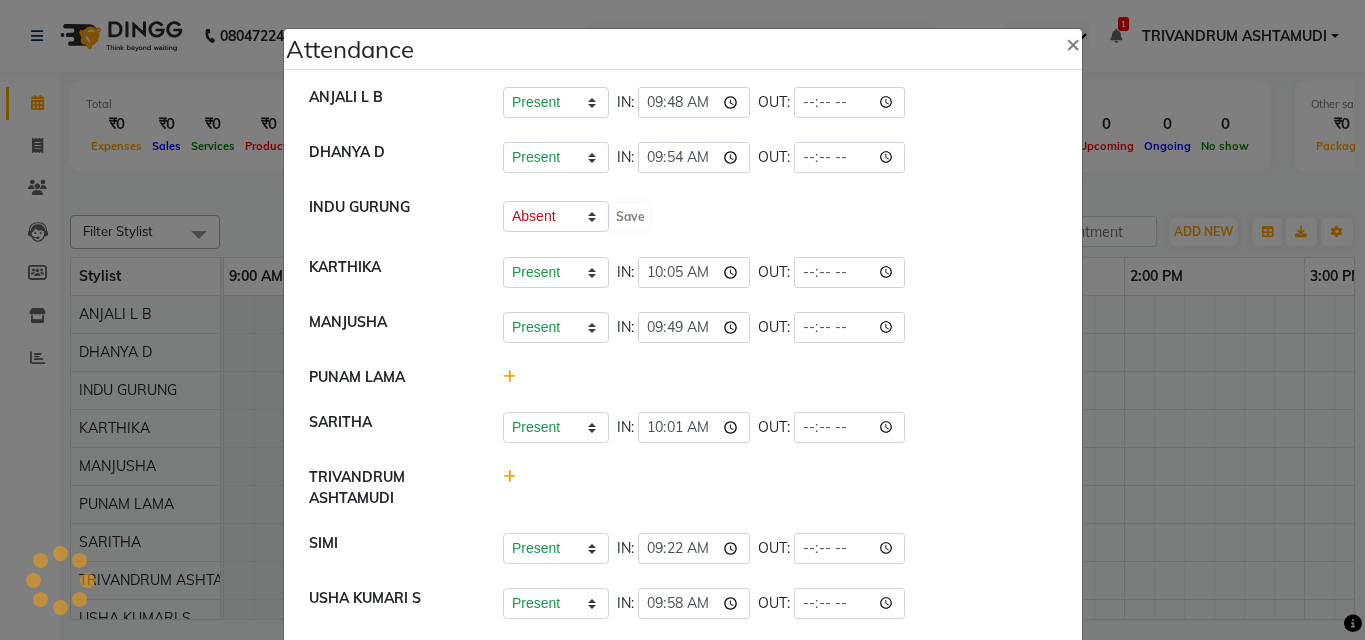 select on "A" 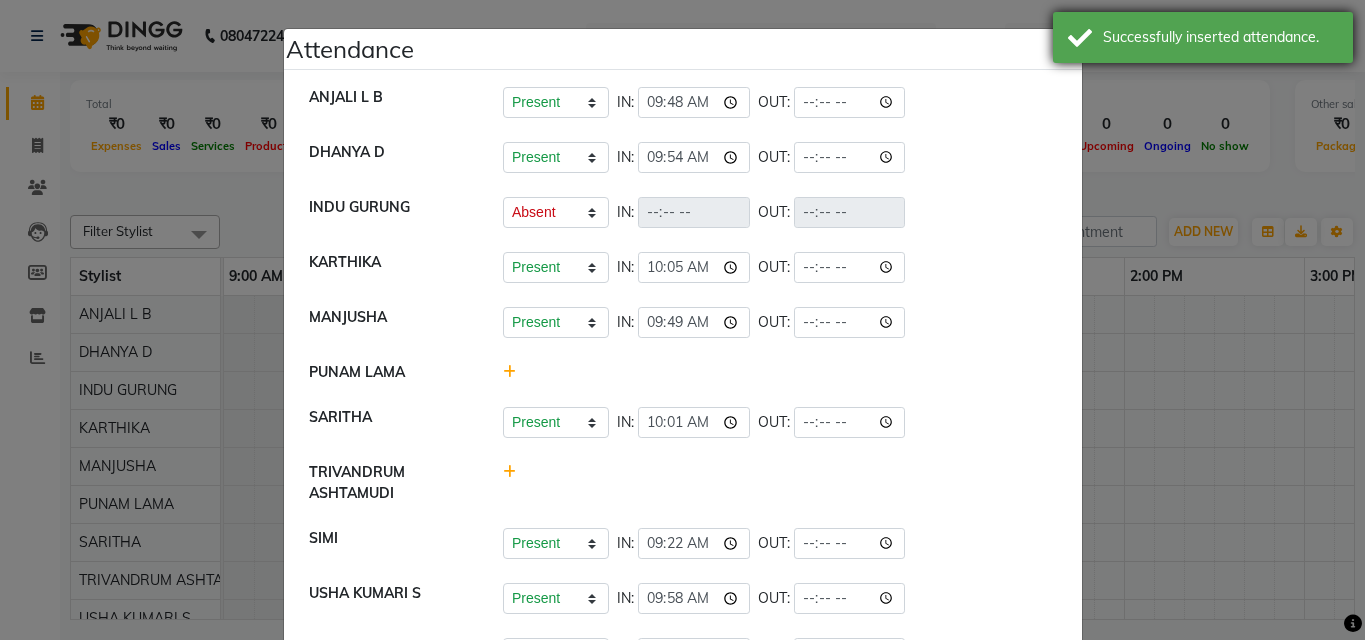 click on "Successfully inserted attendance." at bounding box center (1203, 37) 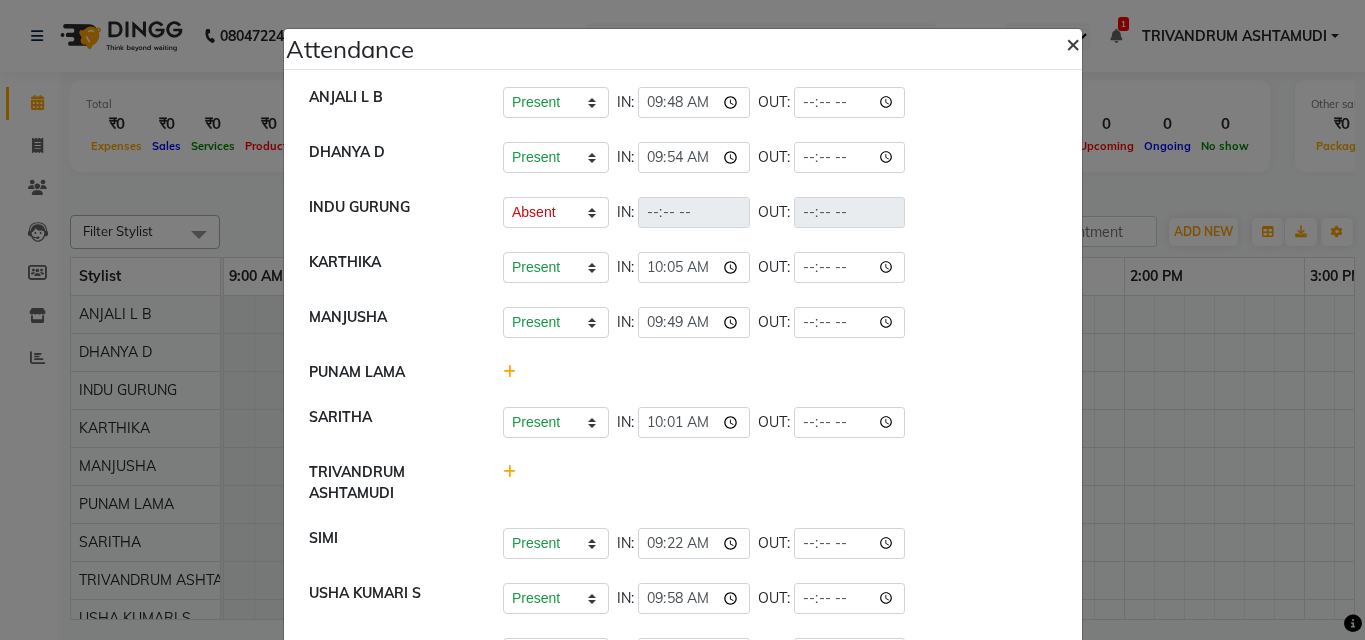 click on "×" 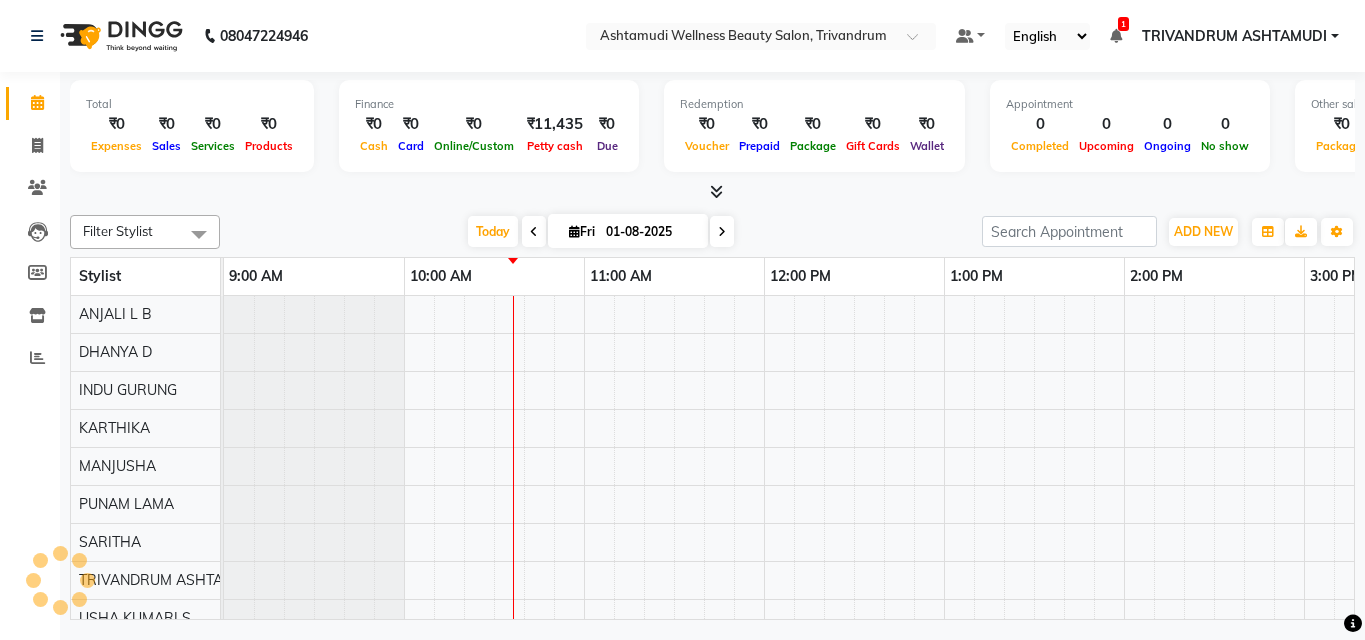 click on "Total  ₹0  Expenses ₹0  Sales ₹0  Services ₹0  Products Finance  ₹0  Cash ₹0  Card ₹0  Online/Custom ₹11,435 Petty cash ₹0 Due  Redemption  ₹0 Voucher ₹0 Prepaid ₹0 Package ₹0  Gift Cards ₹0  Wallet  Appointment  0 Completed 0 Upcoming 0 Ongoing 0 No show  Other sales  ₹0  Packages ₹0  Memberships ₹0  Vouchers ₹0  Prepaids ₹0  Gift Cards" at bounding box center [712, 129] 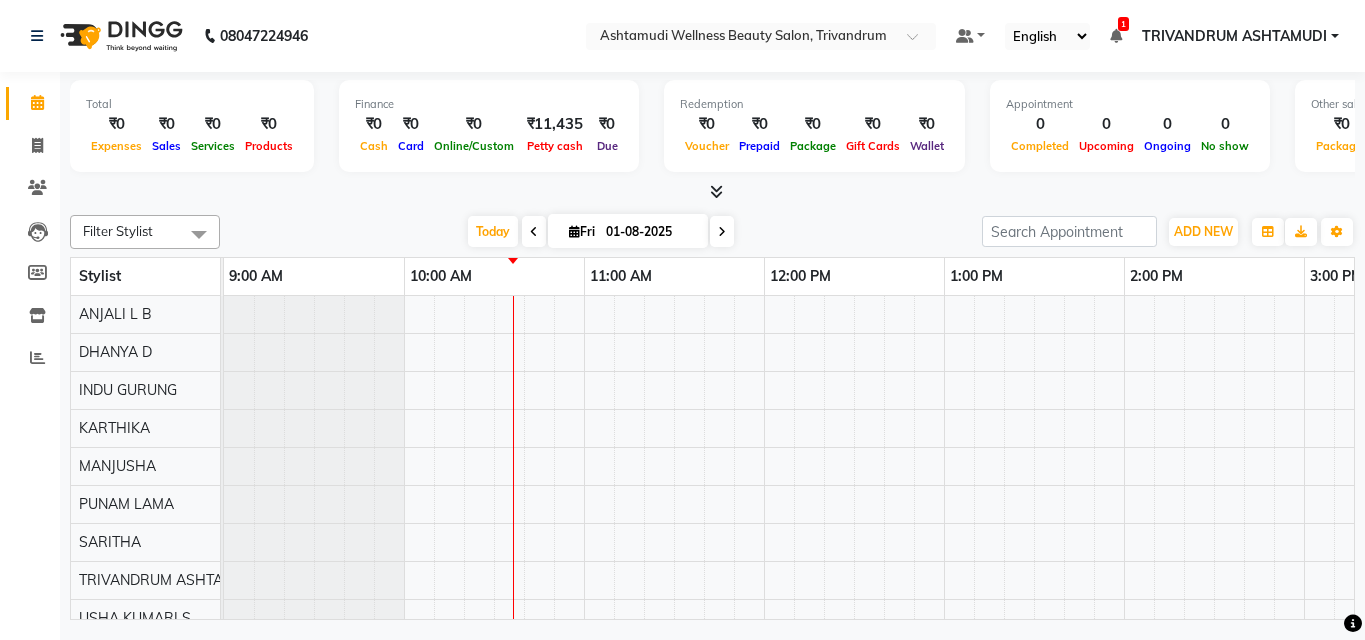 click on "Today  Fri 01-08-2025" at bounding box center [601, 232] 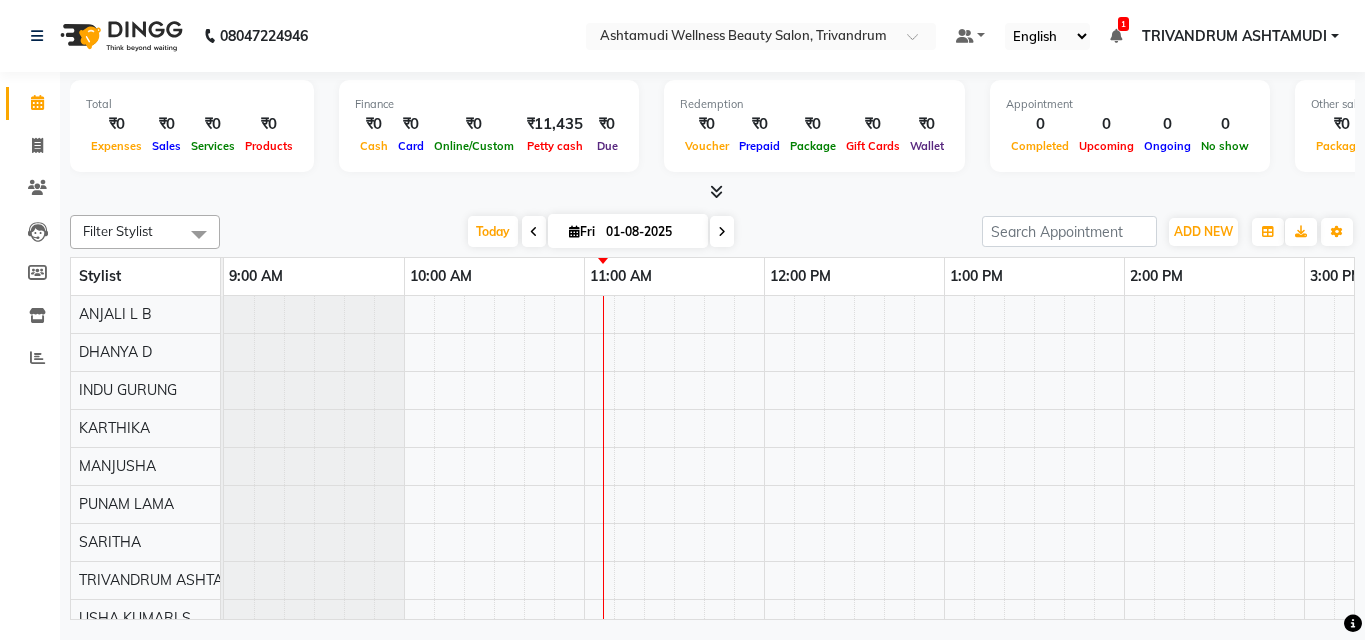 scroll, scrollTop: 80, scrollLeft: 0, axis: vertical 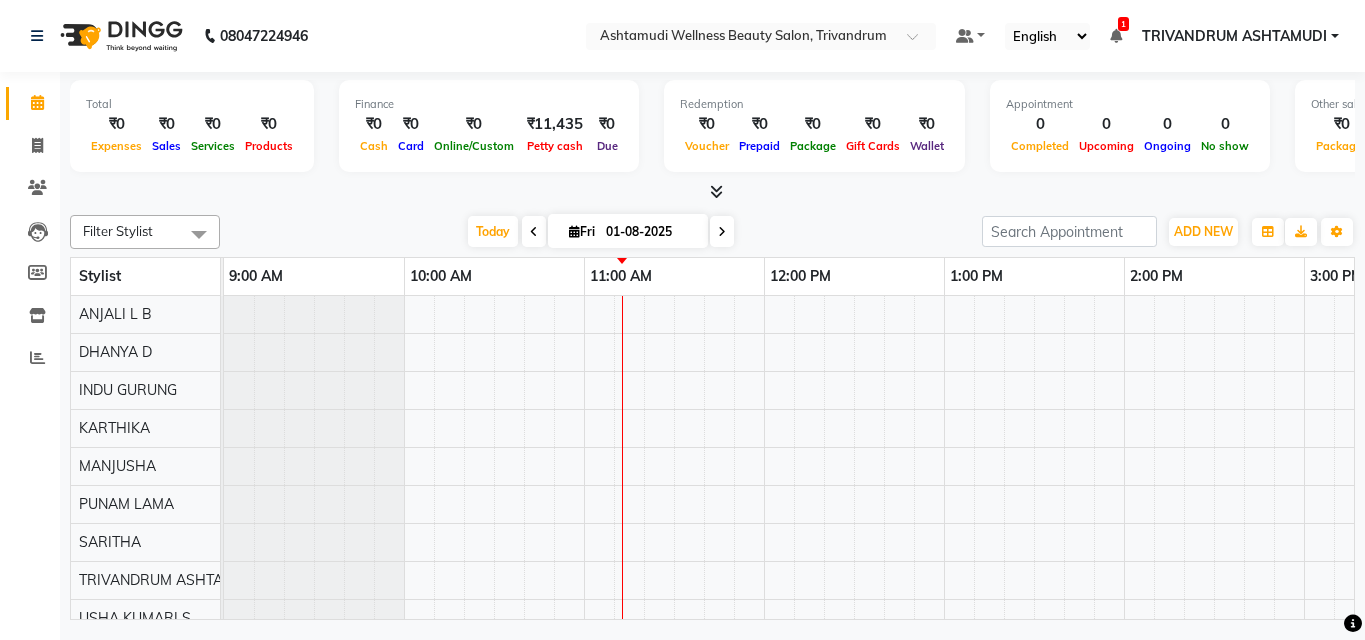 click on "Today  Fri 01-08-2025" at bounding box center (601, 232) 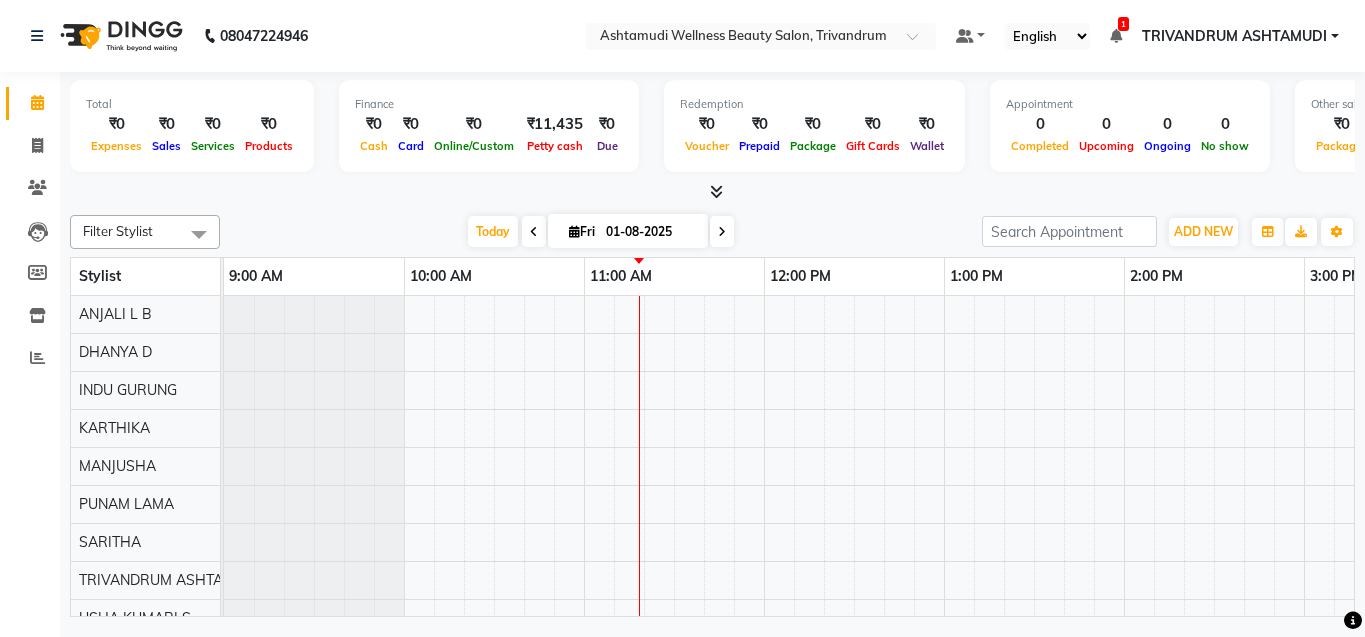 click at bounding box center [534, 232] 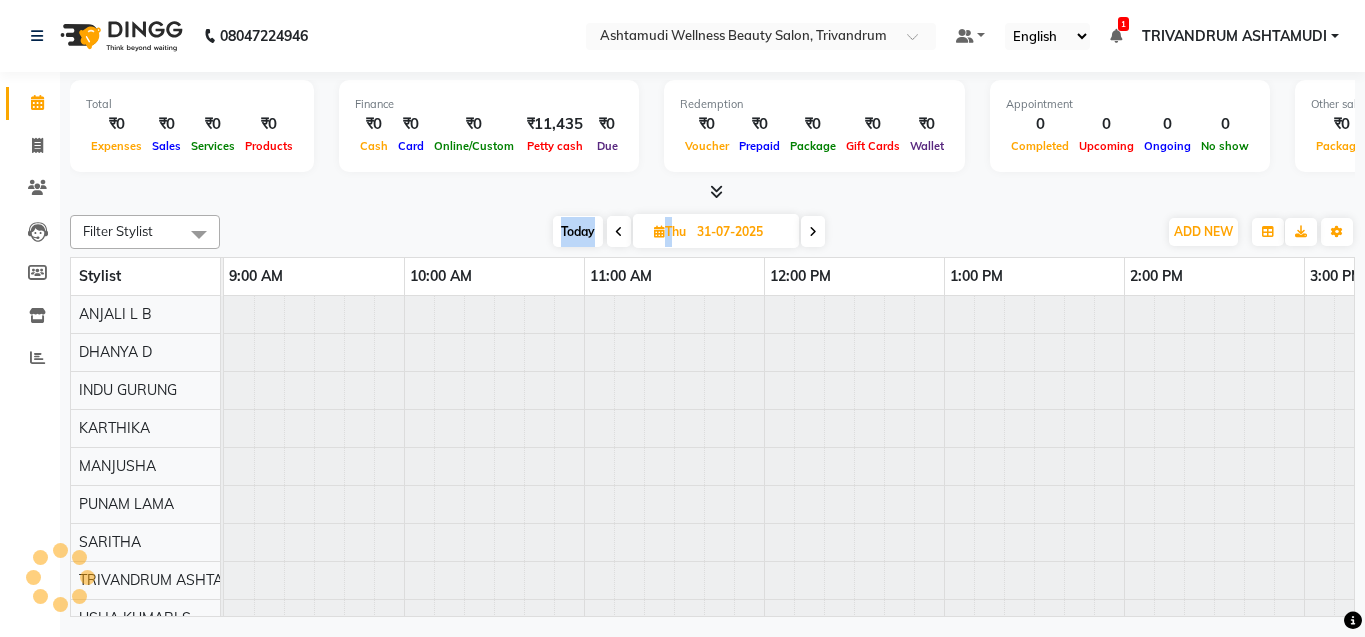 click on "Today  Thu 31-07-2025" at bounding box center [688, 232] 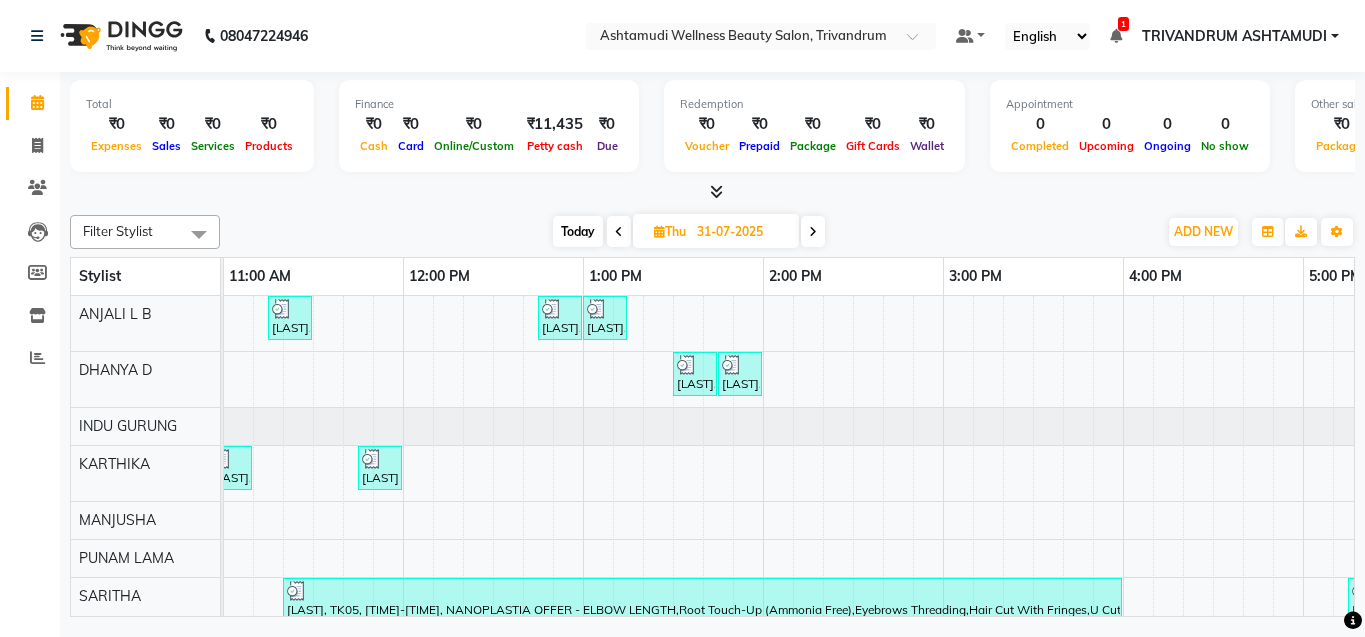 click on "31-07-2025" at bounding box center [741, 232] 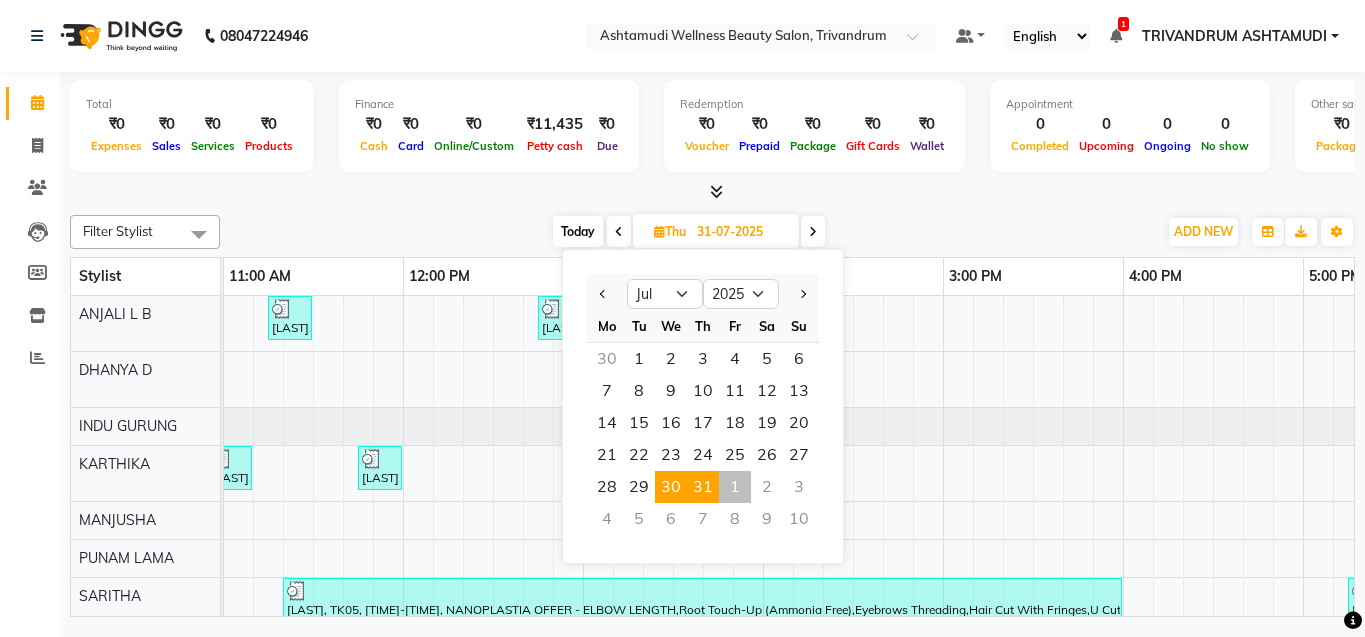 click on "30" at bounding box center [671, 487] 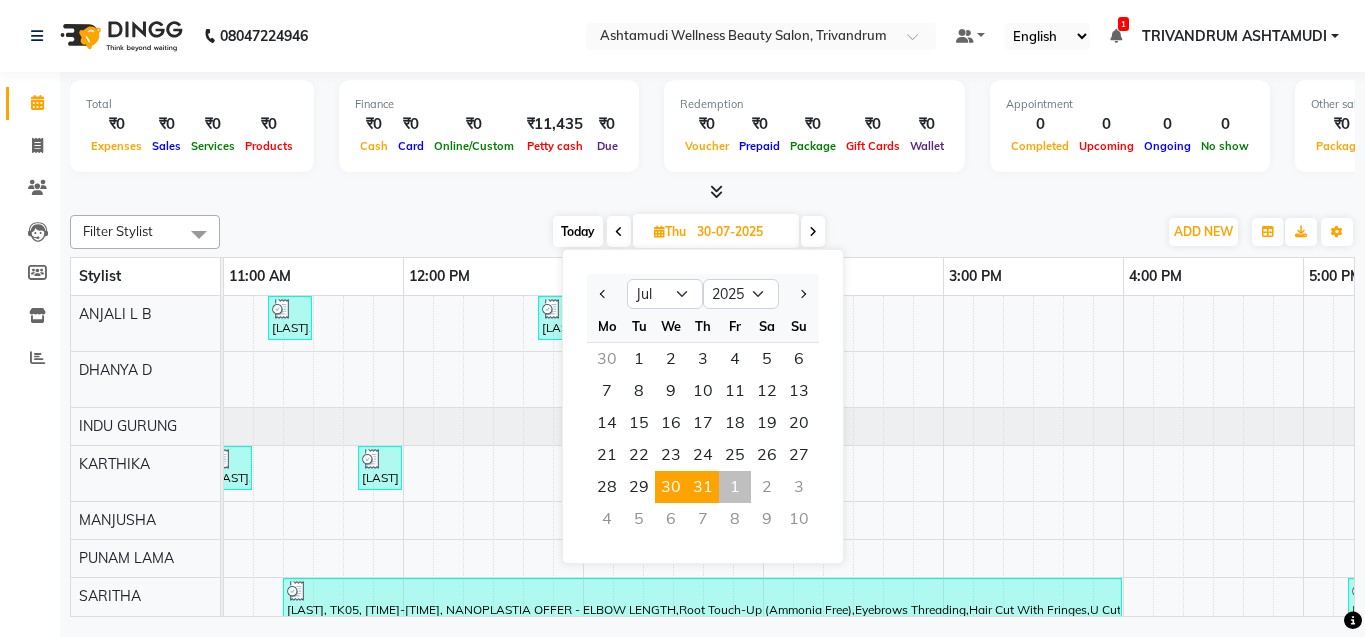 scroll, scrollTop: 0, scrollLeft: 0, axis: both 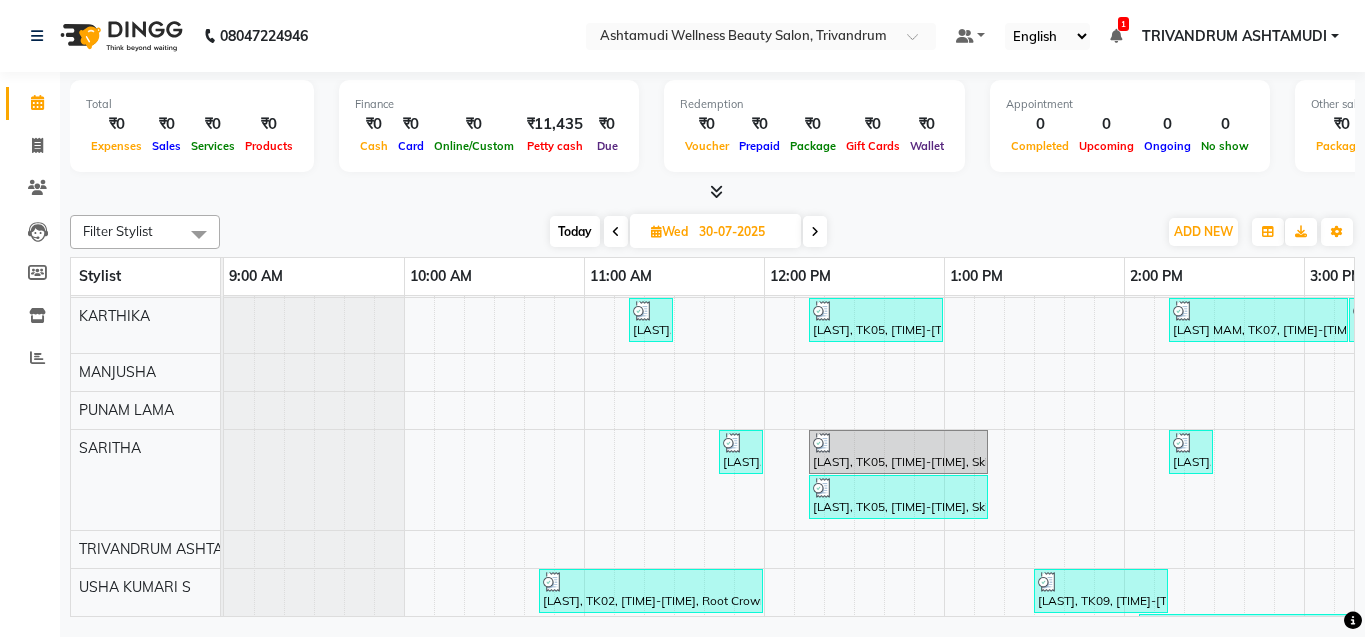 click on "30-07-2025" at bounding box center [743, 232] 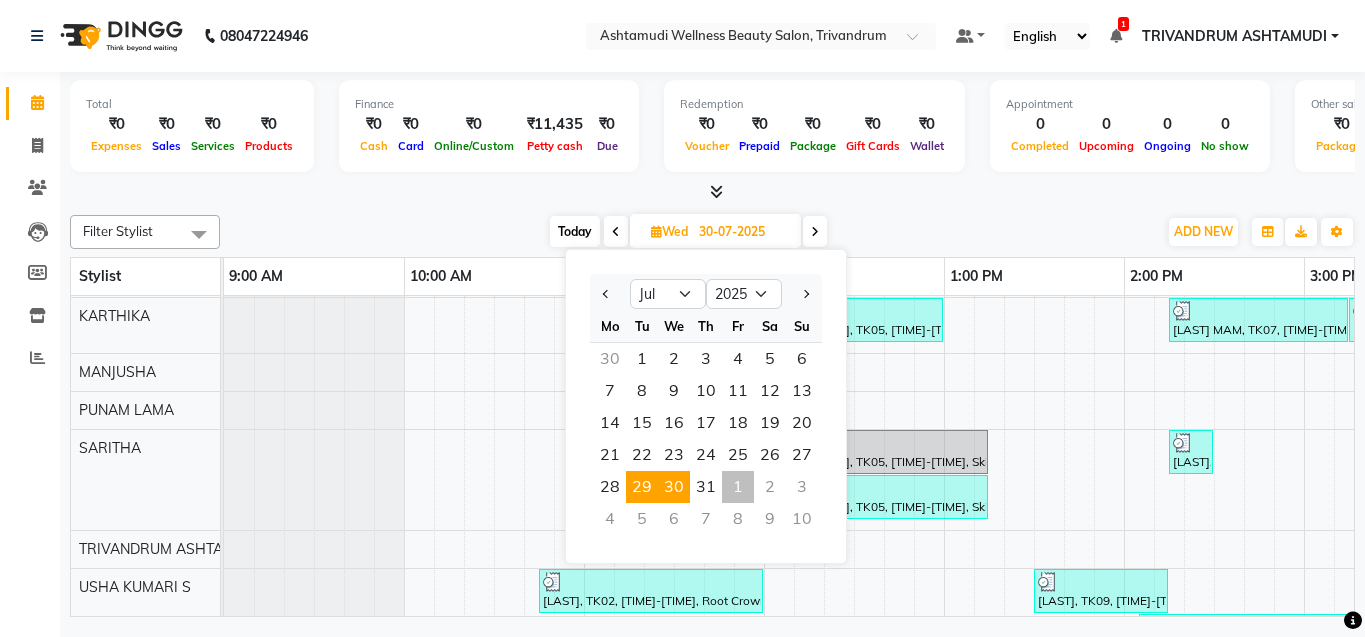 click on "29" at bounding box center [642, 487] 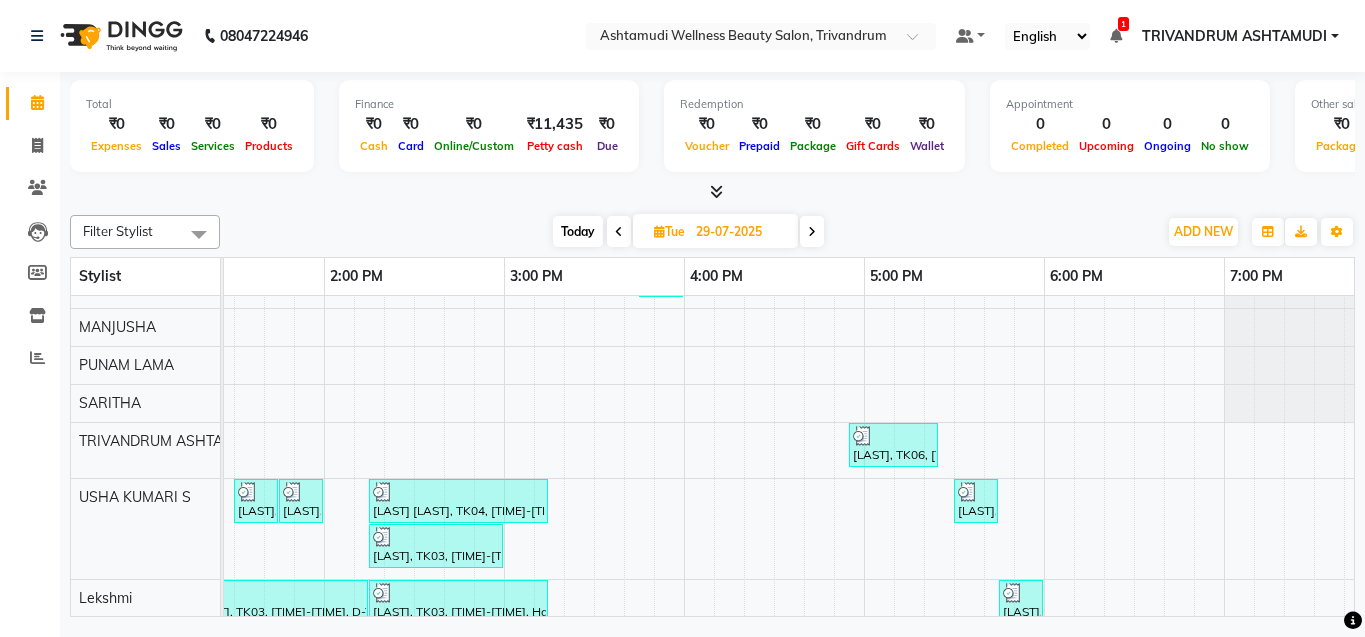 click on "Filter Stylist Select All [LAST] L B	 [LAST] [LAST] [LAST] GURUNG	 [LAST]	 [LAST] [LAST] [LAST] [LAST] [LAST] TRIVANDRUM ASHTAMUDI [LAST] [LAST] KUMARI S Today  [DAY] [DATE]-[DATE]-[DATE] Toggle Dropdown Add Appointment Add Invoice Add Expense Add Attendance Add Client Toggle Dropdown Add Appointment Add Invoice Add Expense Add Attendance Add Client ADD NEW Toggle Dropdown Add Appointment Add Invoice Add Expense Add Attendance Add Client Filter Stylist Select All [LAST] L B	 [LAST] [LAST] [LAST] GURUNG	 [LAST]	 [LAST] [LAST] [LAST] [LAST] [LAST] TRIVANDRUM ASHTAMUDI [LAST] [LAST] KUMARI S Group By  Staff View   Room View  View as Vertical  Vertical - Week View  Horizontal  Horizontal - Week View  List  Toggle Dropdown Calendar Settings Manage Tags   Arrange Stylists   Reset Stylists  Full Screen  Show Available Stylist  Appointment Form Zoom 150% Stylist [TIME] [TIME] [TIME] [TIME] [TIME] [TIME] [TIME] [TIME] [TIME] [TIME] [TIME] [TIME] [LAST] L B	 [LAST] [LAST] [LAST] GURUNG	 [LAST]" 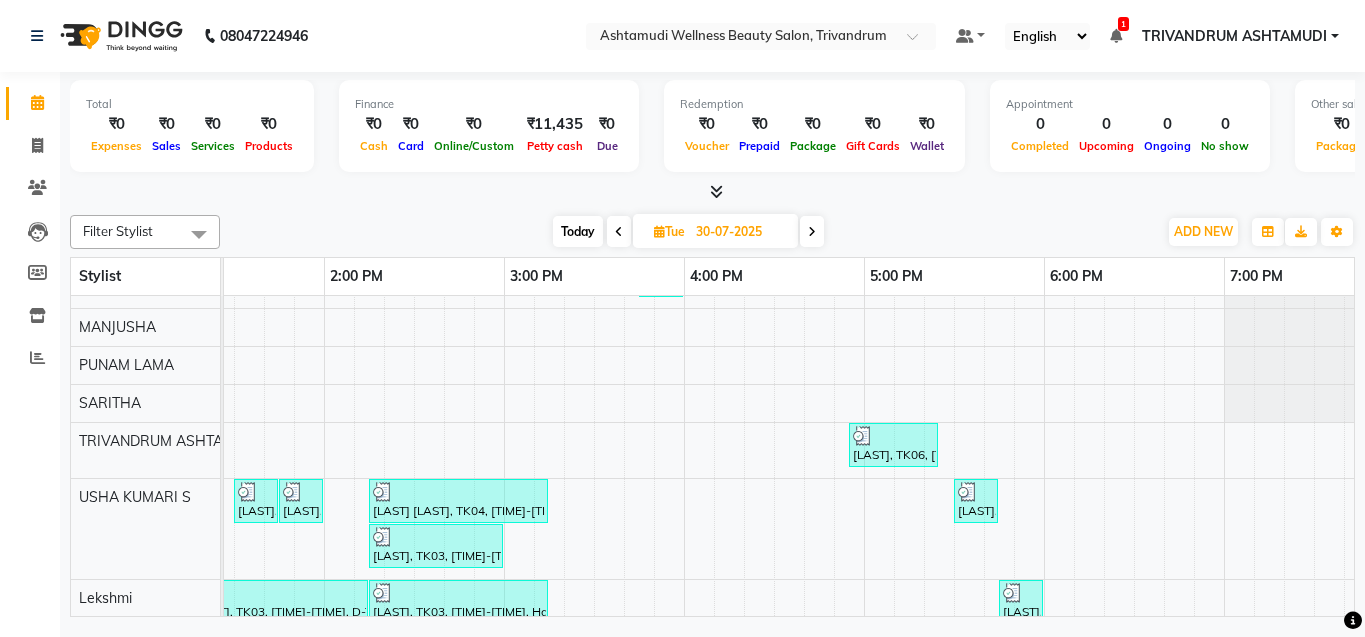 scroll, scrollTop: 0, scrollLeft: 361, axis: horizontal 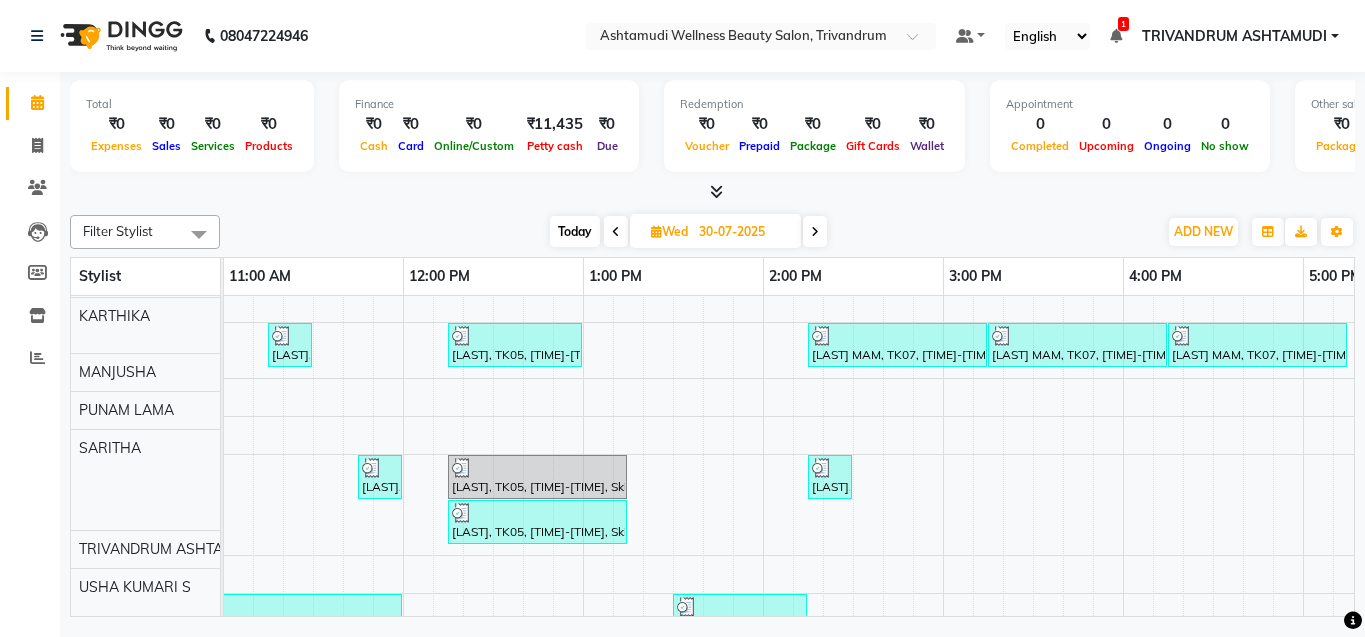 click at bounding box center [815, 231] 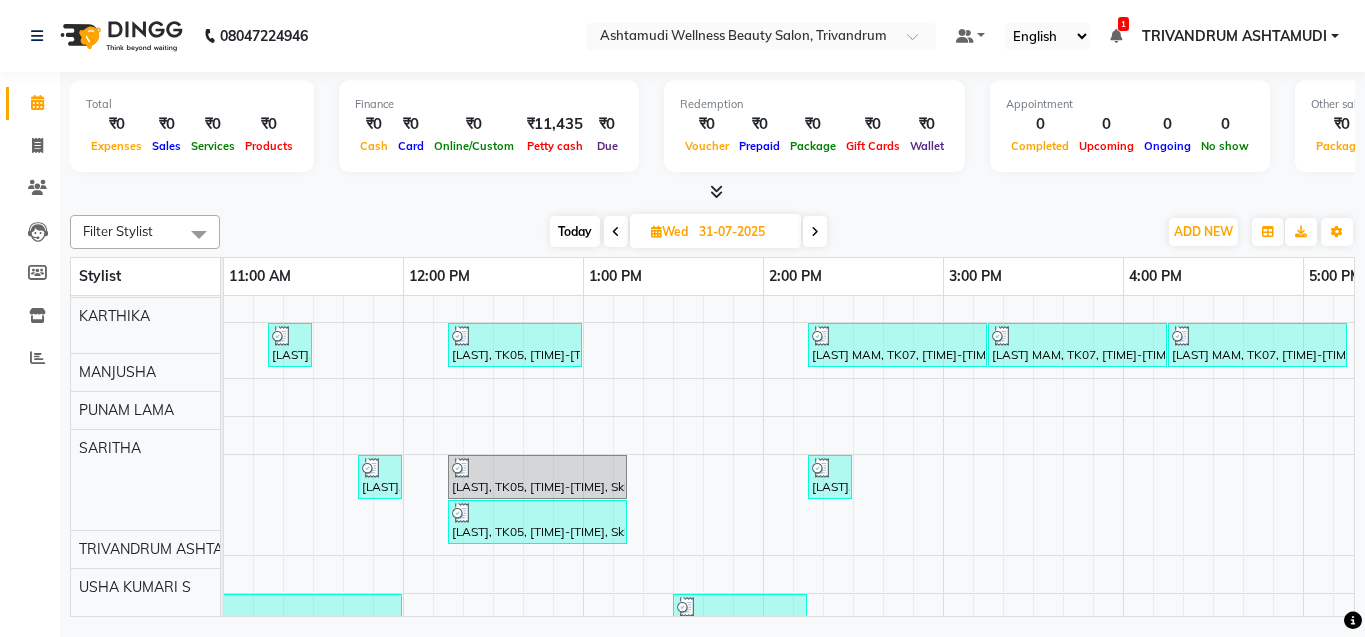 scroll, scrollTop: 0, scrollLeft: 361, axis: horizontal 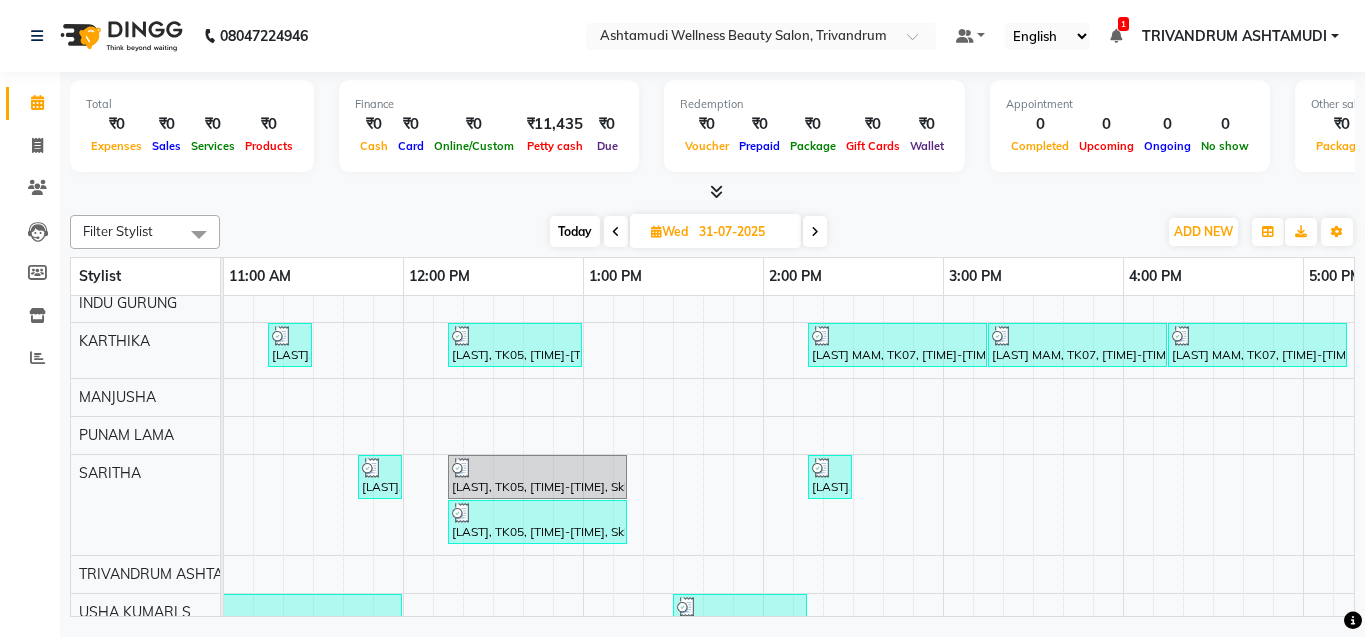 click at bounding box center (815, 231) 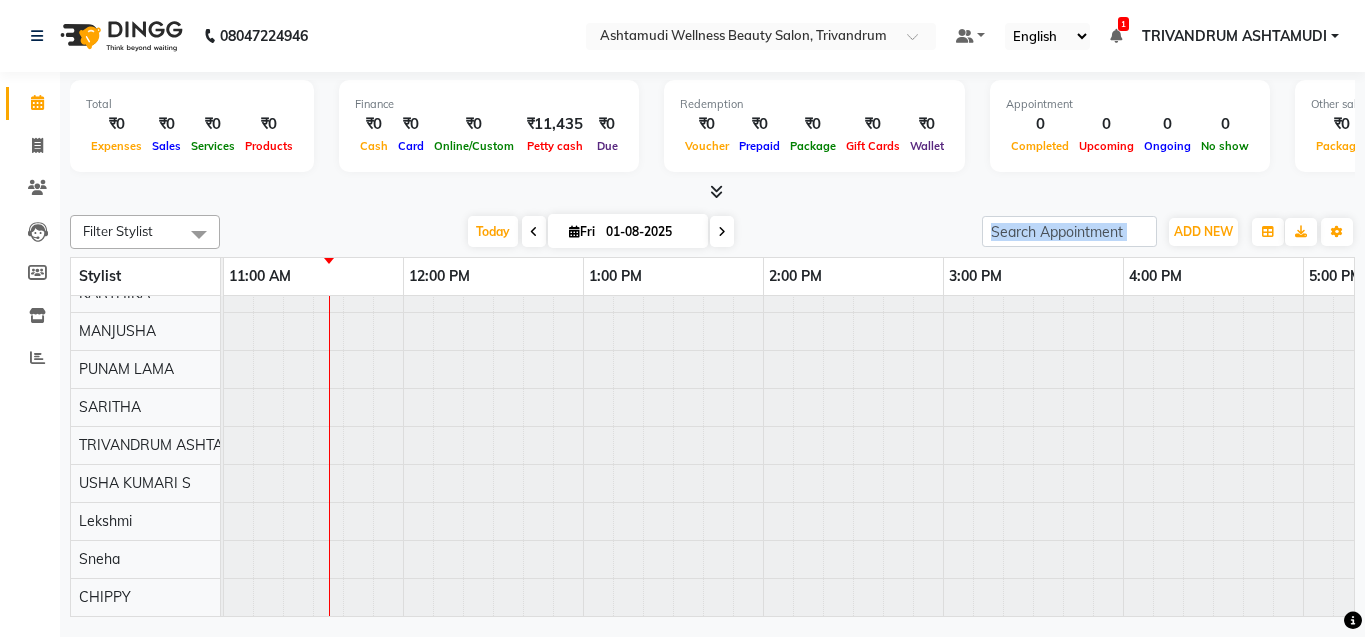 scroll, scrollTop: 0, scrollLeft: 361, axis: horizontal 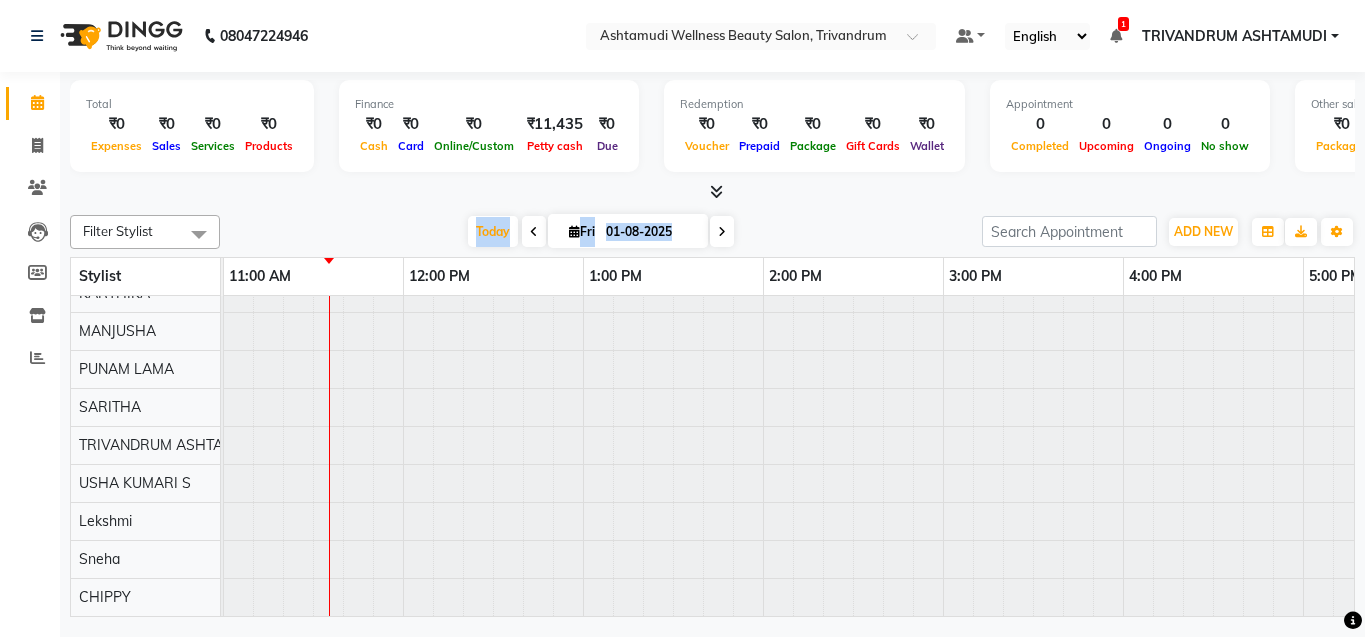 click on "Today  Fri 01-08-2025" at bounding box center [601, 232] 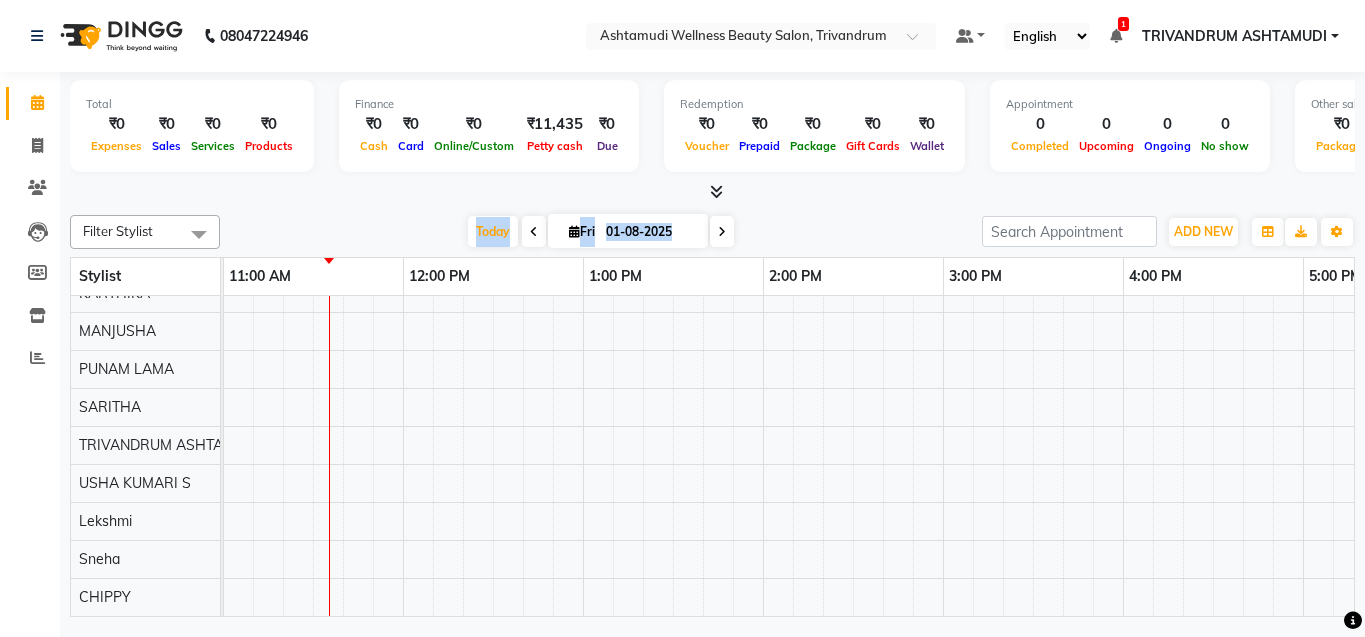 click at bounding box center (534, 231) 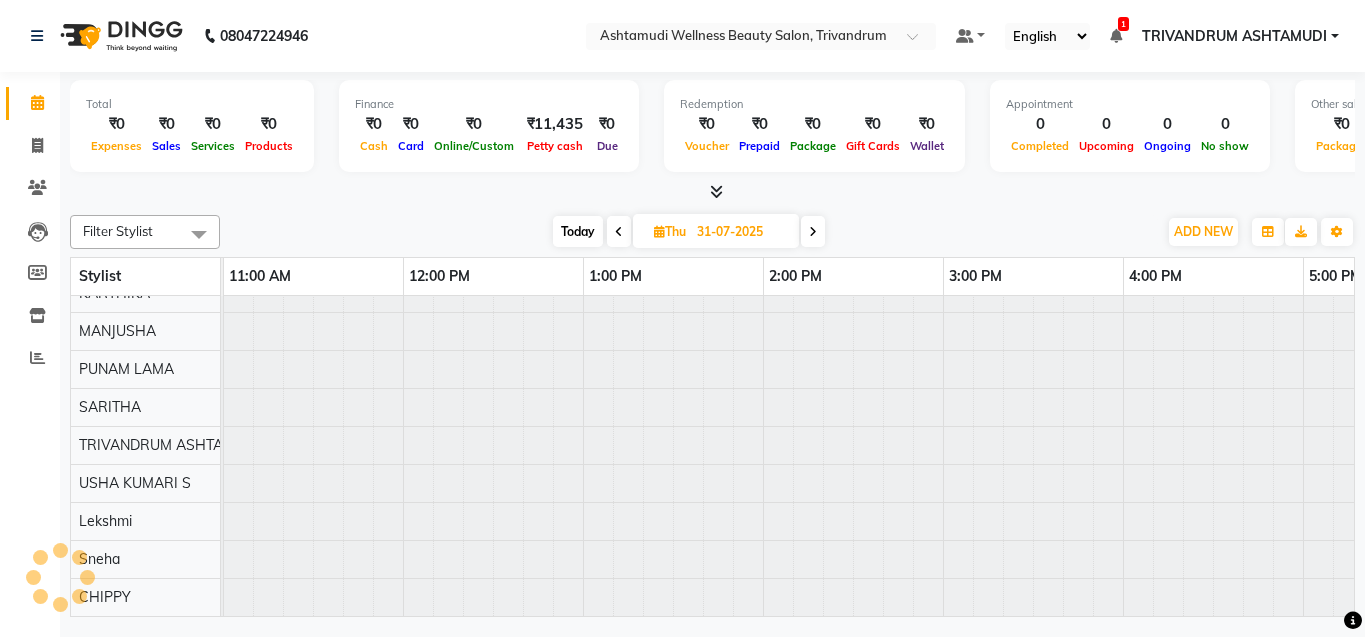 scroll, scrollTop: 0, scrollLeft: 0, axis: both 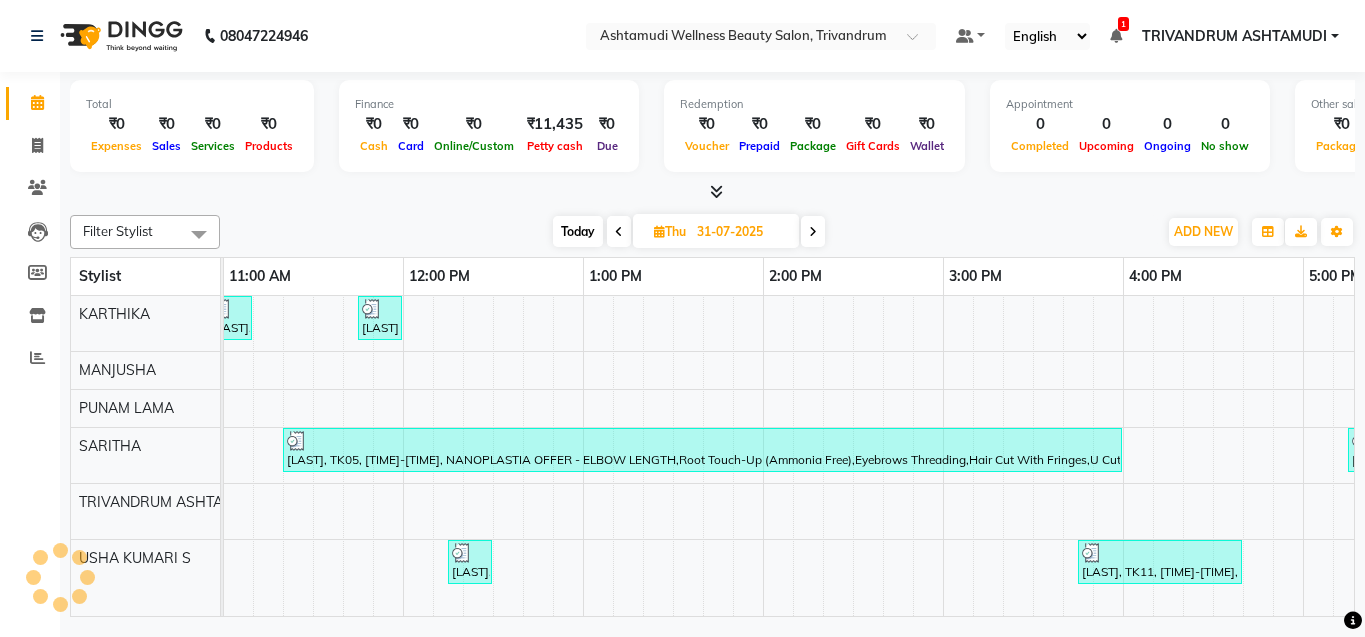 click at bounding box center (813, 231) 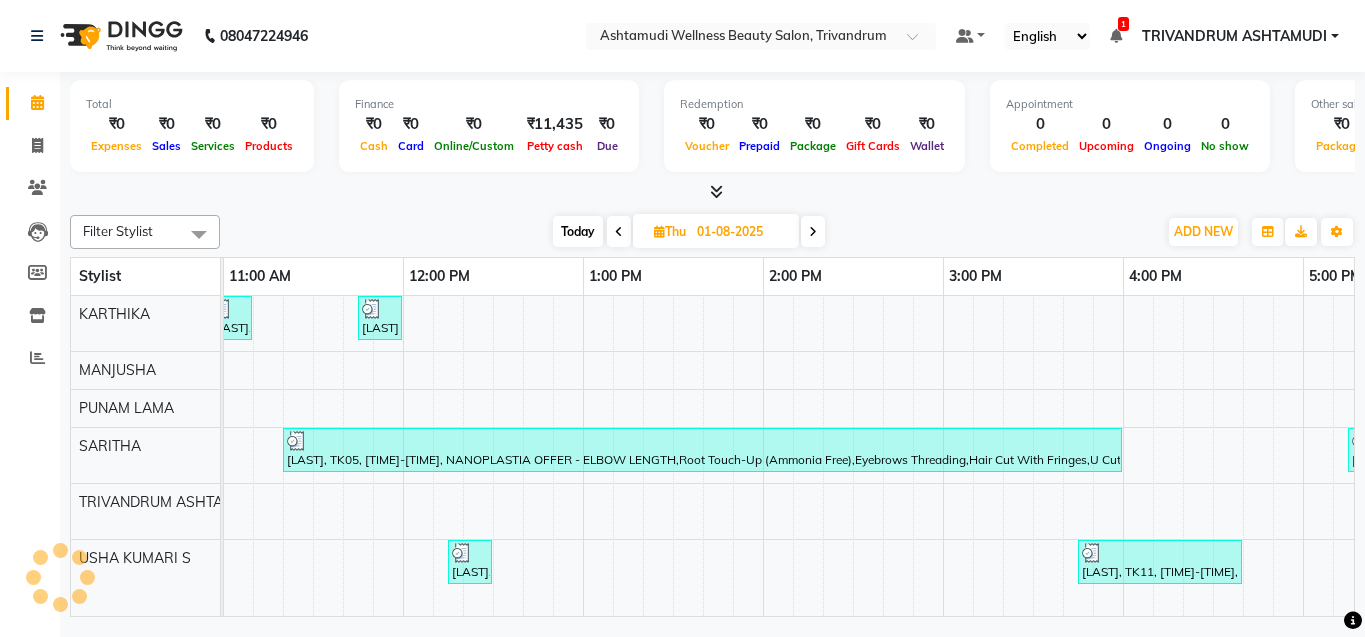 scroll, scrollTop: 0, scrollLeft: 0, axis: both 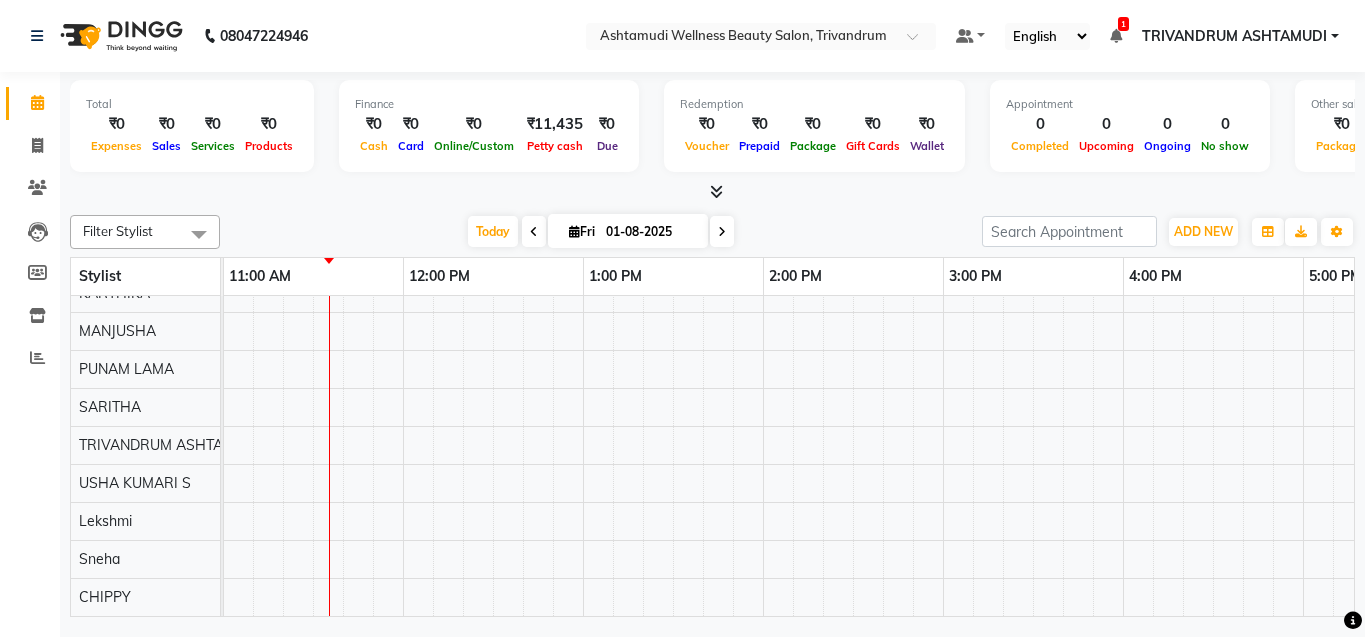click at bounding box center (574, 231) 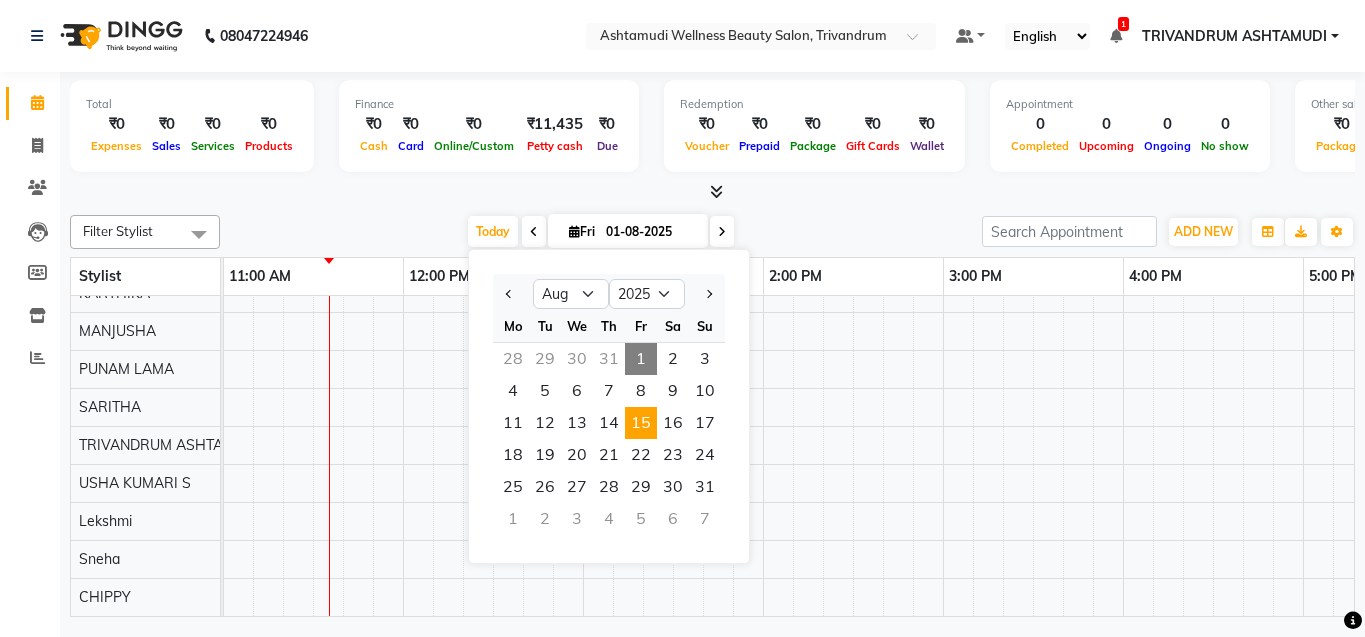 click on "15" at bounding box center [641, 423] 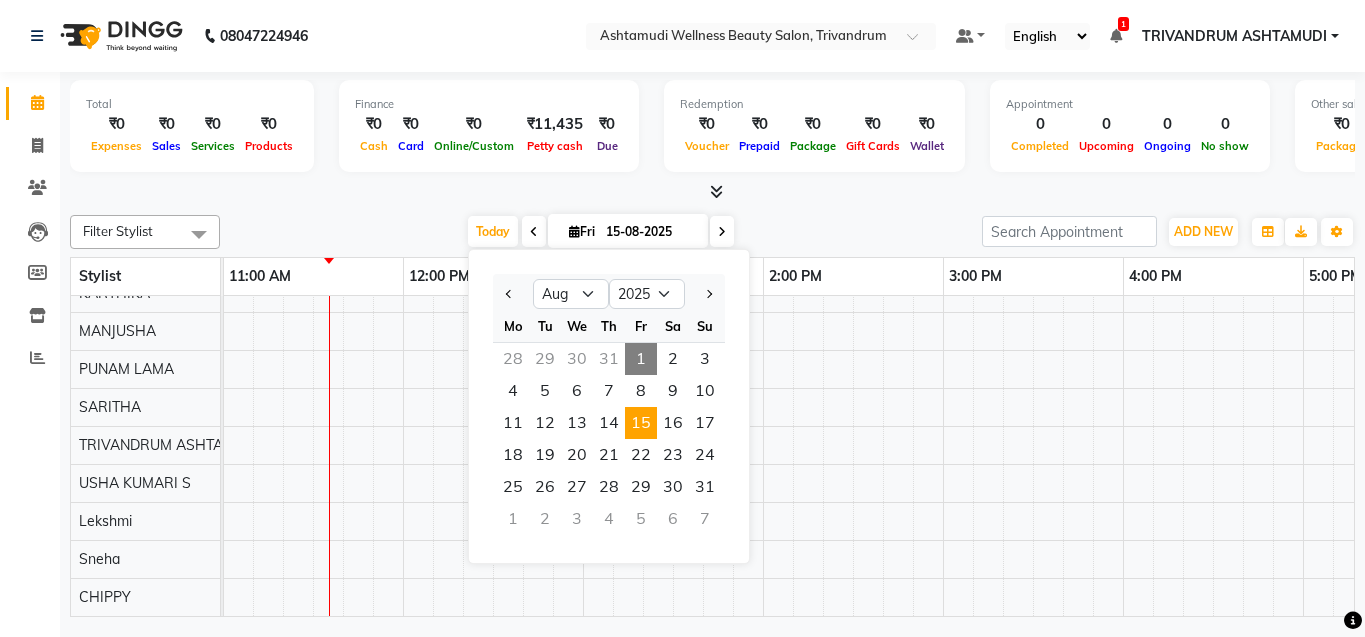 scroll, scrollTop: 0, scrollLeft: 0, axis: both 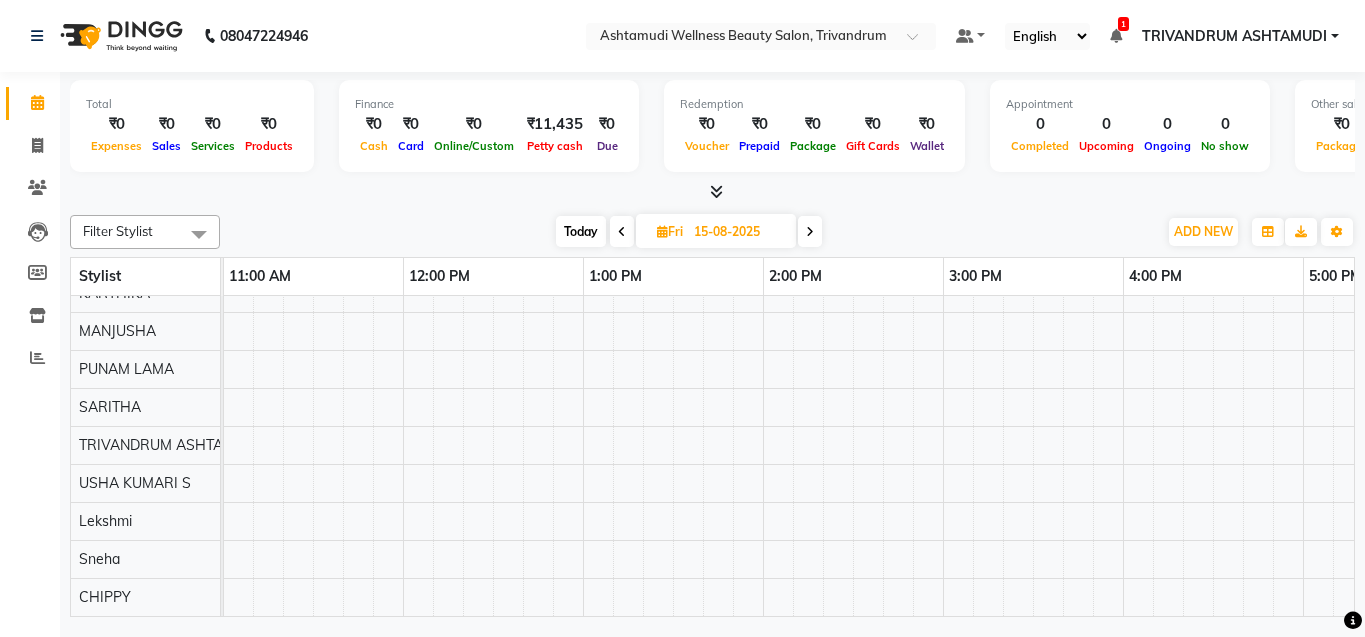 click at bounding box center [1123, 388] 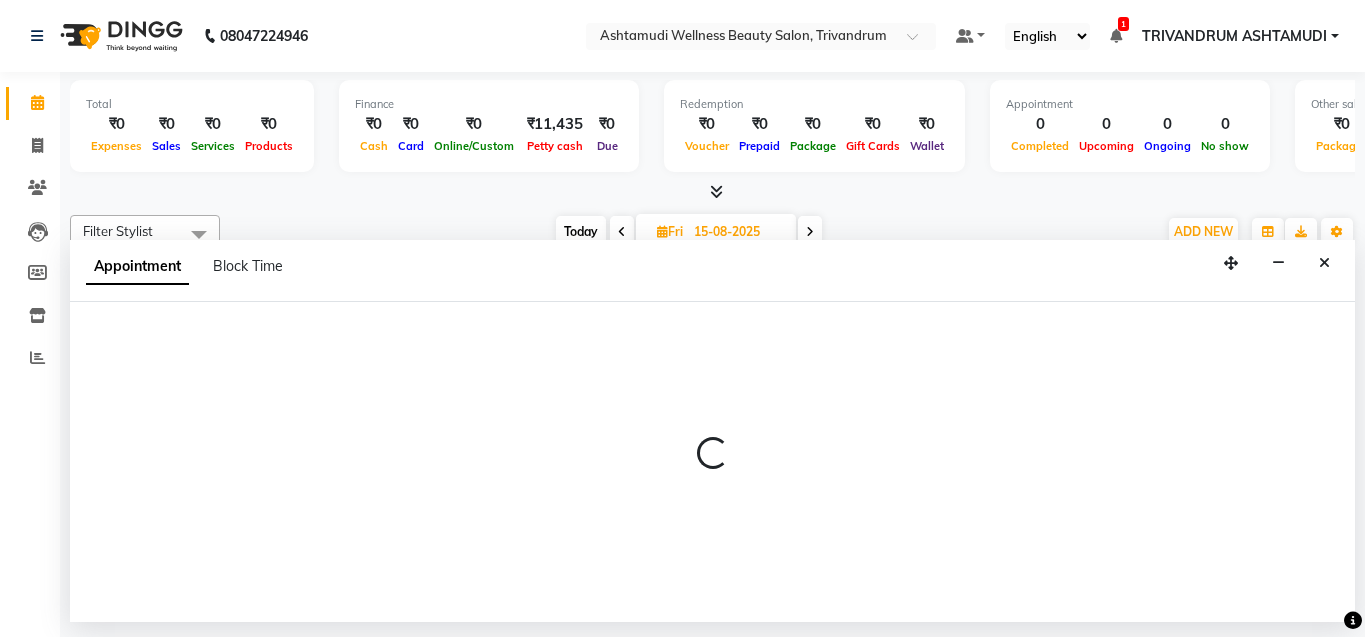 select on "27312" 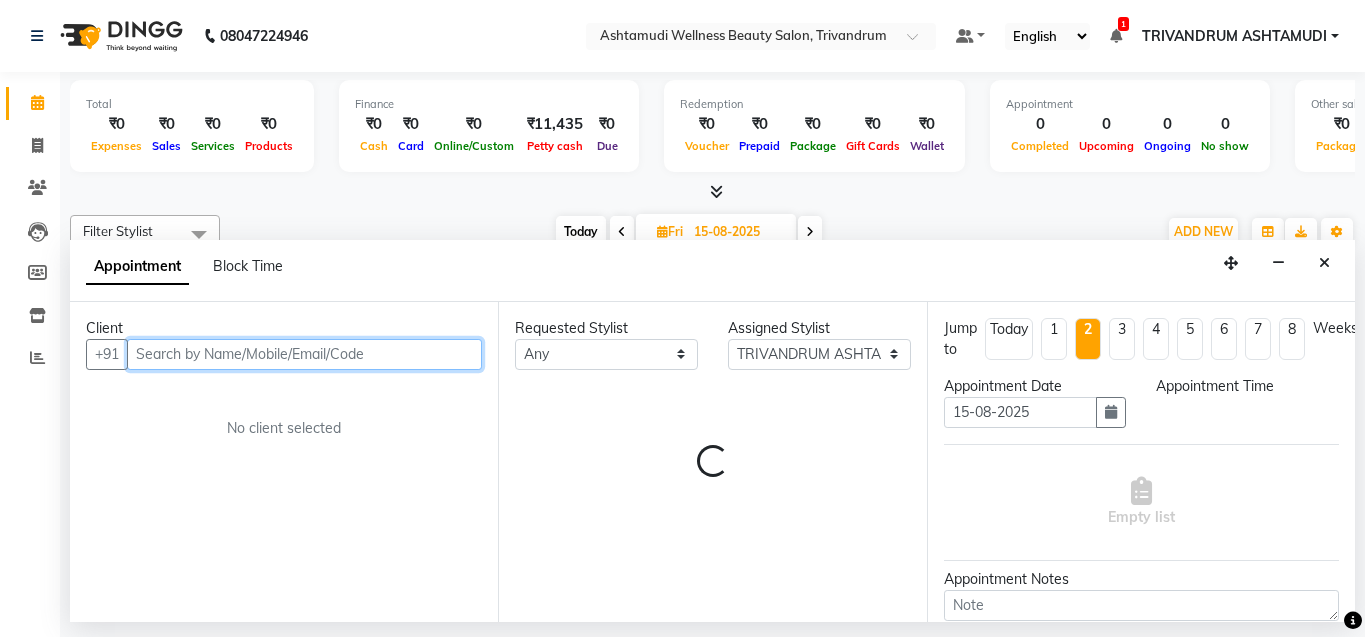 select on "705" 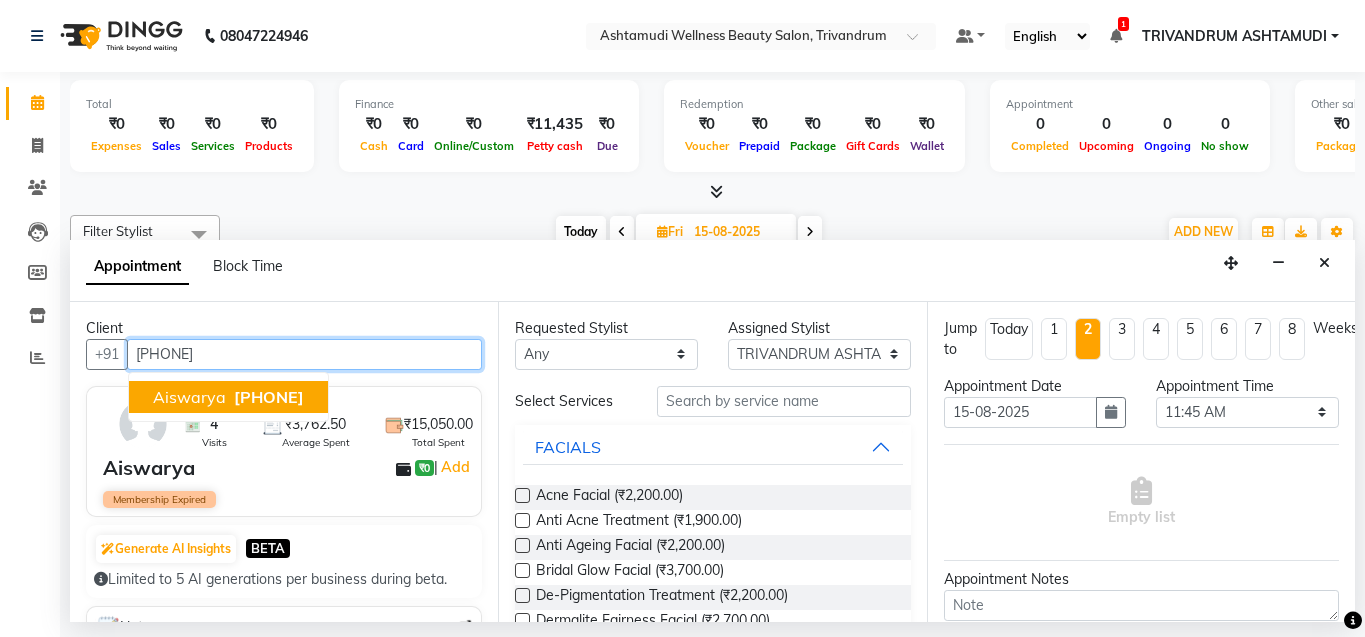 type on "[PHONE]" 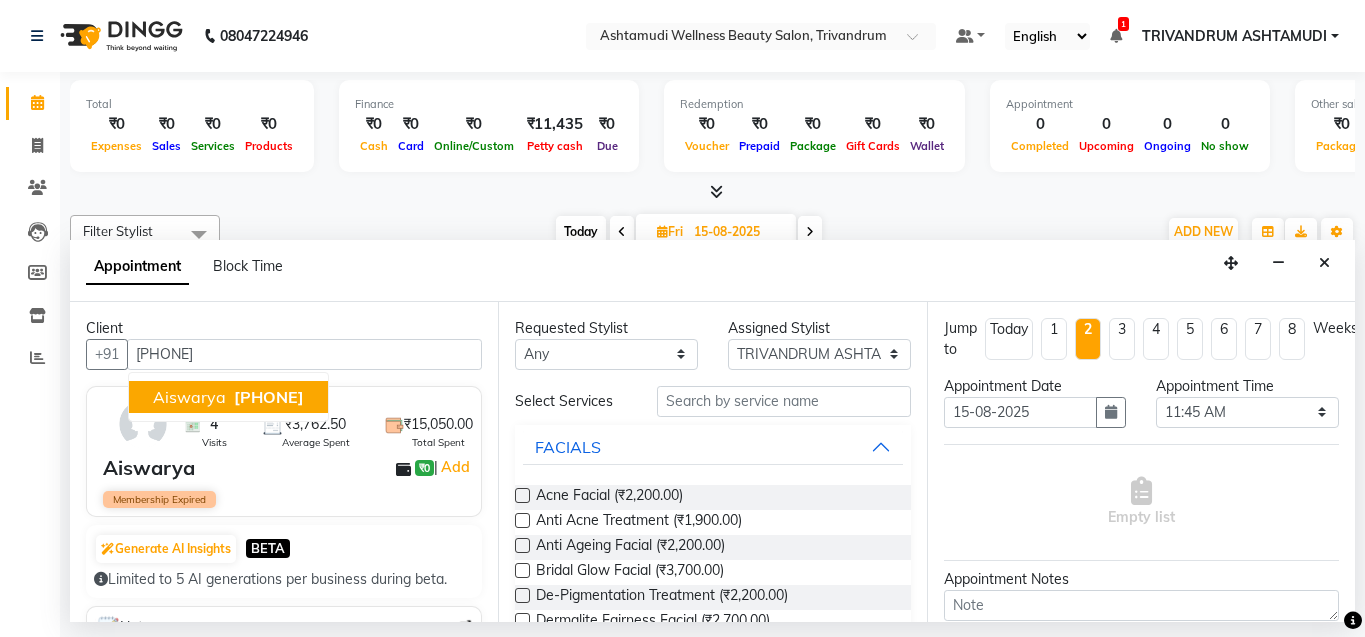 click on "[LAST]    ₹0  |   Add" at bounding box center [288, 468] 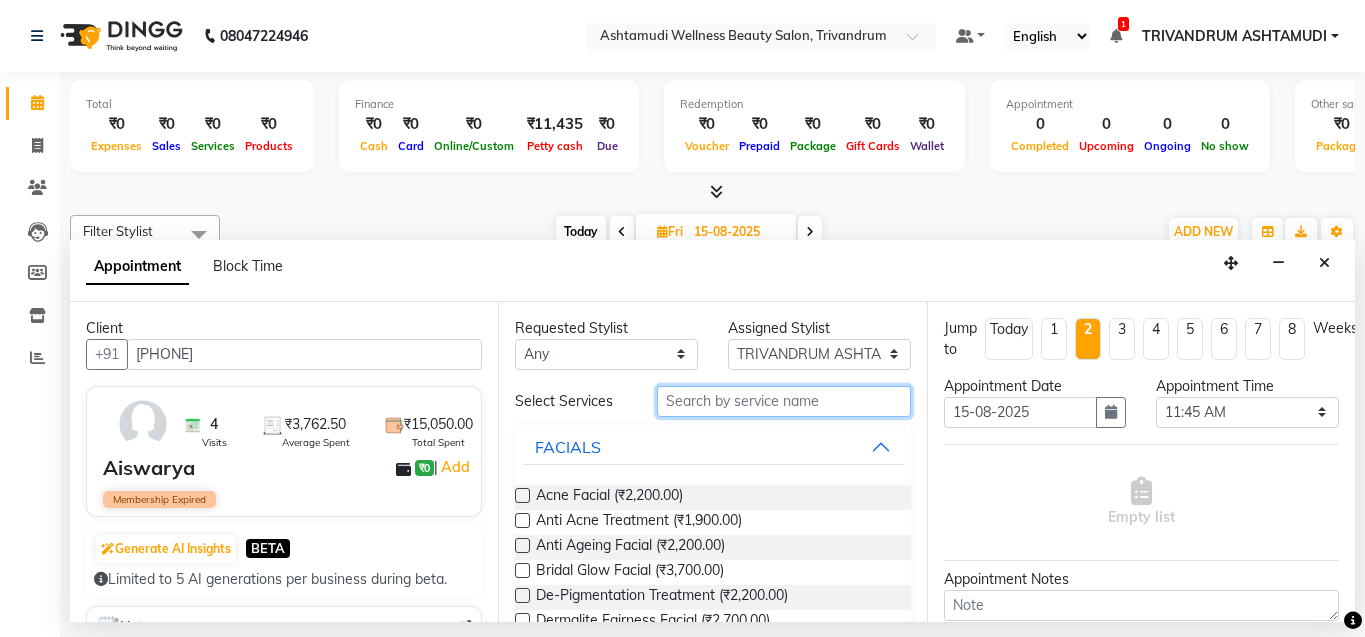 click at bounding box center [784, 401] 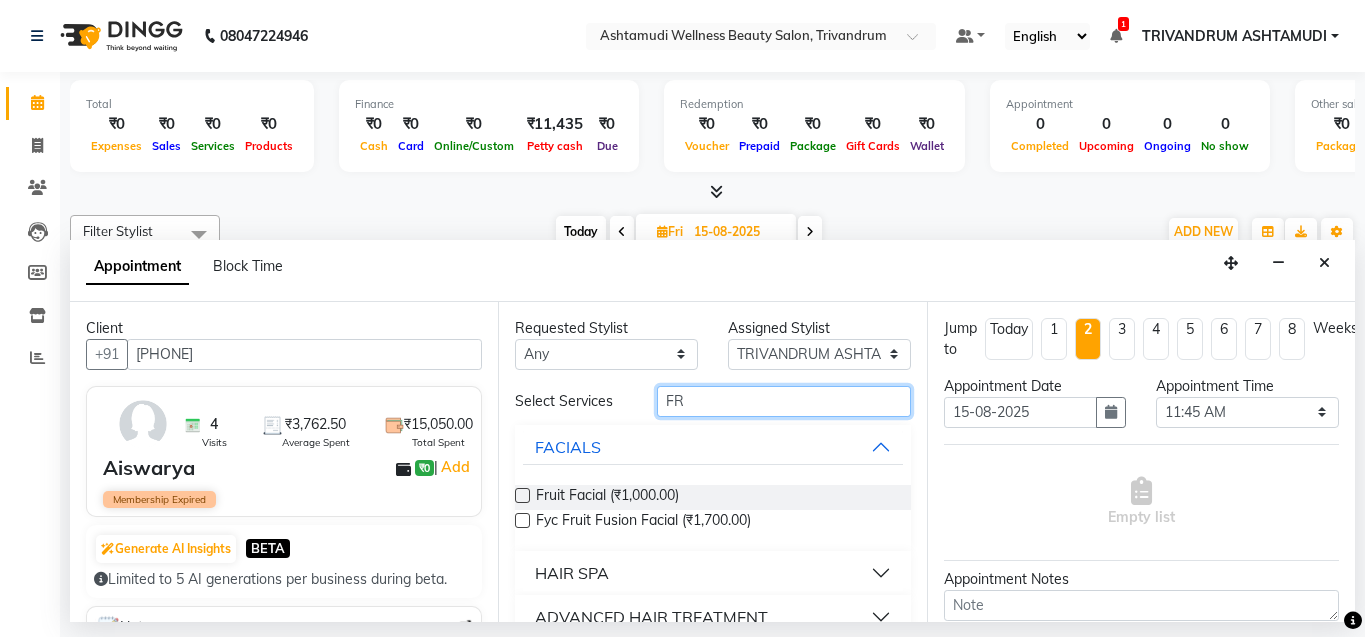 type on "FR" 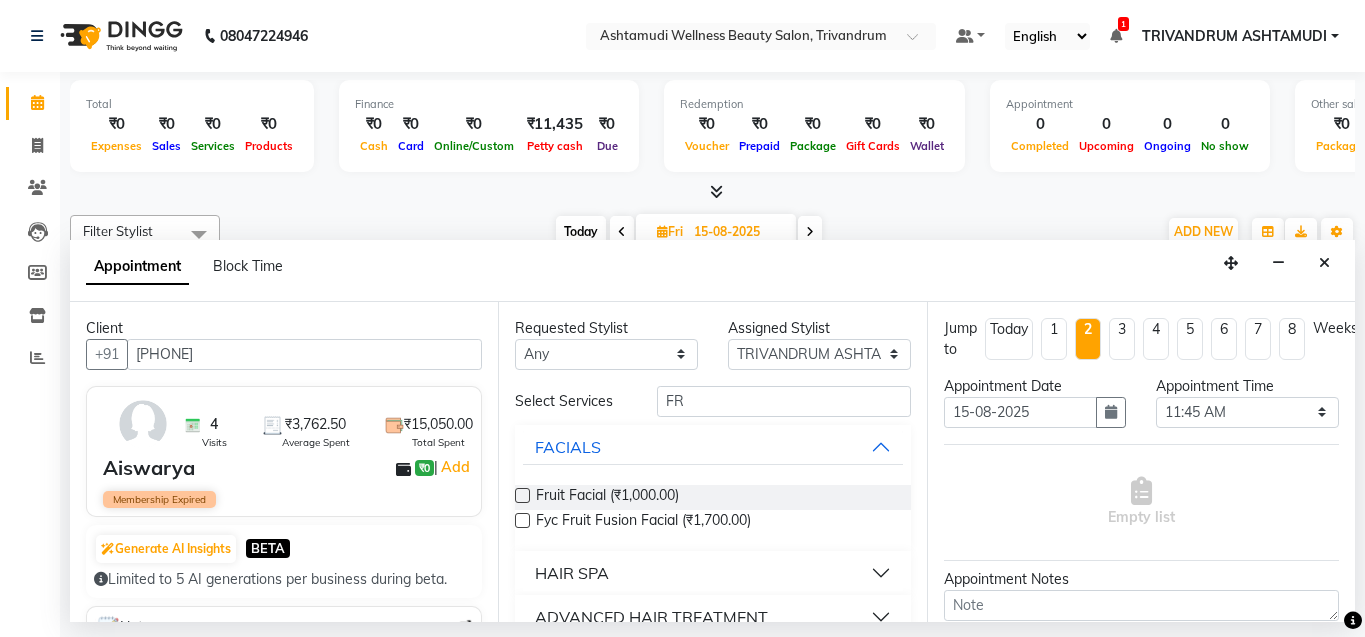 click at bounding box center [522, 495] 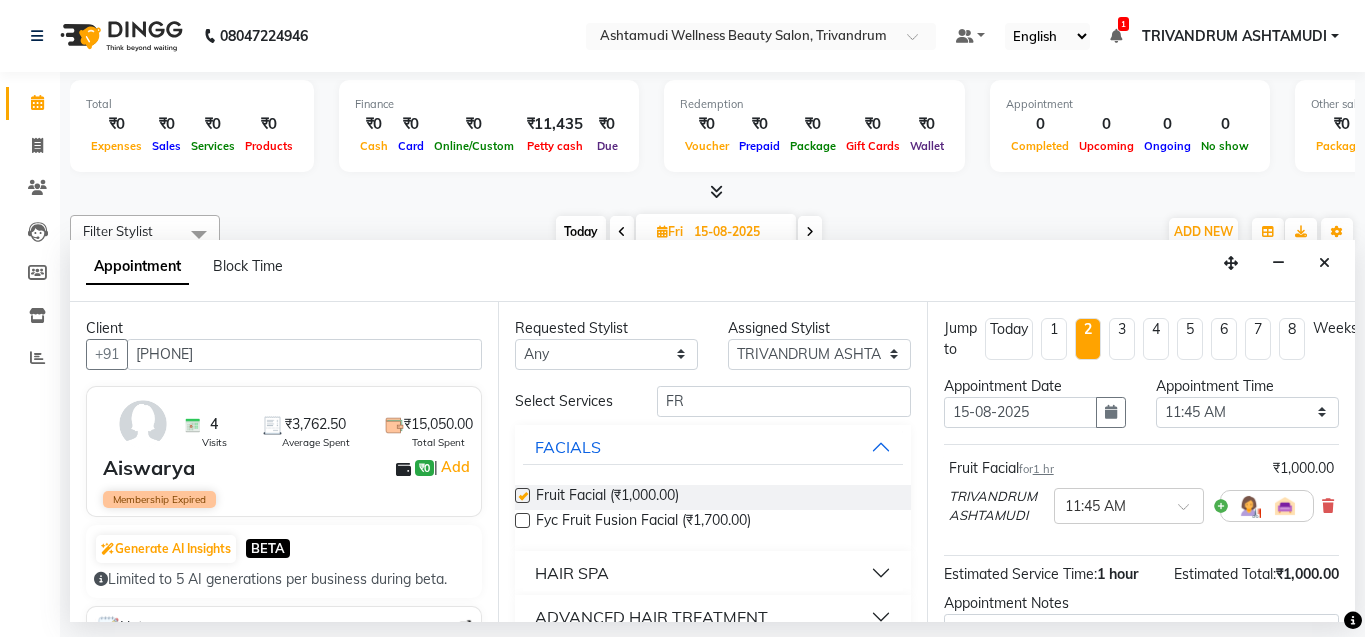 checkbox on "false" 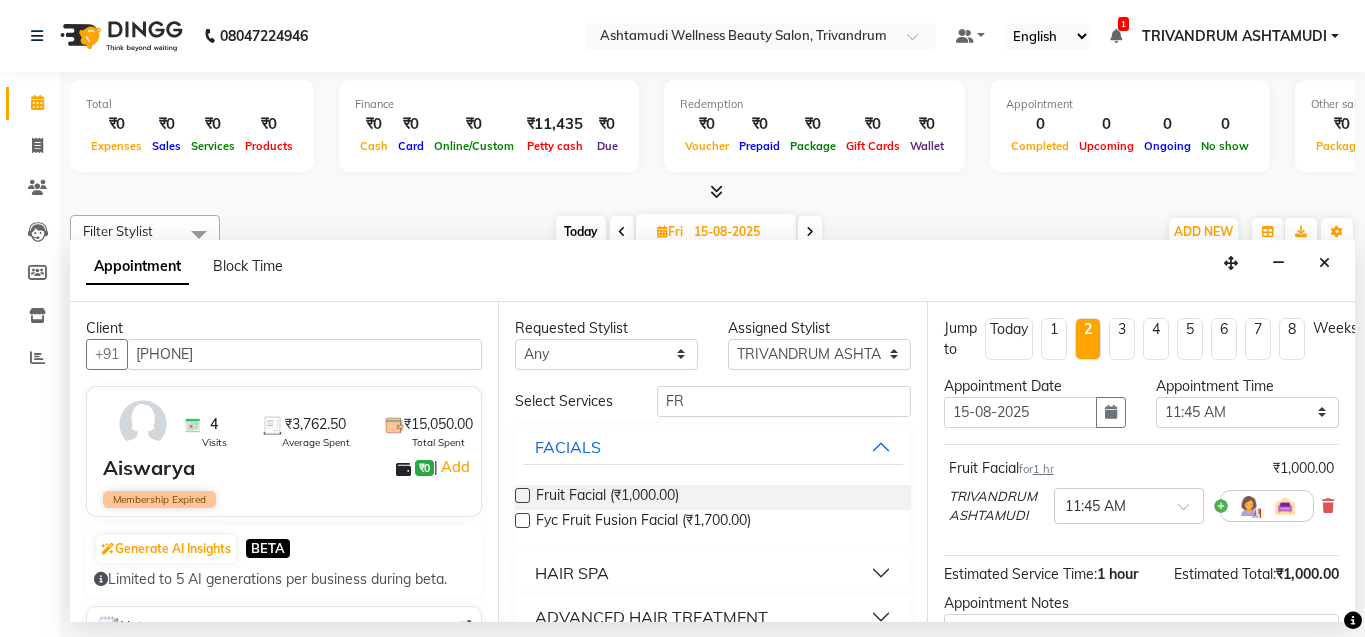 scroll, scrollTop: 224, scrollLeft: 0, axis: vertical 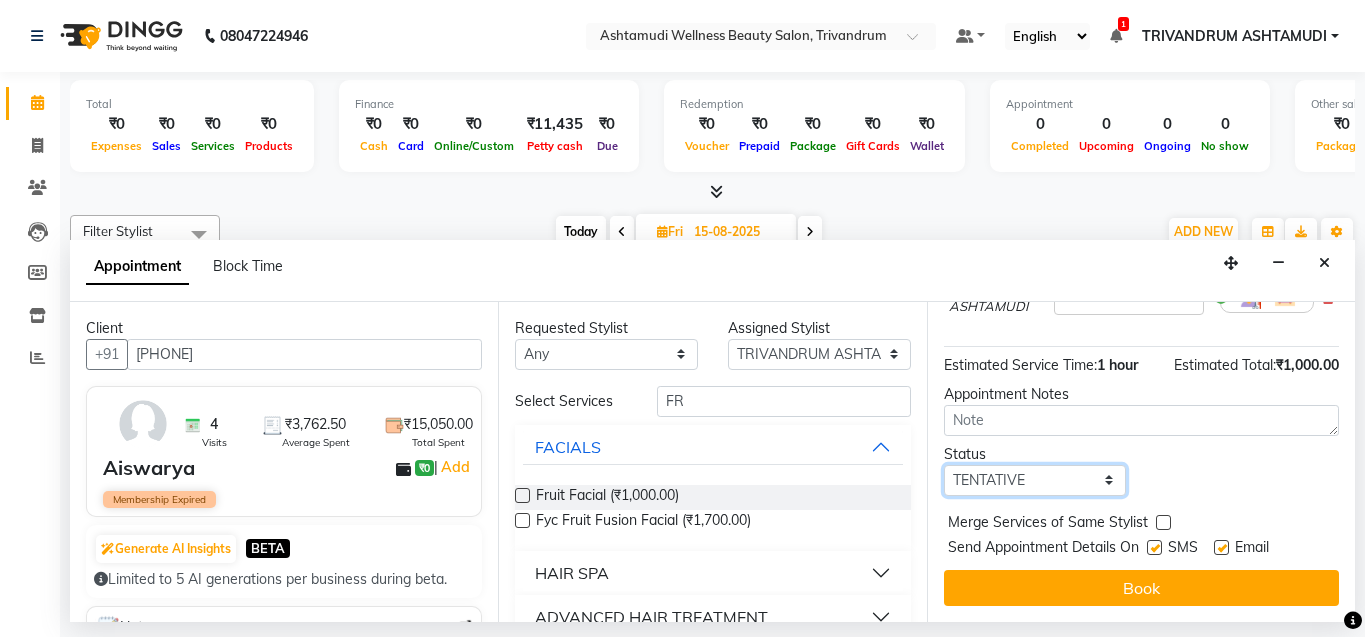 drag, startPoint x: 1057, startPoint y: 457, endPoint x: 1020, endPoint y: 476, distance: 41.59327 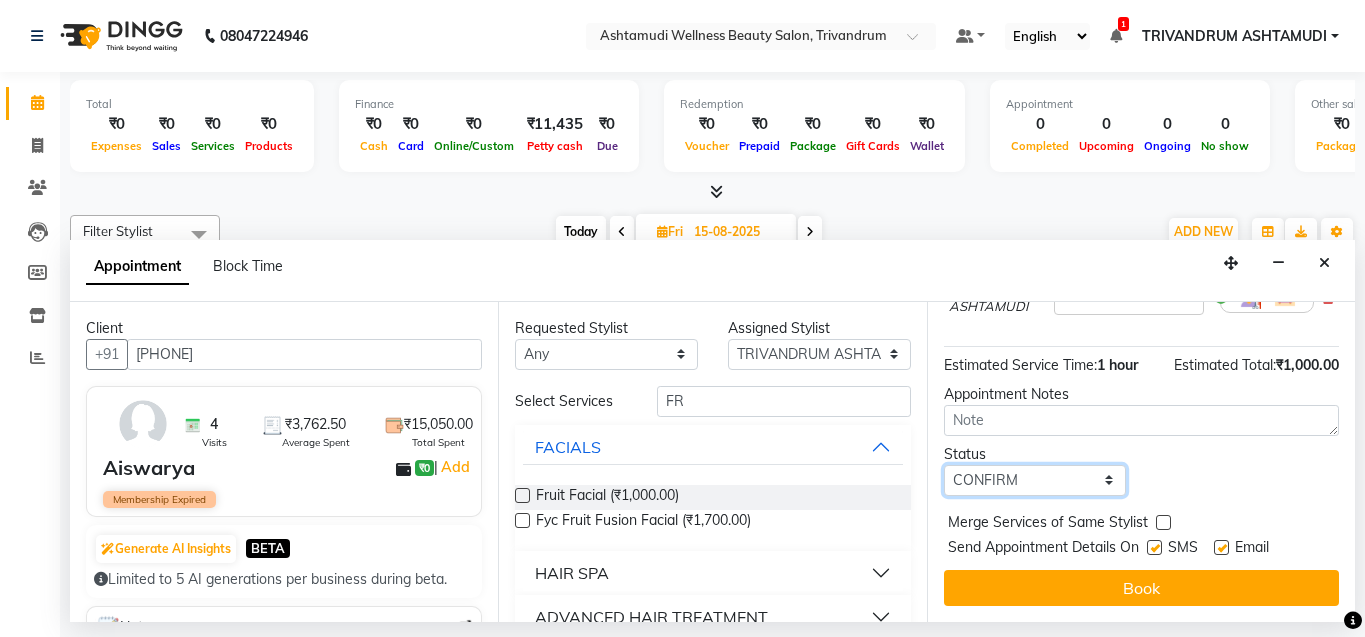 click on "Select TENTATIVE CONFIRM UPCOMING" at bounding box center (1035, 480) 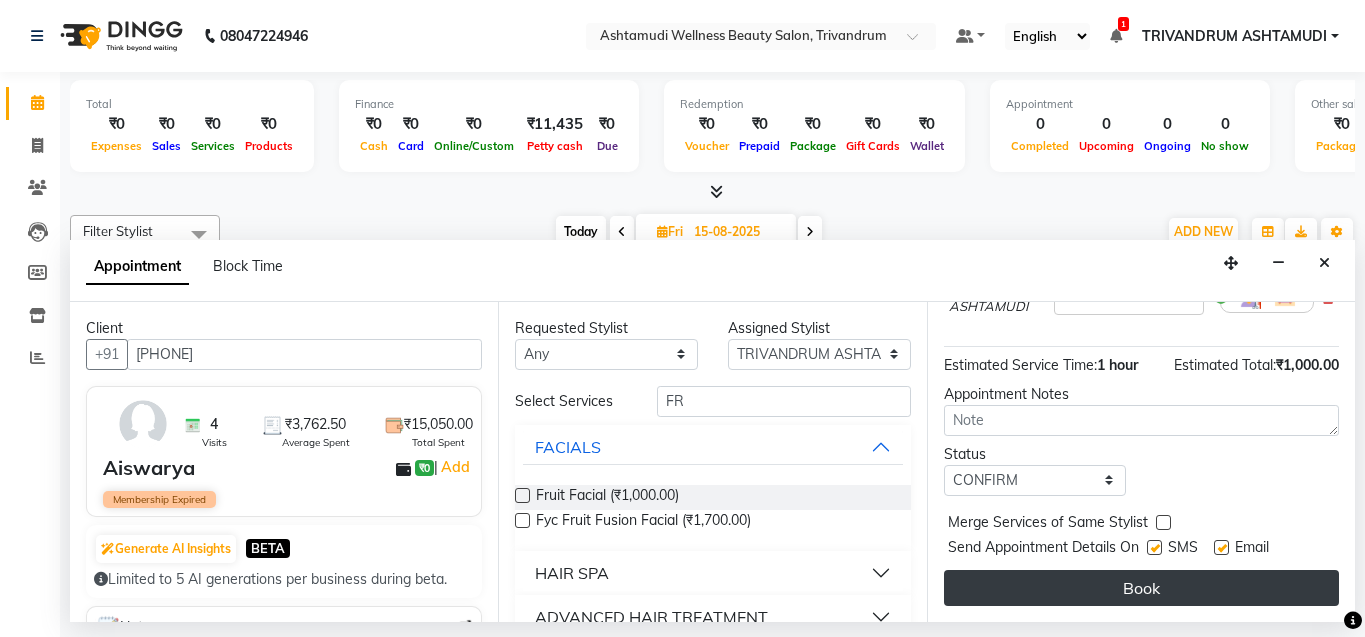 click on "Book" at bounding box center (1141, 588) 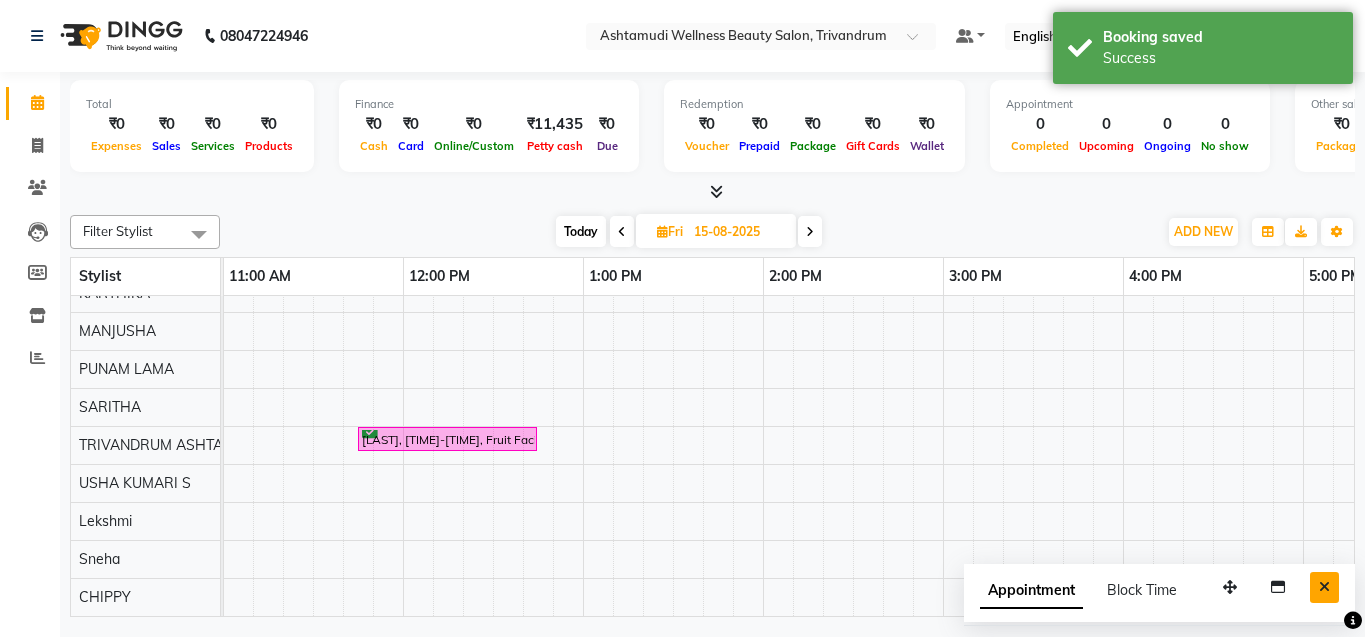 click at bounding box center (1324, 587) 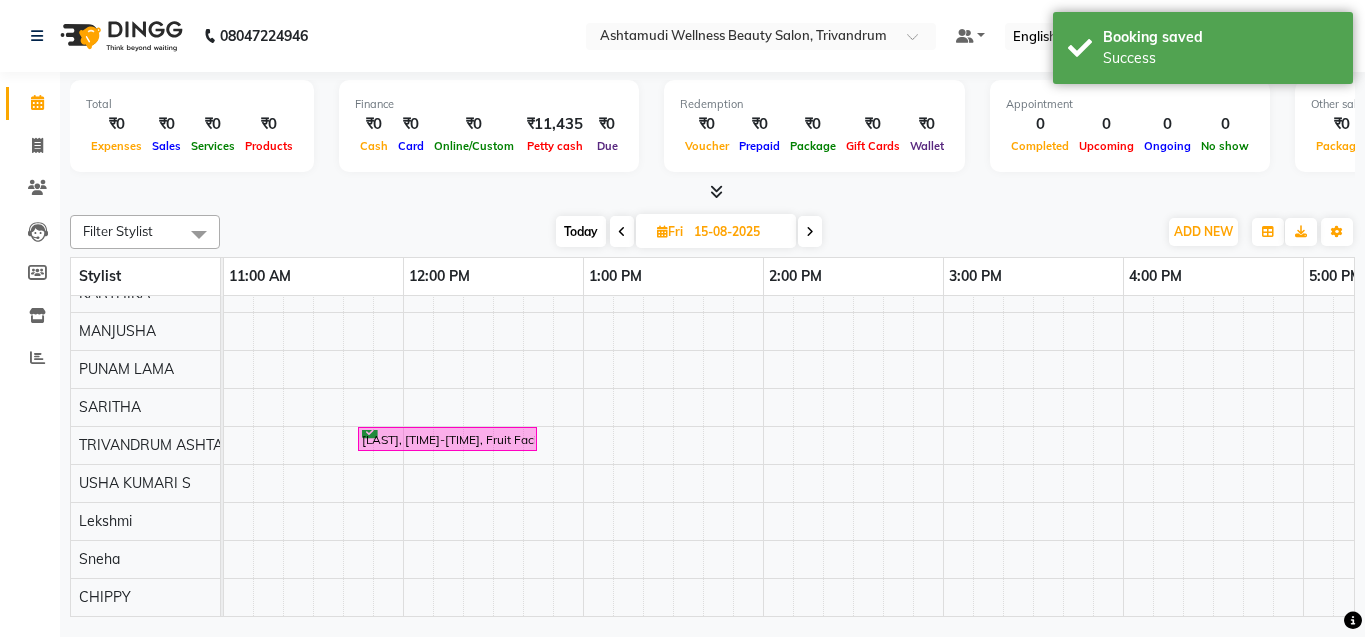 scroll, scrollTop: 150, scrollLeft: 4, axis: both 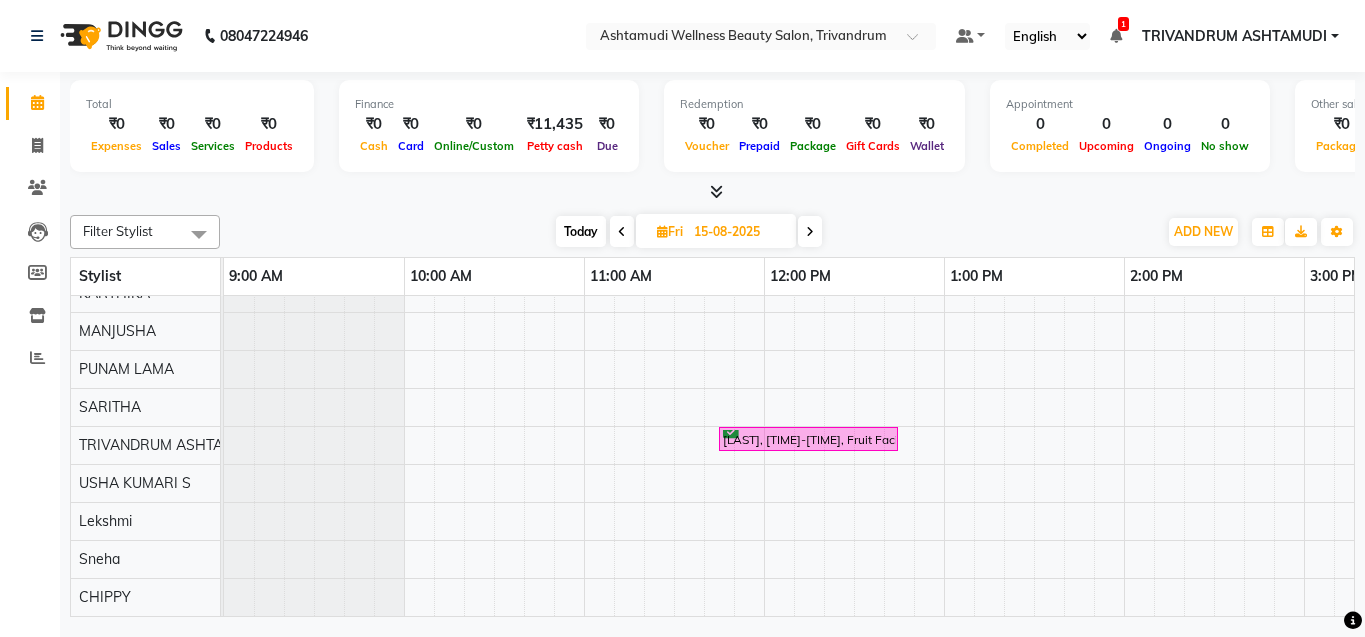 click at bounding box center (622, 232) 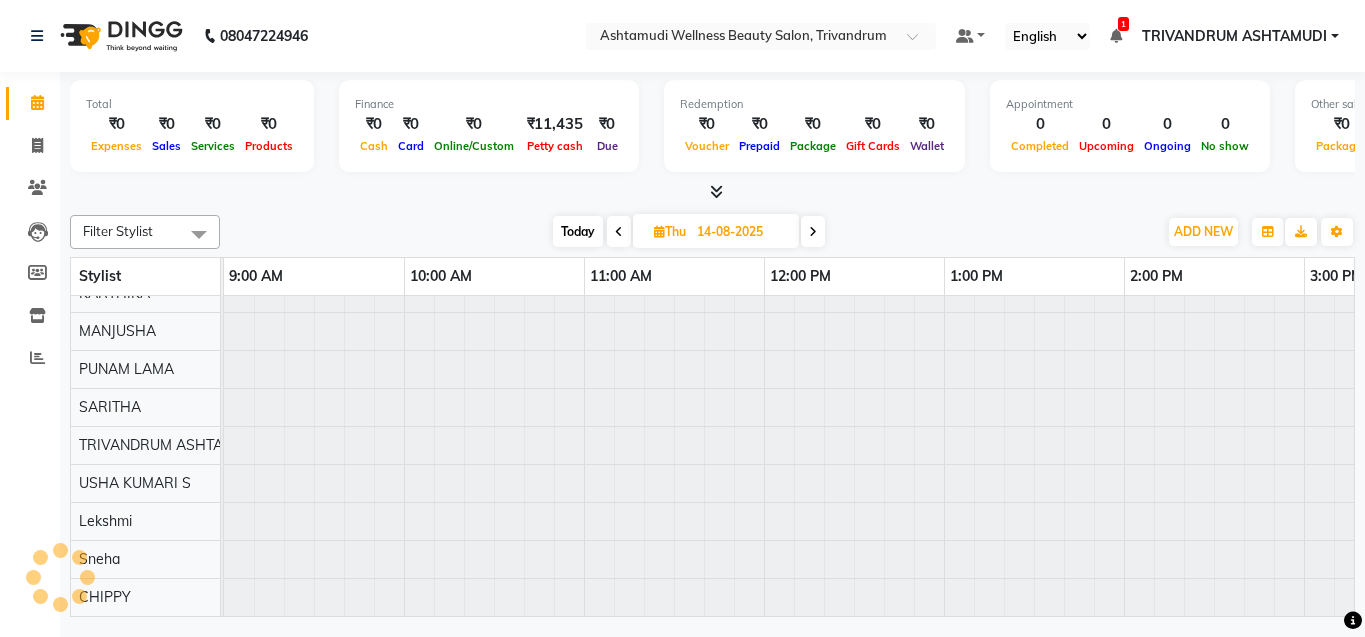 click at bounding box center [619, 232] 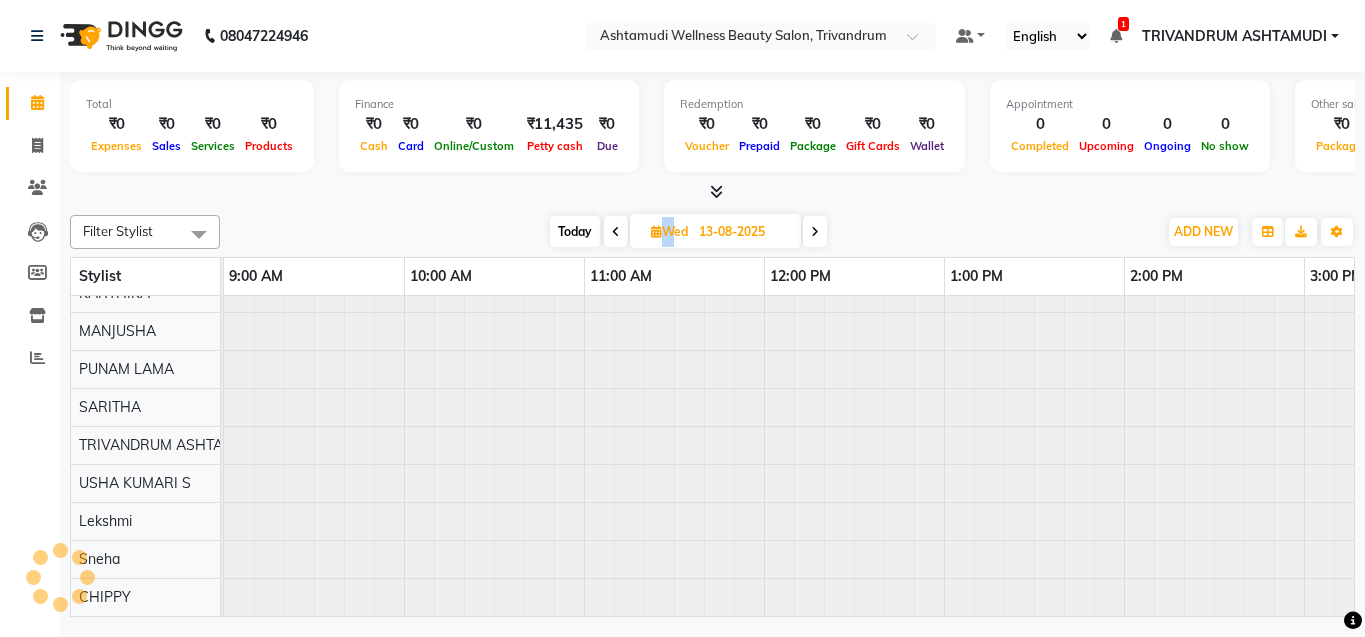 click at bounding box center [616, 231] 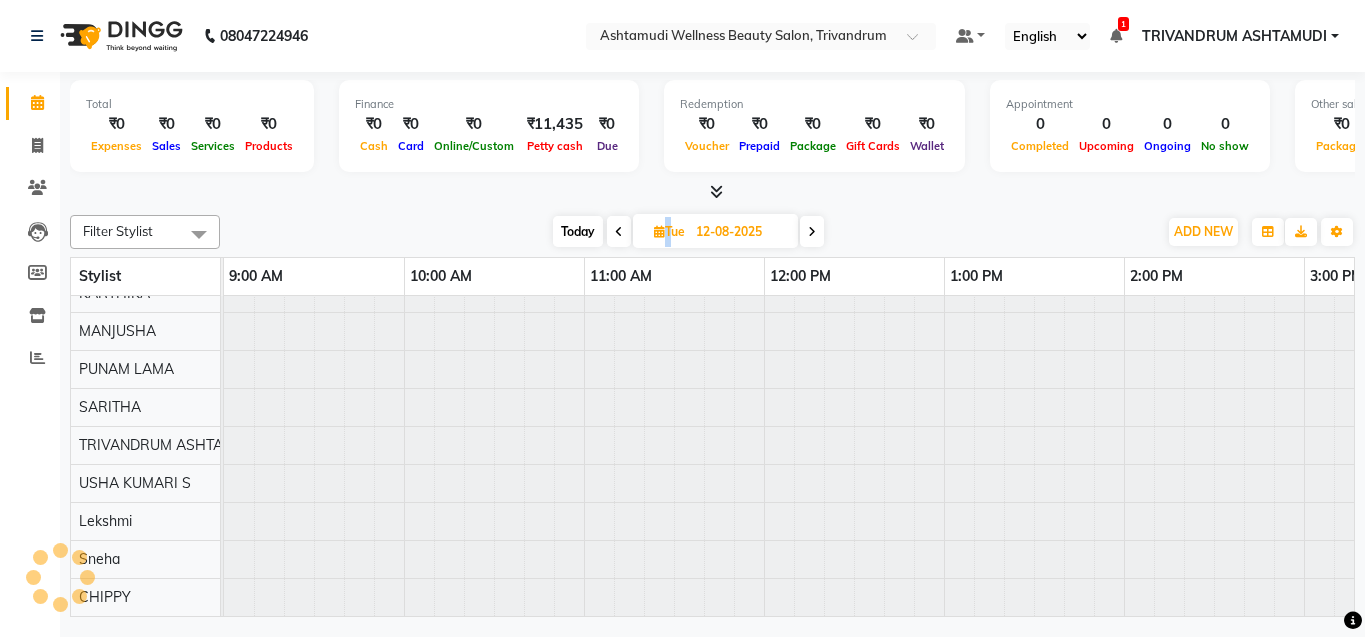 scroll, scrollTop: 0, scrollLeft: 0, axis: both 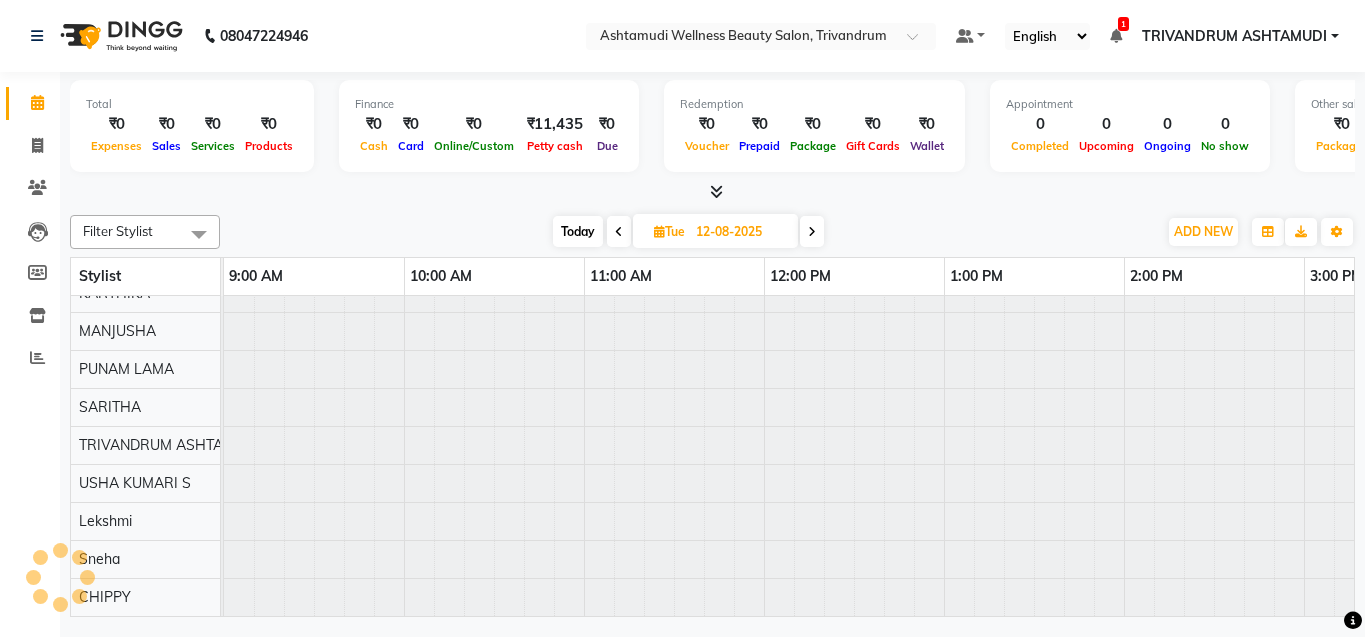 click at bounding box center [619, 232] 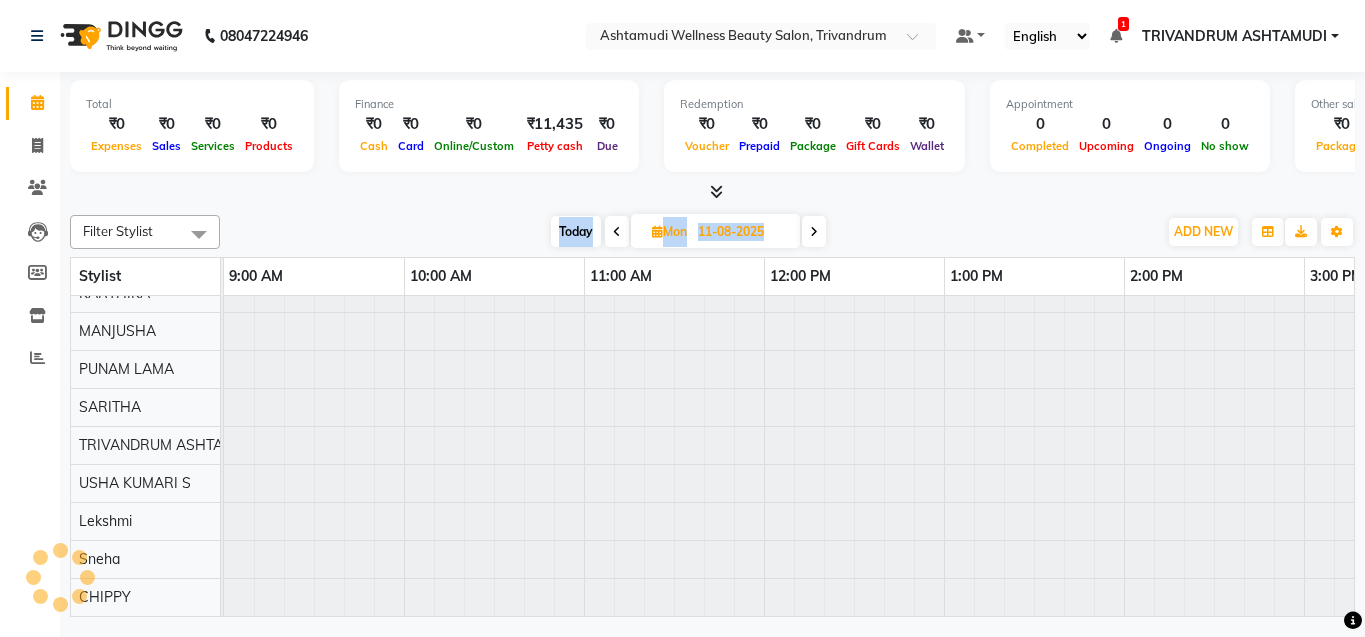click at bounding box center (617, 231) 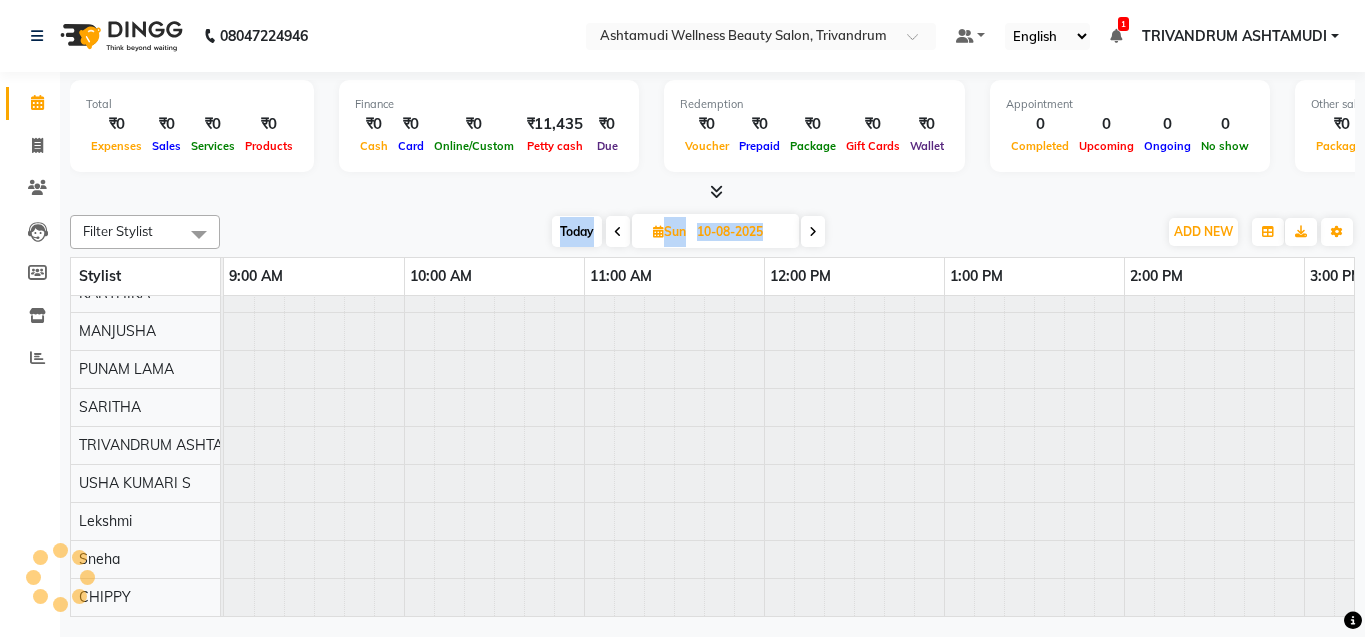 scroll, scrollTop: 0, scrollLeft: 361, axis: horizontal 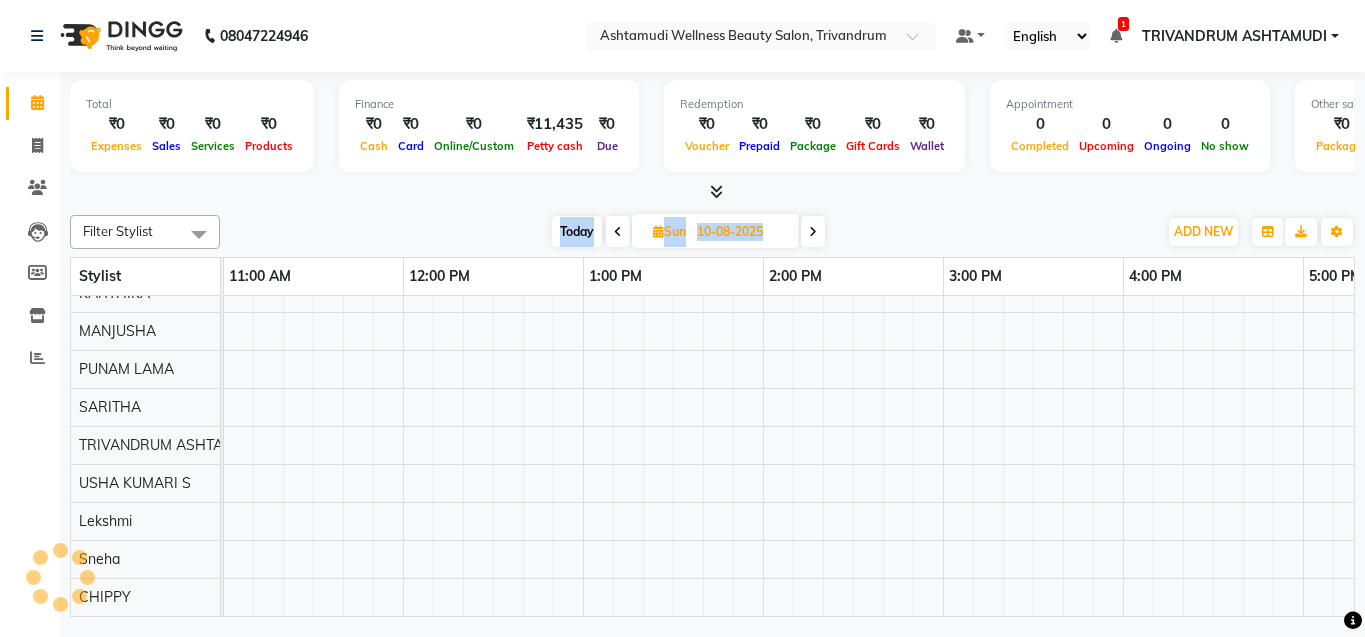 click at bounding box center [618, 232] 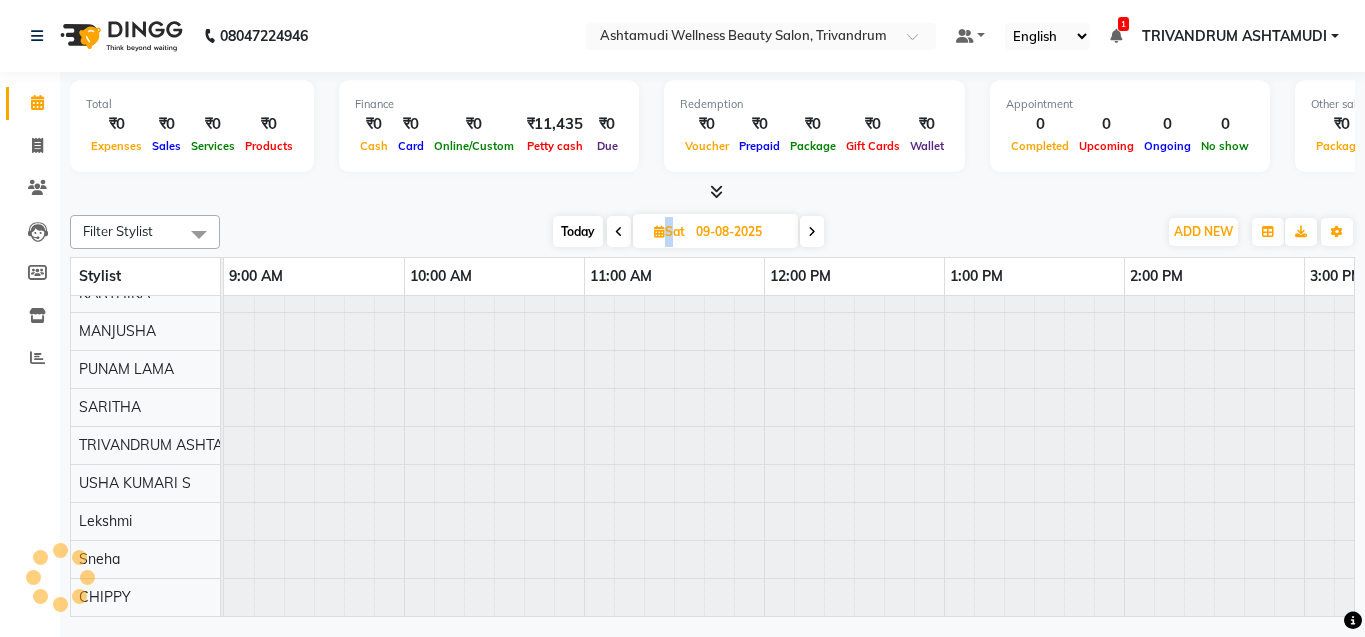 click at bounding box center [619, 232] 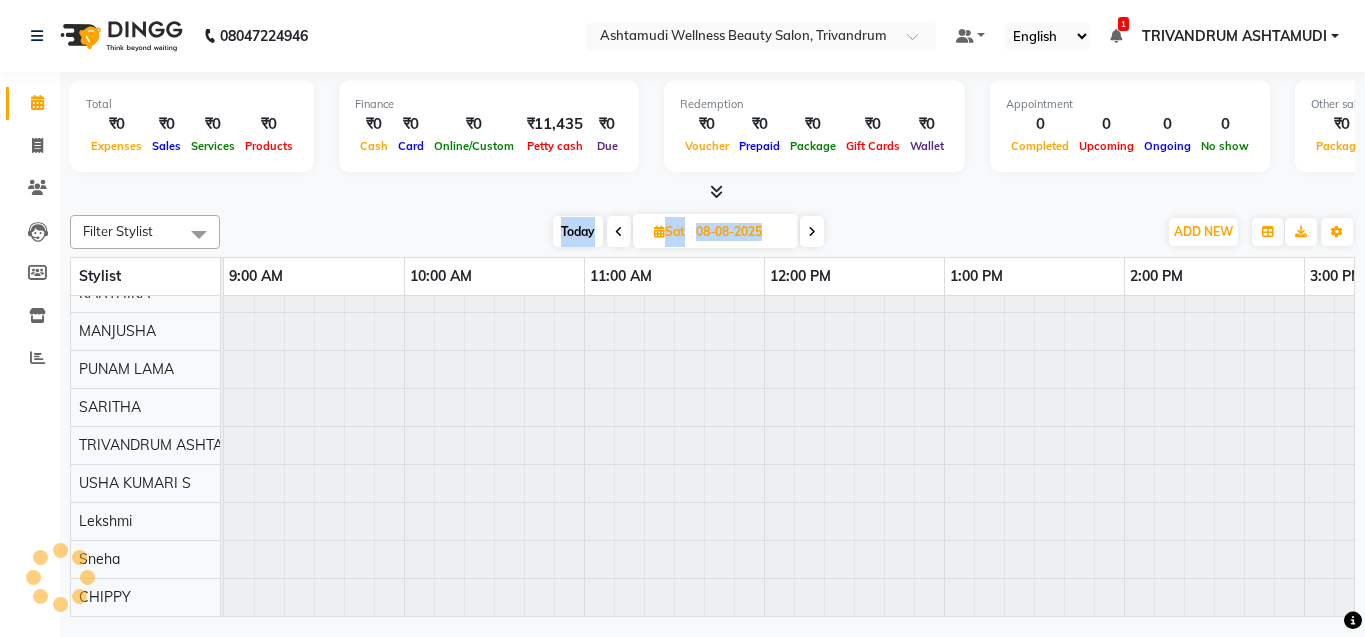 click at bounding box center (619, 232) 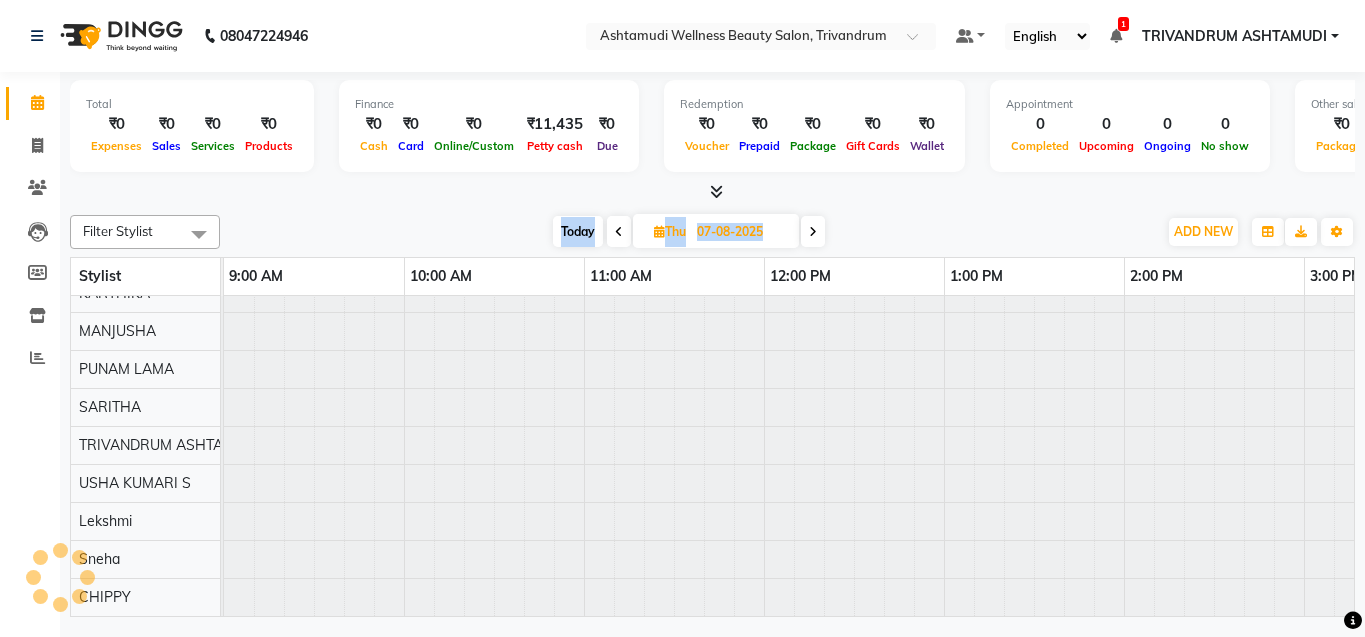 click at bounding box center [619, 232] 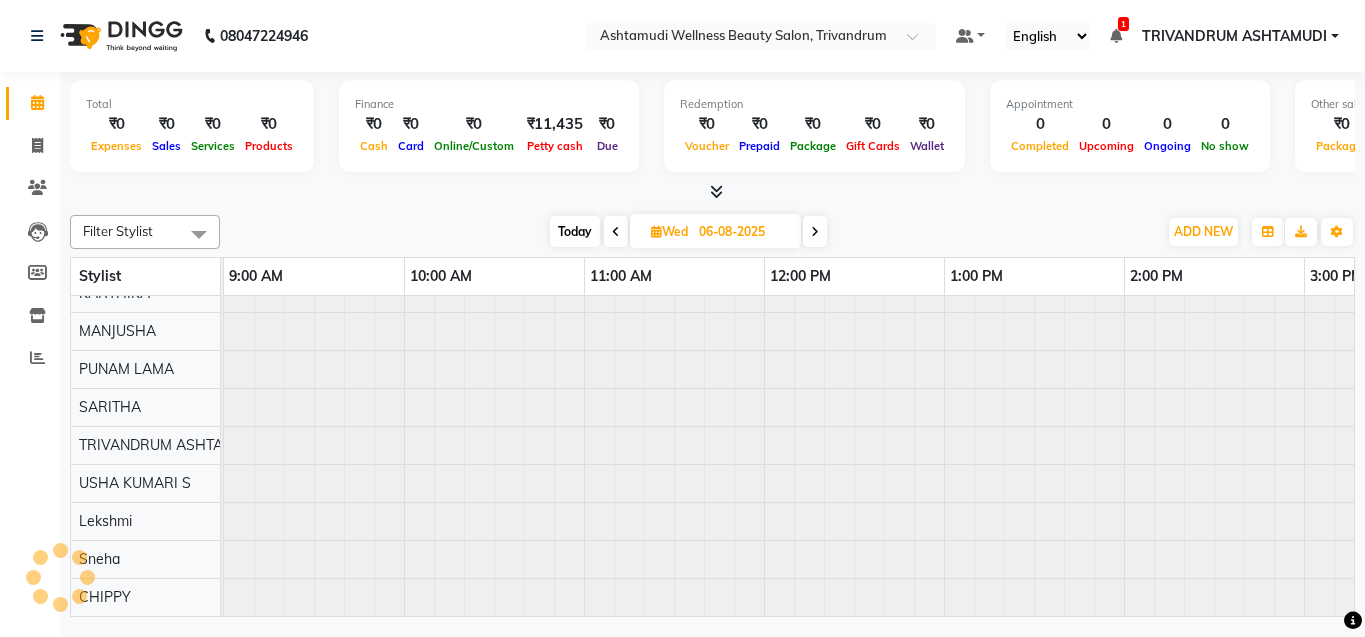 click on "Today  Wed 06-08-2025" at bounding box center (688, 232) 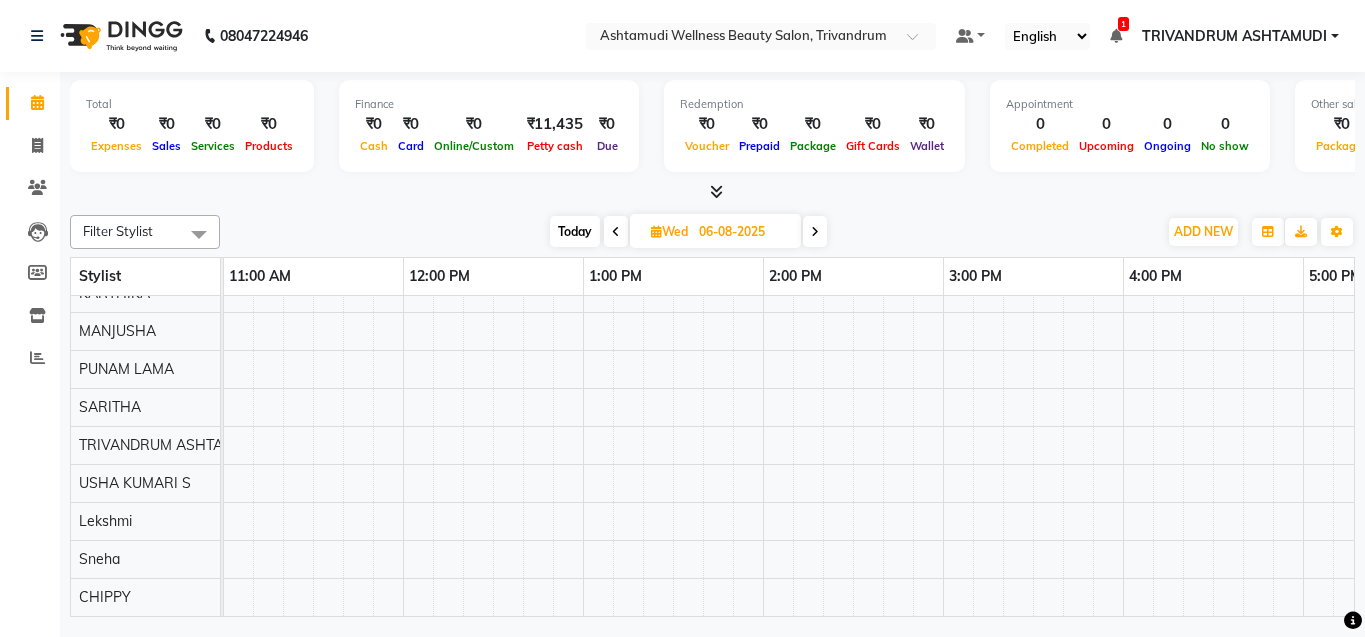 click on "Total  ₹0  Expenses ₹0  Sales ₹0  Services ₹0  Products Finance  ₹0  Cash ₹0  Card ₹0  Online/Custom ₹11,435 Petty cash ₹0 Due  Redemption  ₹0 Voucher ₹0 Prepaid ₹0 Package ₹0  Gift Cards ₹0  Wallet  Appointment  0 Completed 0 Upcoming 0 Ongoing 0 No show  Other sales  ₹0  Packages ₹0  Memberships ₹0  Vouchers ₹0  Prepaids ₹0  Gift Cards Filter Stylist Select All [LAST] L B	 [LAST] [LAST] [LAST] GURUNG	 [LAST]	 [LAST] [LAST] [LAST] [LAST] [LAST] TRIVANDRUM ASHTAMUDI [LAST] [LAST] KUMARI S Today  [DAY] [DATE]-[DATE]-[DATE] Toggle Dropdown Add Appointment Add Invoice Add Expense Add Attendance Add Client Toggle Dropdown Add Appointment Add Invoice Add Expense Add Attendance Add Client ADD NEW Toggle Dropdown Add Appointment Add Invoice Add Expense Add Attendance Add Client Filter Stylist Select All [LAST] L B	 [LAST] [LAST] [LAST] GURUNG	 [LAST]	 [LAST] [LAST] [LAST] [LAST] [LAST] TRIVANDRUM ASHTAMUDI [LAST] [LAST] KUMARI S Group By  Staff View   Room View  View as Vertical  Zoom" 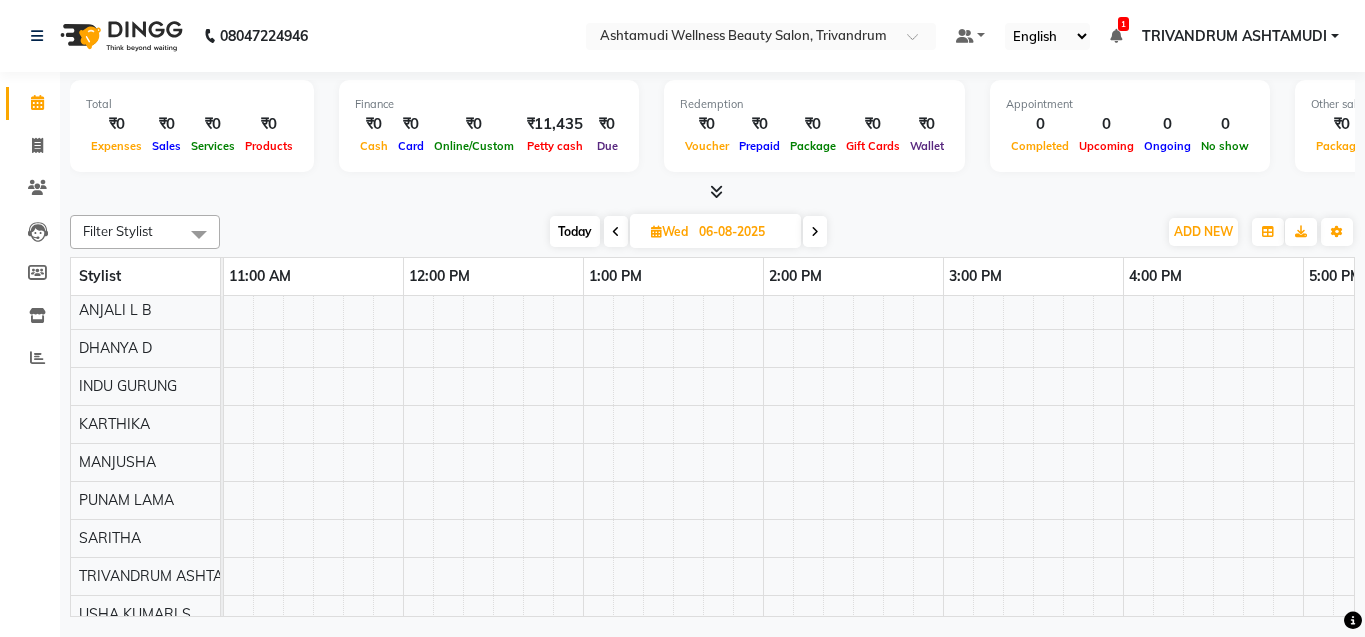 scroll, scrollTop: 0, scrollLeft: 361, axis: horizontal 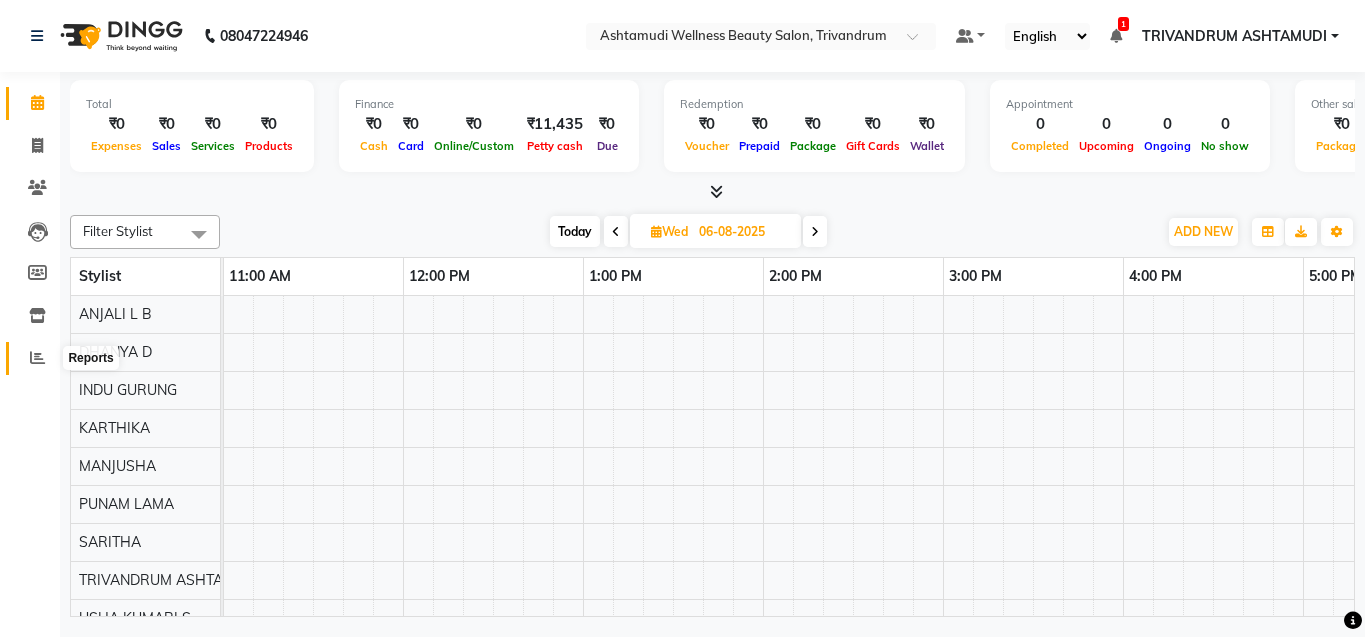 click 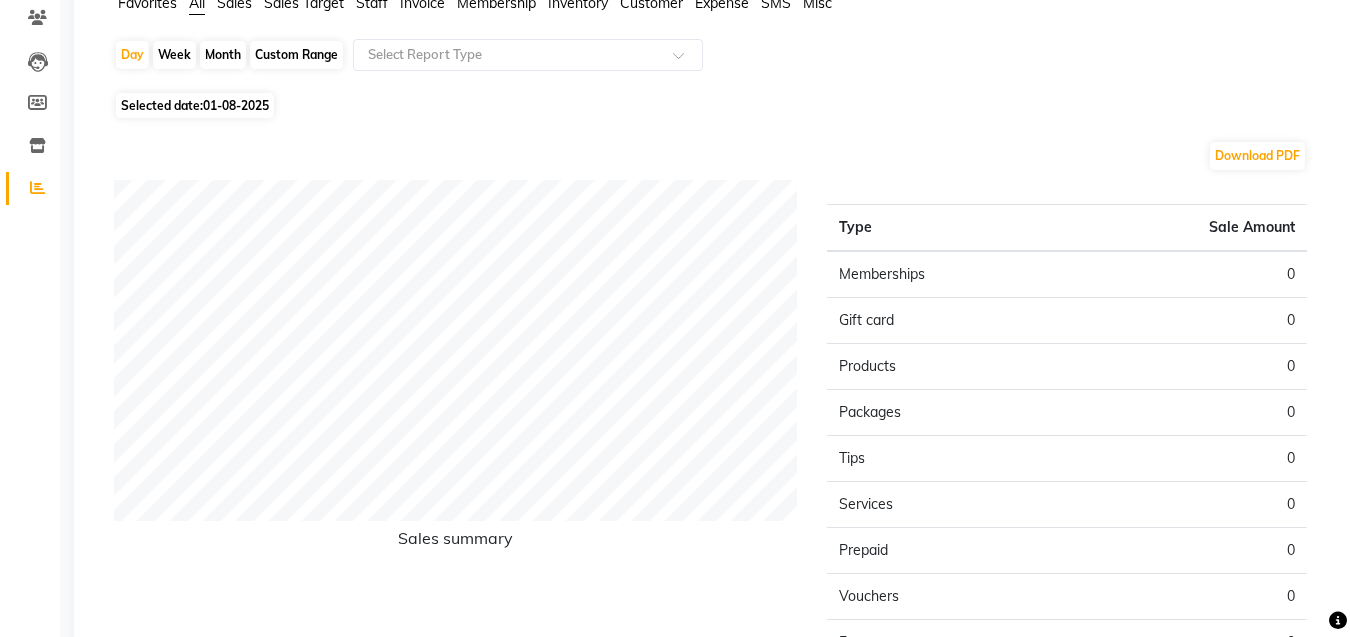 scroll, scrollTop: 0, scrollLeft: 0, axis: both 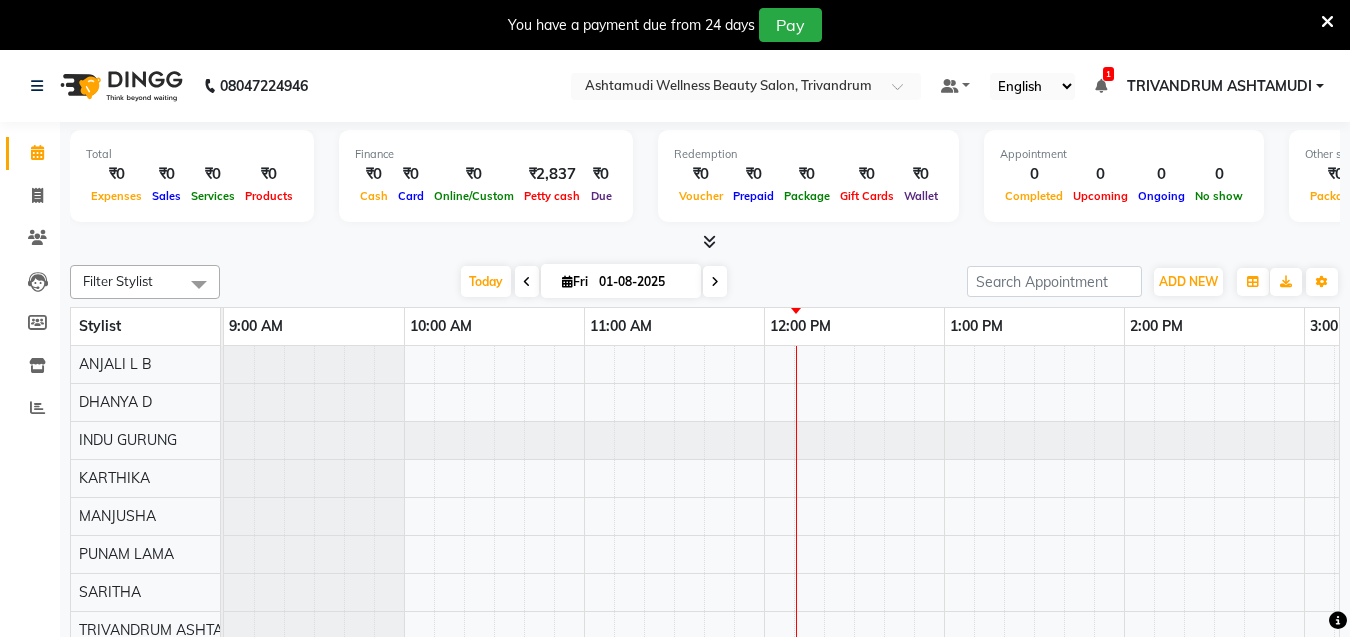 click on "Filter Stylist Select All ANJALI L B	 CHIPPY DHANYA D INDU GURUNG	 KARTHIKA	 Lekshmi MANJUSHA	 PUNAM LAMA	 SARITHA	 Sneha TRIVANDRUM ASHTAMUDI USHA KUMARI S Today  Fri [DATE] Toggle Dropdown Add Appointment Add Invoice Add Expense Add Attendance Add Client Toggle Dropdown Add Appointment Add Invoice Add Expense Add Attendance Add Client ADD NEW Toggle Dropdown Add Appointment Add Invoice Add Expense Add Attendance Add Client Filter Stylist Select All ANJALI L B	 CHIPPY DHANYA D INDU GURUNG	 KARTHIKA	 Lekshmi MANJUSHA	 PUNAM LAMA	 SARITHA	 Sneha TRIVANDRUM ASHTAMUDI USHA KUMARI S Group By  Staff View   Room View  View as Vertical  Vertical - Week View  Horizontal  Horizontal - Week View  List  Toggle Dropdown Calendar Settings Manage Tags   Arrange Stylists   Reset Stylists  Full Screen  Show Available Stylist  Appointment Form Zoom 150% Stylist 9:00 AM 10:00 AM 11:00 AM 12:00 PM 1:00 PM 2:00 PM 3:00 PM 4:00 PM 5:00 PM 6:00 PM 7:00 PM 8:00 PM 9:00 PM 10:00 PM ANJALI L B	 DHANYA D INDU GURUNG	 KARTHIKA" 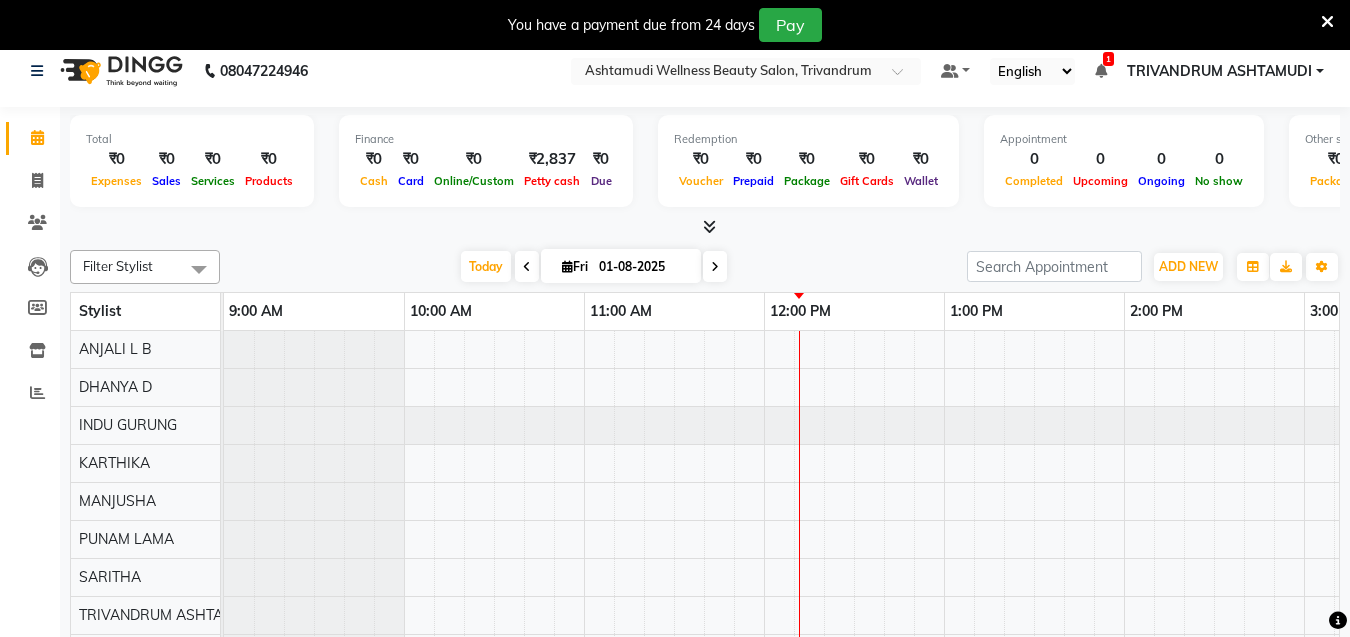 scroll, scrollTop: 0, scrollLeft: 0, axis: both 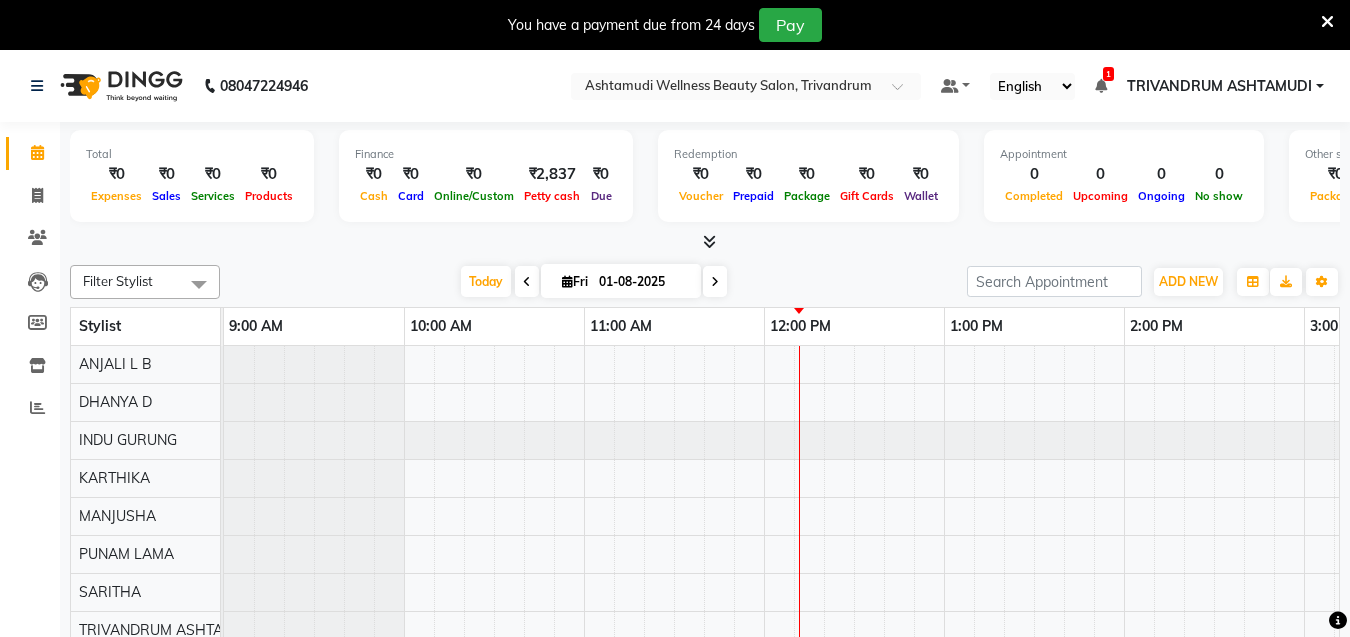 click at bounding box center [1327, 22] 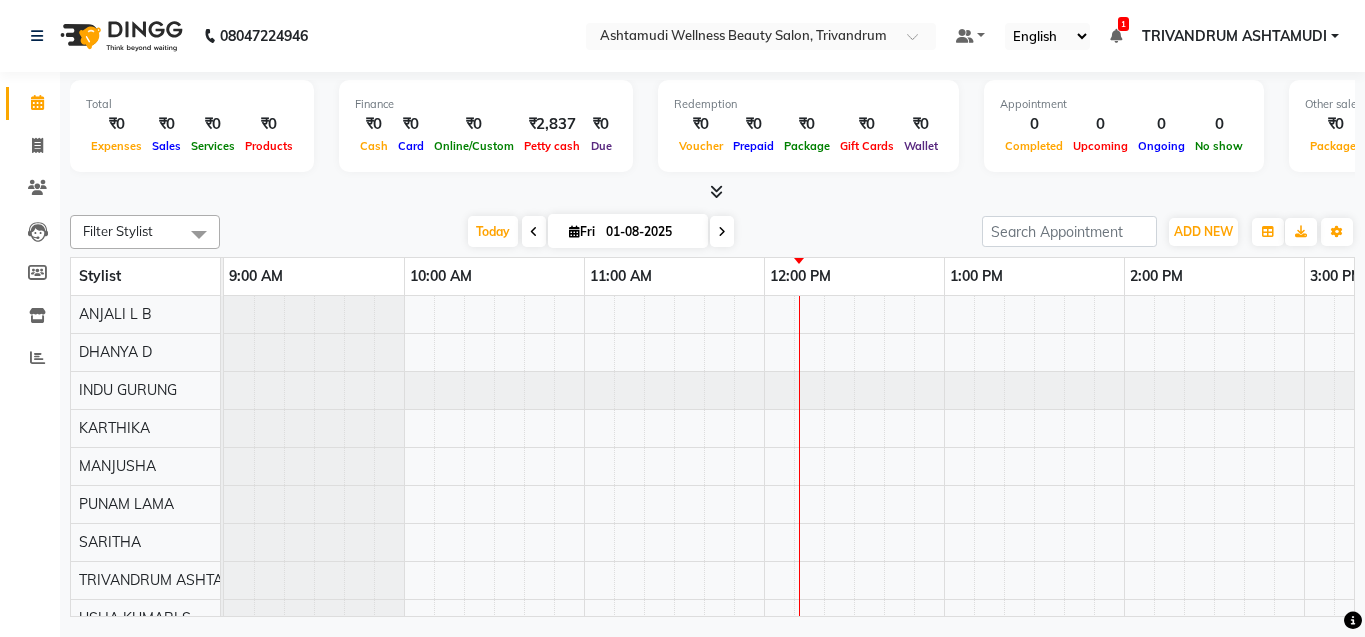 click on "Today  Fri 01-08-2025" at bounding box center [601, 232] 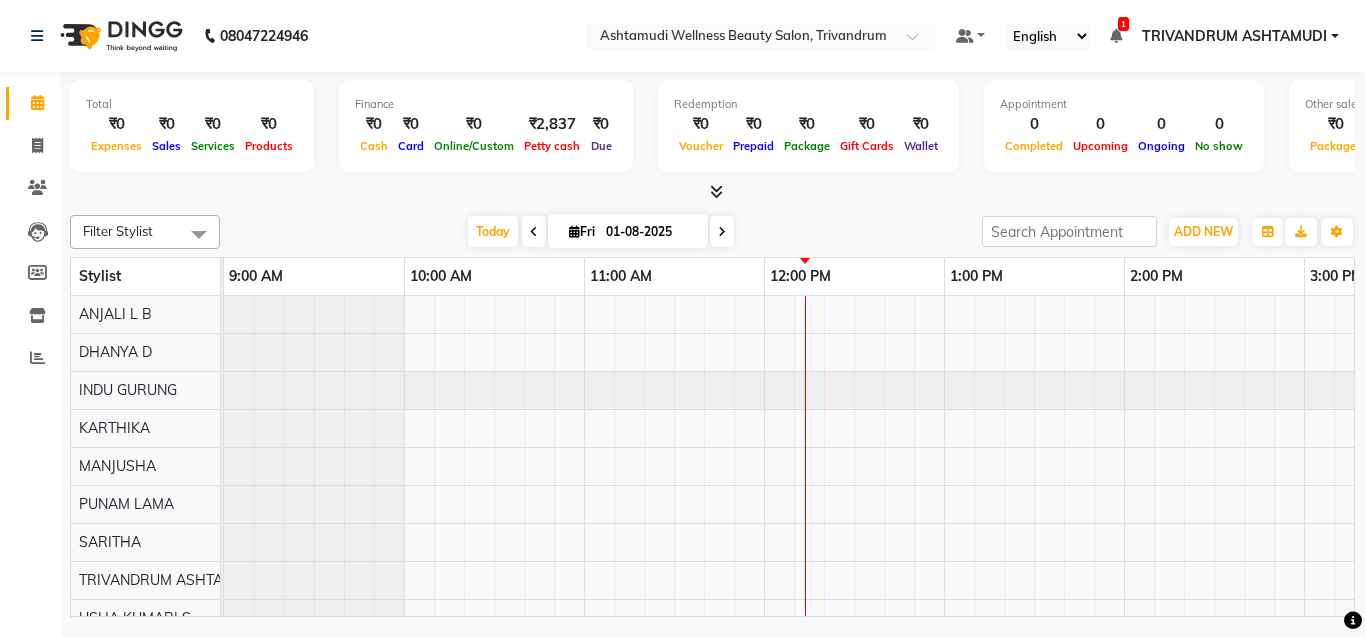 click on "Filter Stylist Select All ANJALI L B	 CHIPPY DHANYA D INDU GURUNG	 KARTHIKA	 Lekshmi MANJUSHA	 PUNAM LAMA	 SARITHA	 Sneha TRIVANDRUM ASHTAMUDI USHA KUMARI S Today  Fri 01-08-2025 Toggle Dropdown Add Appointment Add Invoice Add Expense Add Attendance Add Client Toggle Dropdown Add Appointment Add Invoice Add Expense Add Attendance Add Client ADD NEW Toggle Dropdown Add Appointment Add Invoice Add Expense Add Attendance Add Client Filter Stylist Select All ANJALI L B	 CHIPPY DHANYA D INDU GURUNG	 KARTHIKA	 Lekshmi MANJUSHA	 PUNAM LAMA	 SARITHA	 Sneha TRIVANDRUM ASHTAMUDI USHA KUMARI S Group By  Staff View   Room View  View as Vertical  Vertical - Week View  Horizontal  Horizontal - Week View  List  Toggle Dropdown Calendar Settings Manage Tags   Arrange Stylists   Reset Stylists  Full Screen  Show Available Stylist  Appointment Form Zoom 150% Stylist 9:00 AM 10:00 AM 11:00 AM 12:00 PM 1:00 PM 2:00 PM 3:00 PM 4:00 PM 5:00 PM 6:00 PM 7:00 PM 8:00 PM 9:00 PM 10:00 PM ANJALI L B	 DHANYA D INDU GURUNG	 KARTHIKA" 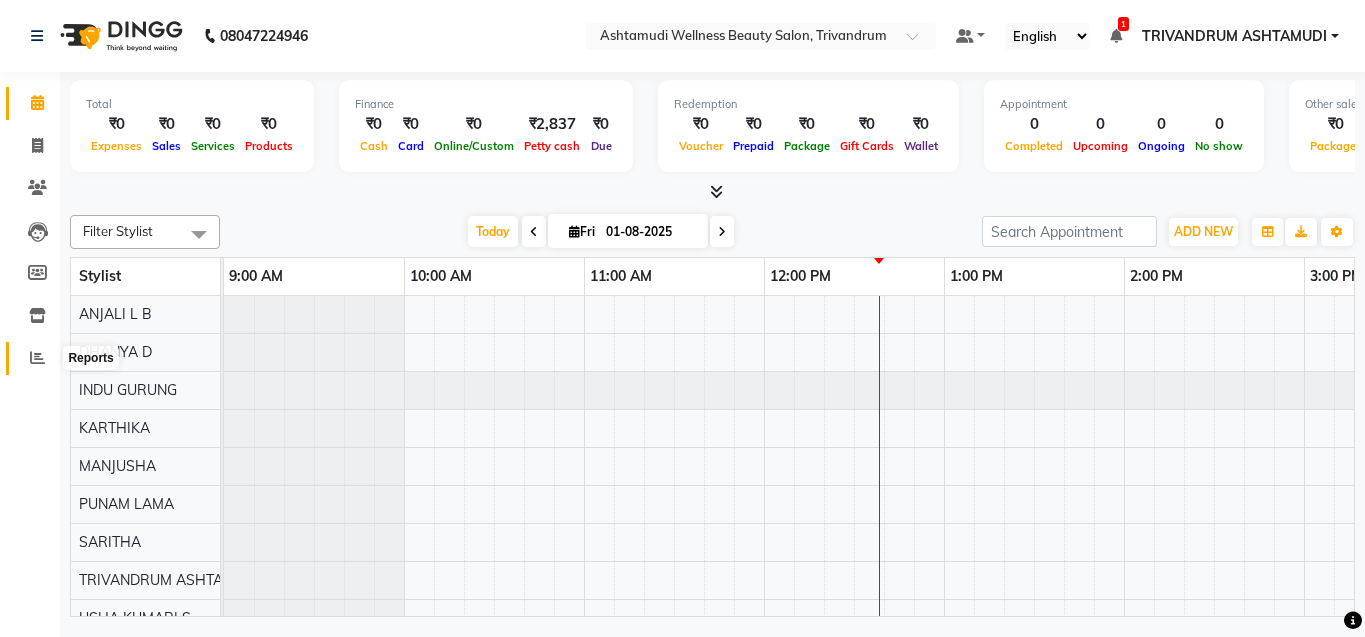 click 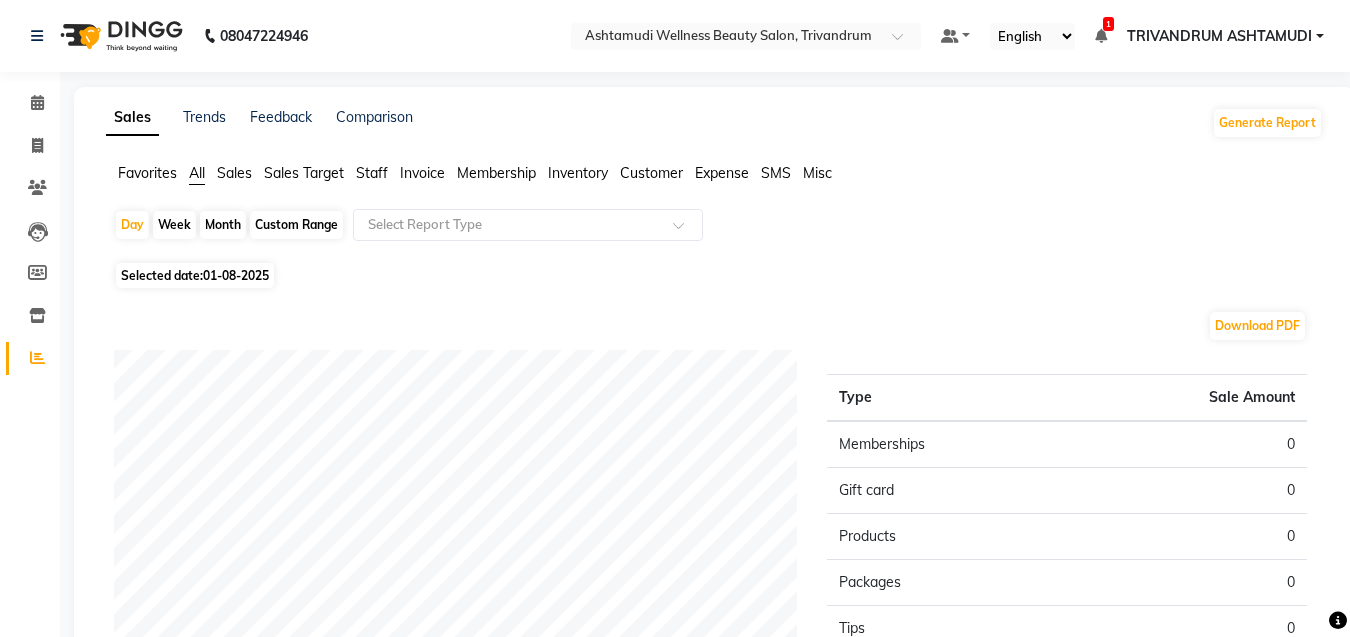 click on "01-08-2025" 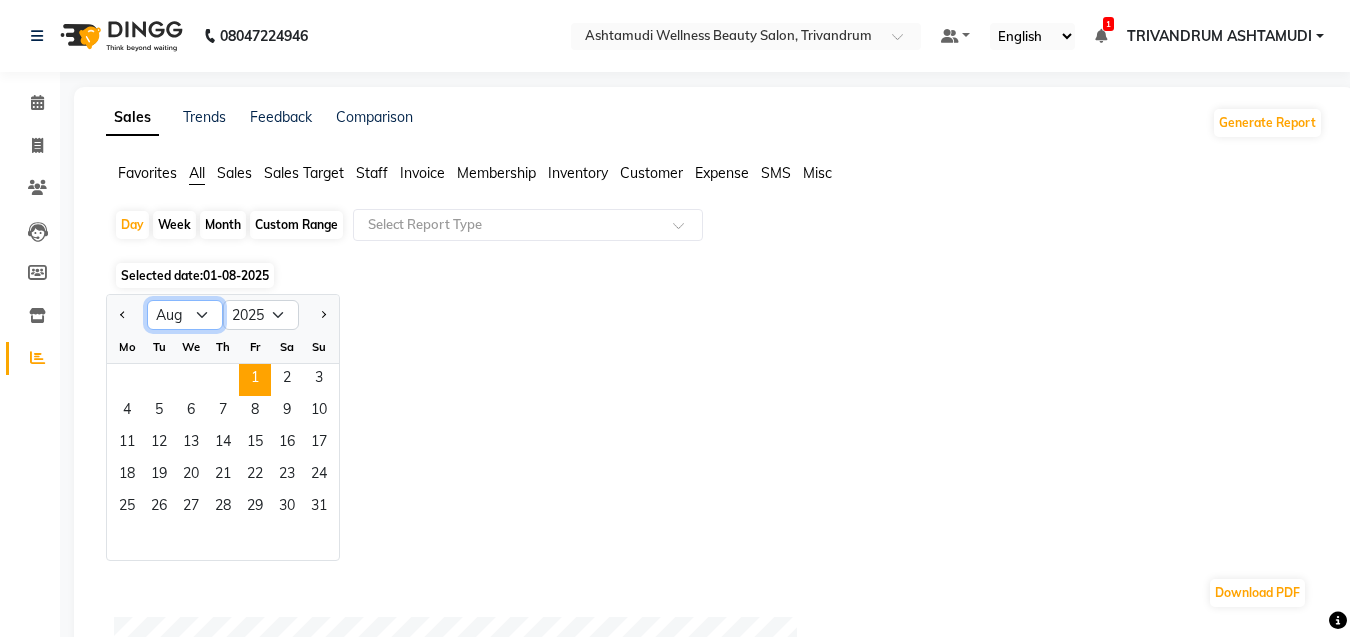 click on "Jan Feb Mar Apr May Jun Jul Aug Sep Oct Nov Dec" 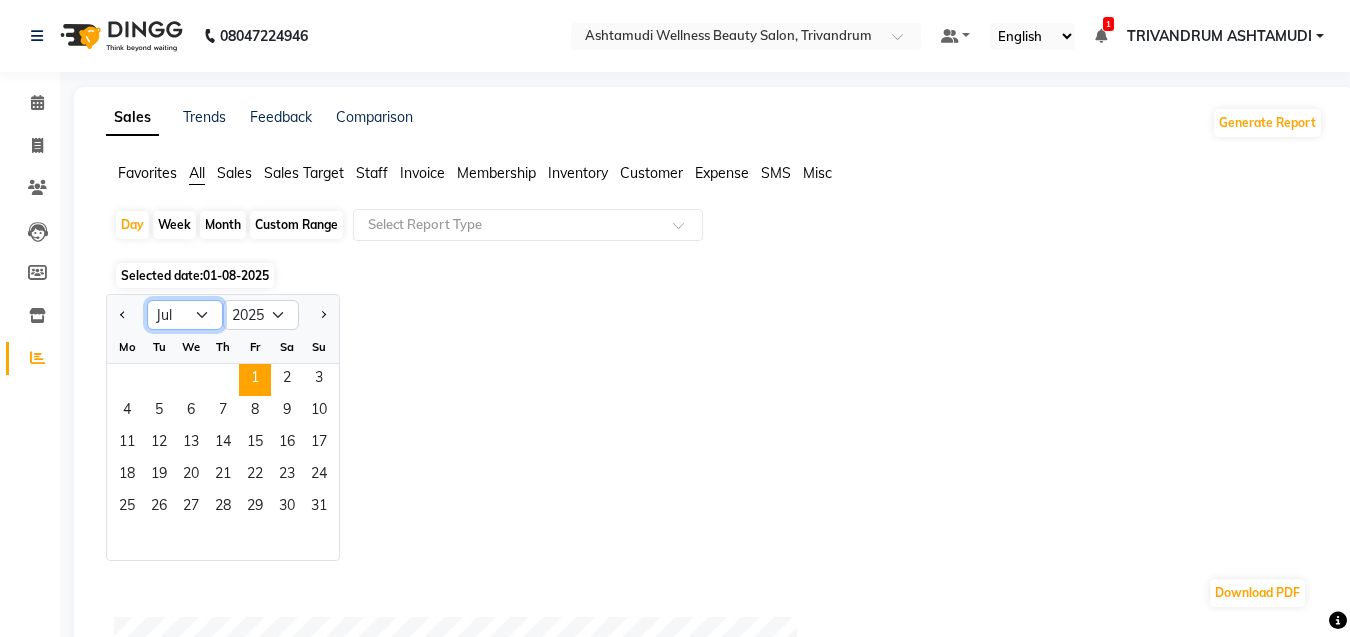 click on "Jan Feb Mar Apr May Jun Jul Aug Sep Oct Nov Dec" 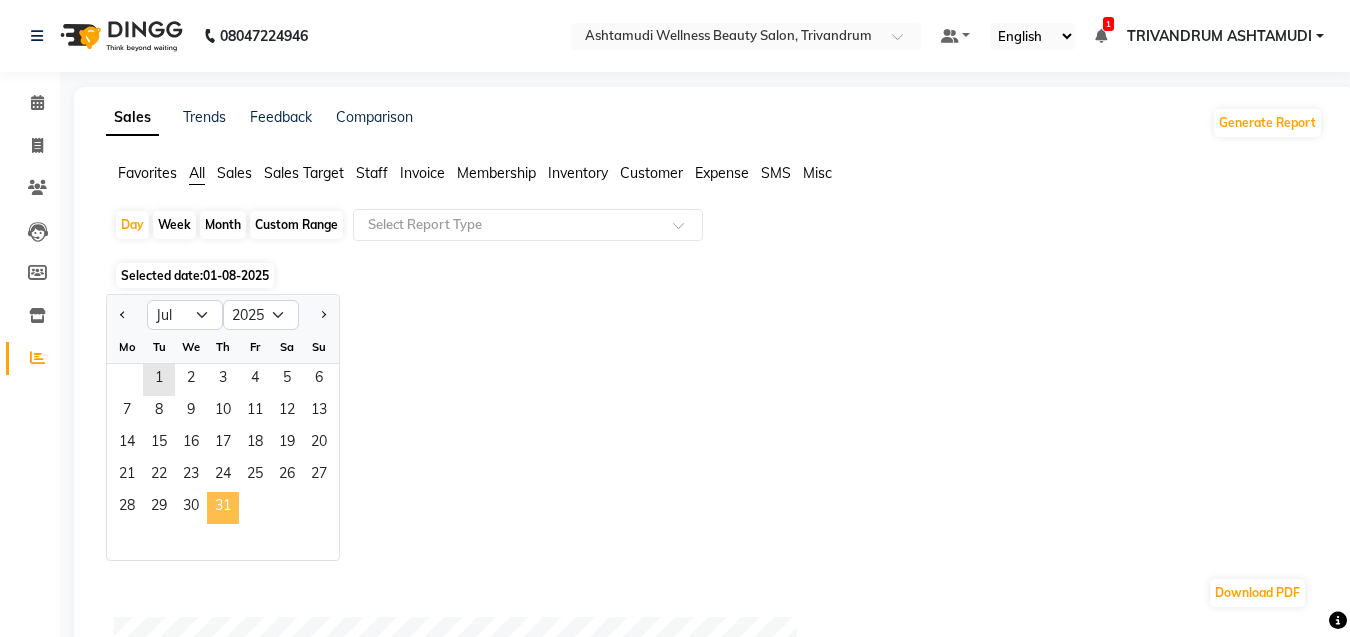 click on "31" 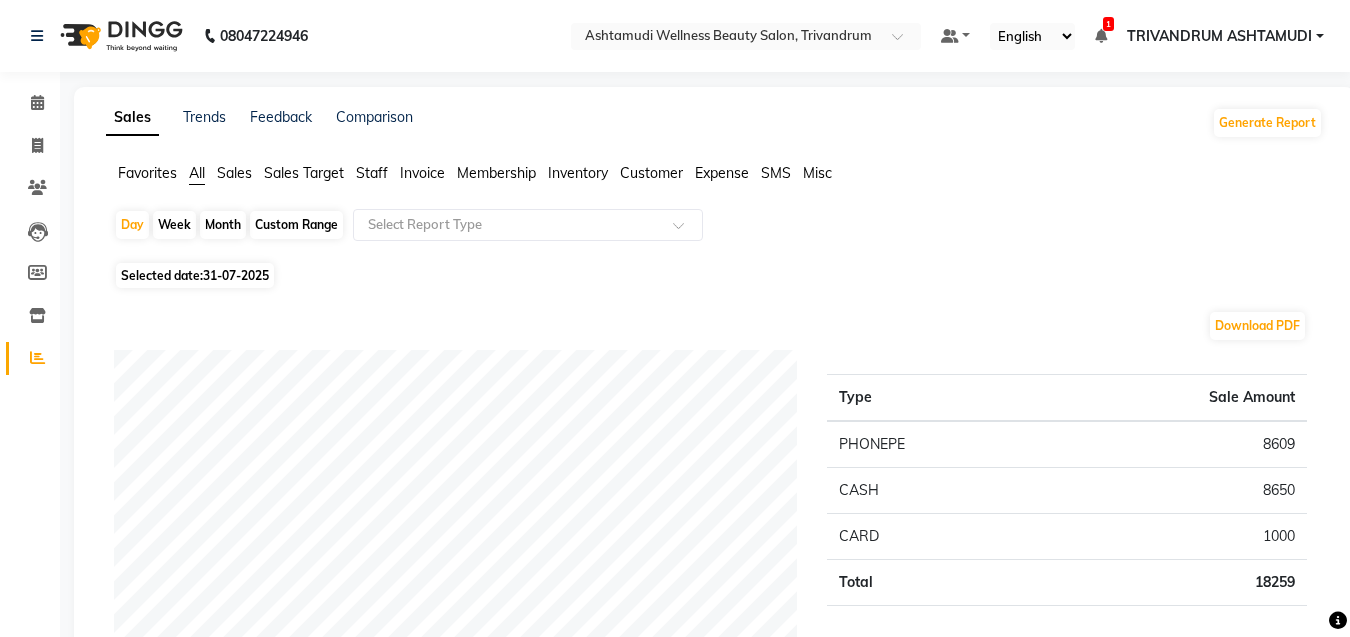 click on "31-07-2025" 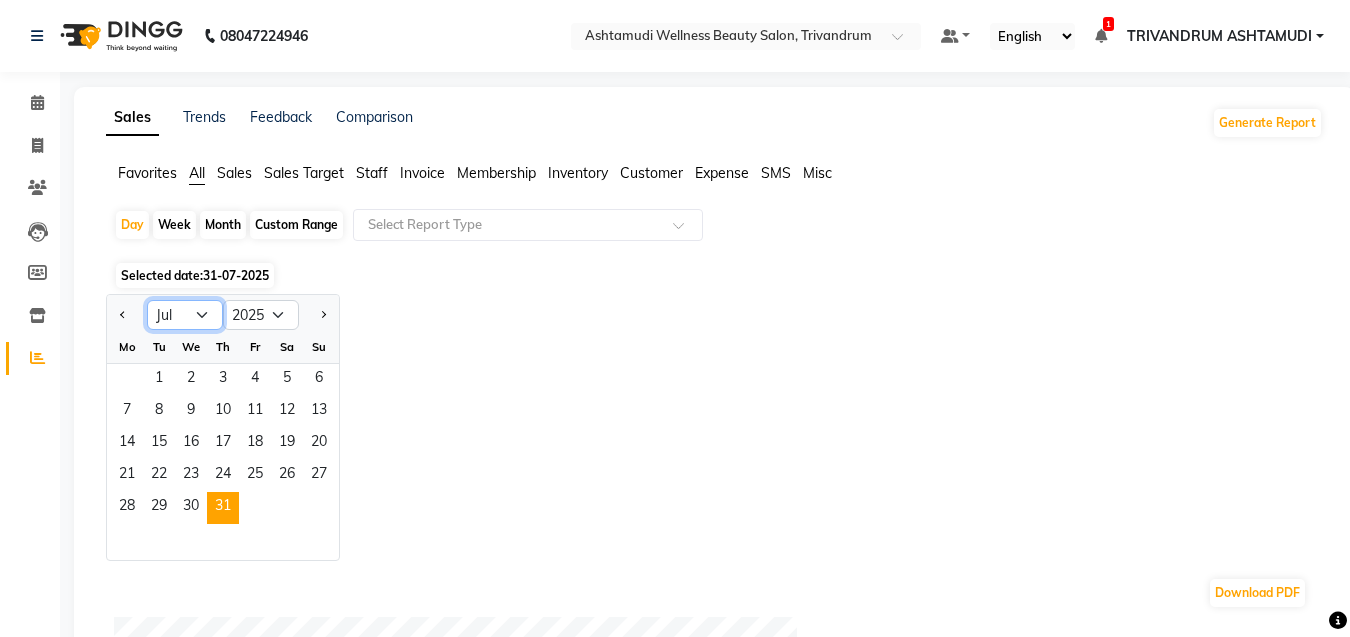 click on "Jan Feb Mar Apr May Jun Jul Aug Sep Oct Nov Dec" 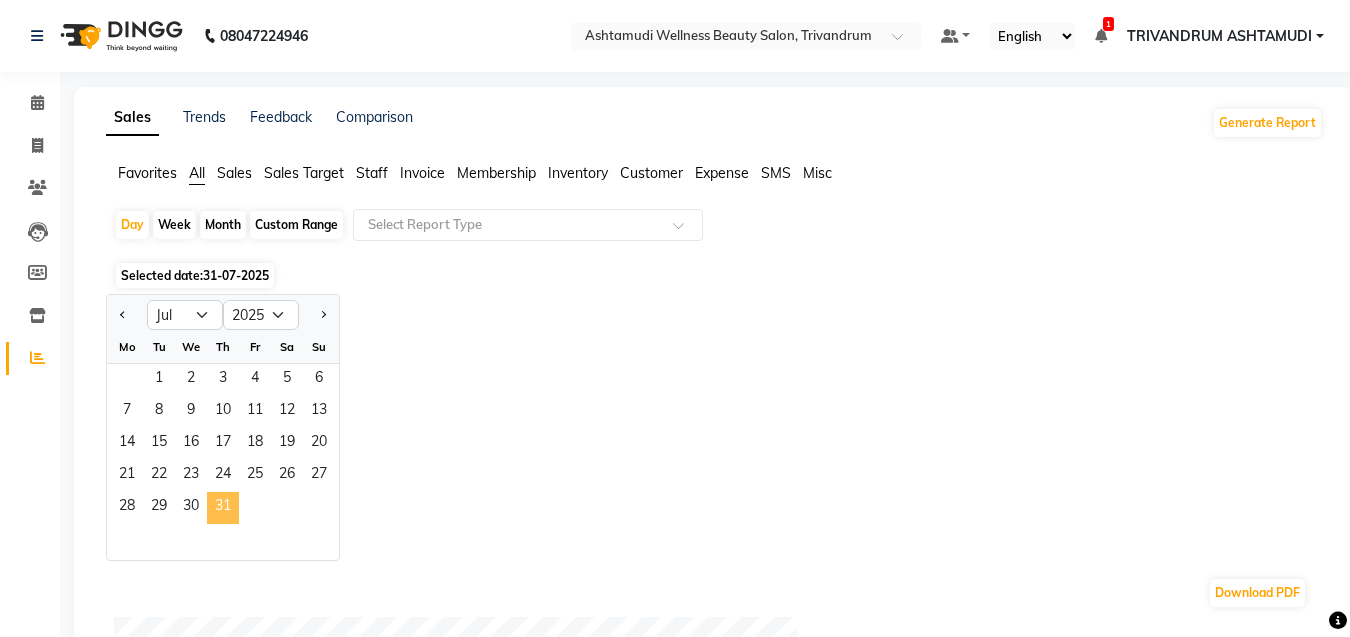 click on "31" 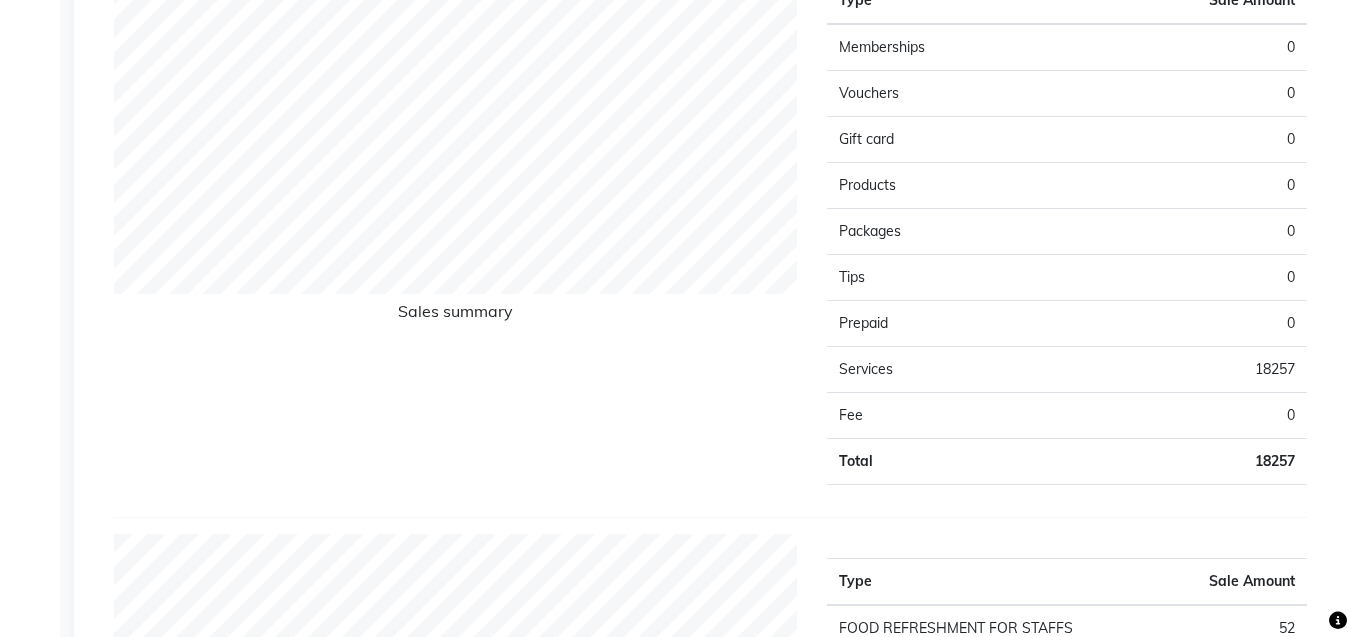 scroll, scrollTop: 1400, scrollLeft: 0, axis: vertical 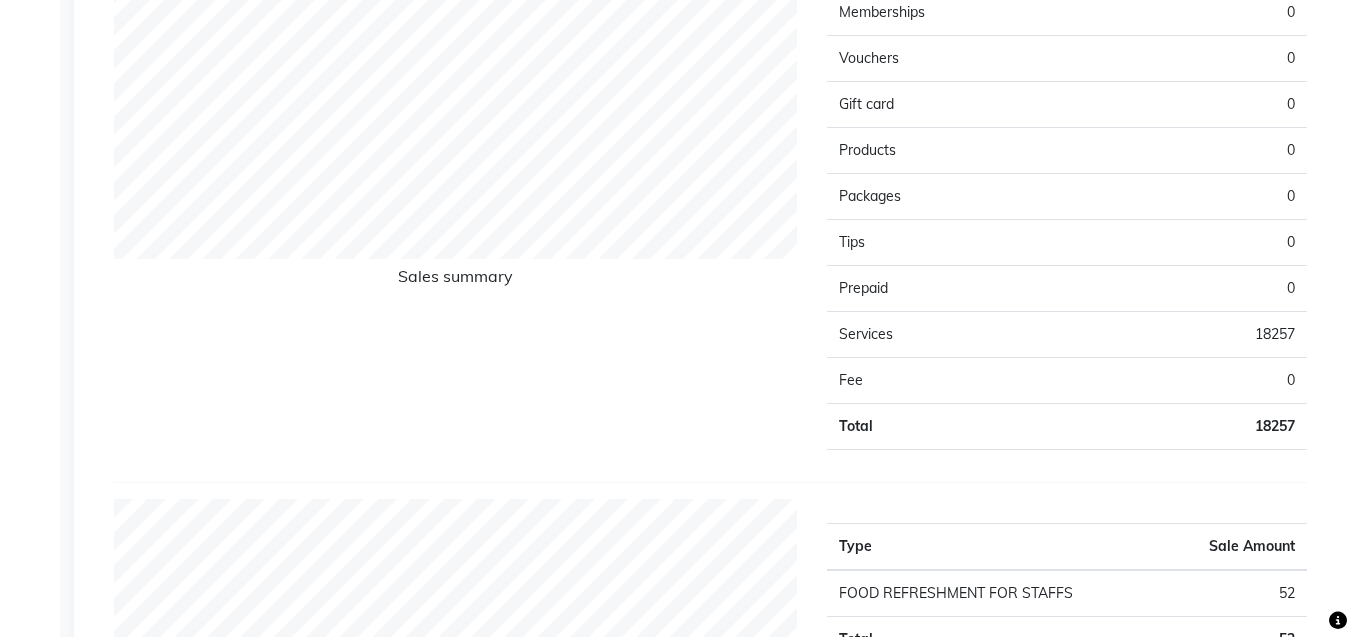 click on "Calendar  Invoice  Clients  Leads   Members  Inventory  Reports Completed InProgress Upcoming Dropped Tentative Check-In Confirm Bookings Generate Report Segments Page Builder" 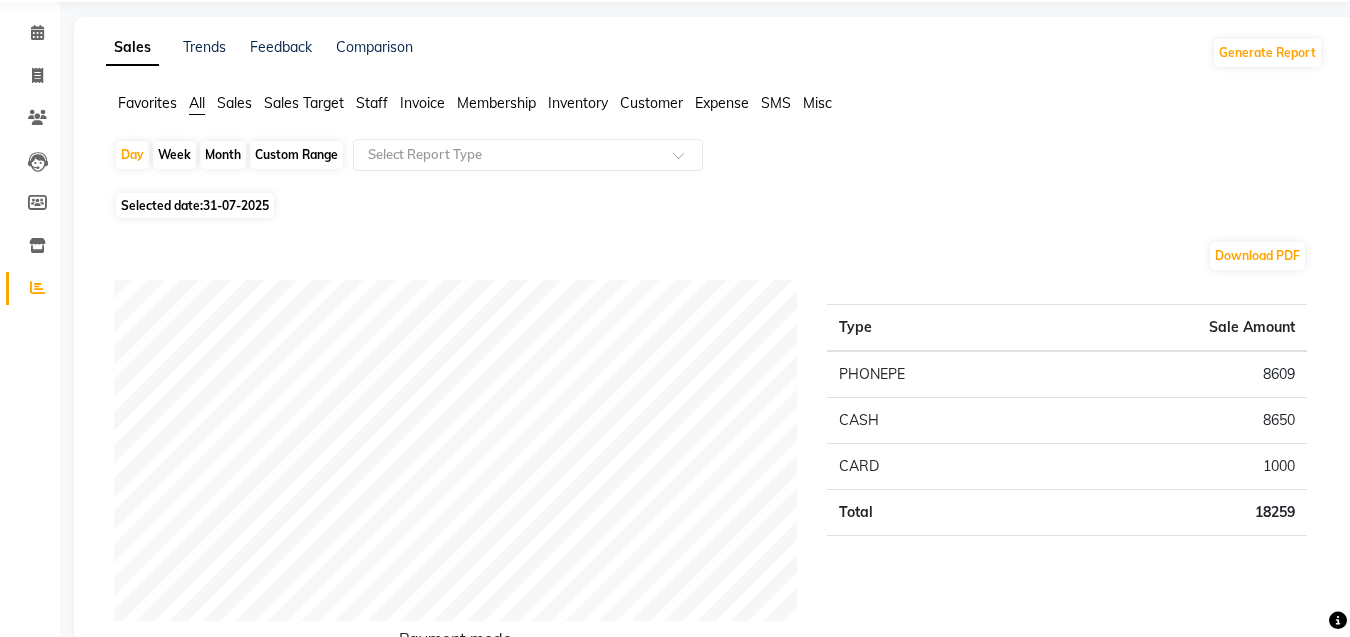 scroll, scrollTop: 0, scrollLeft: 0, axis: both 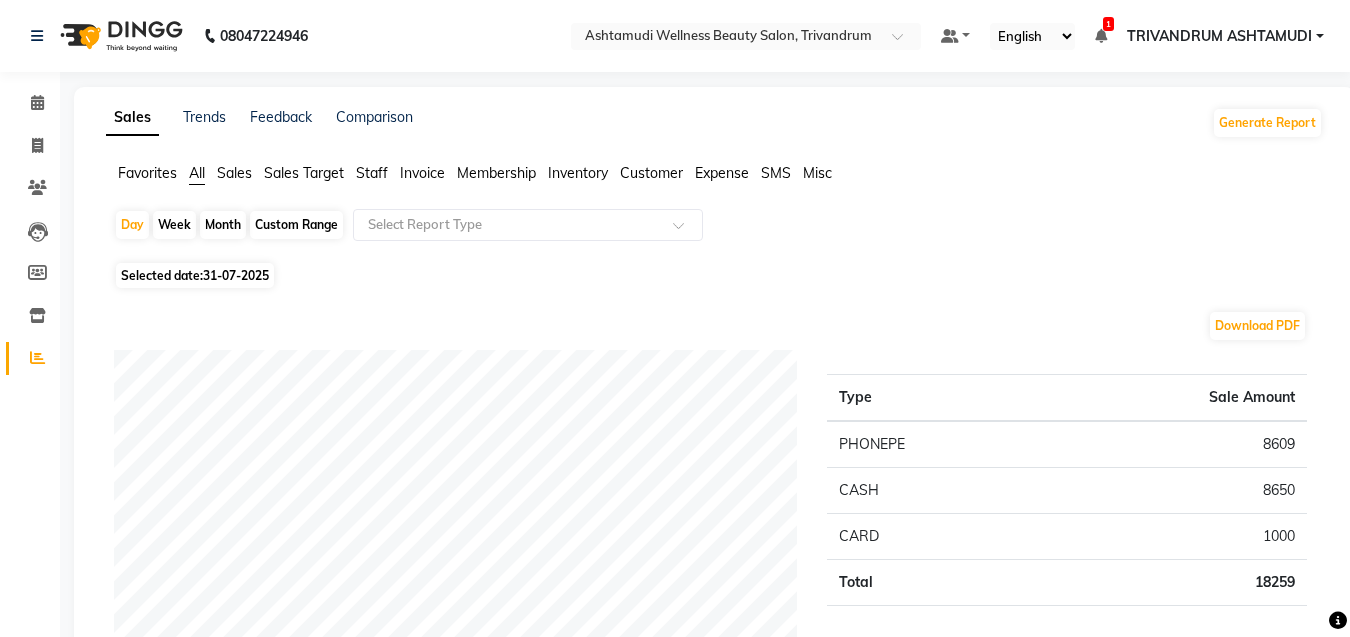 click on "Custom Range" 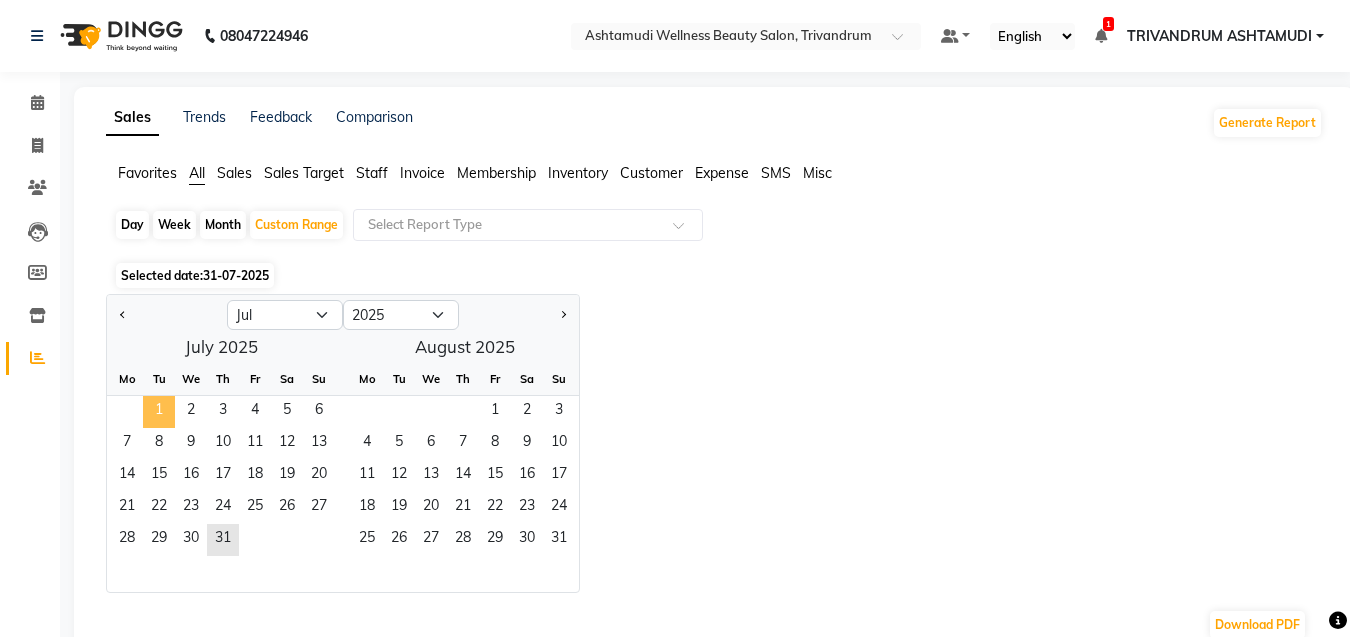 click on "1" 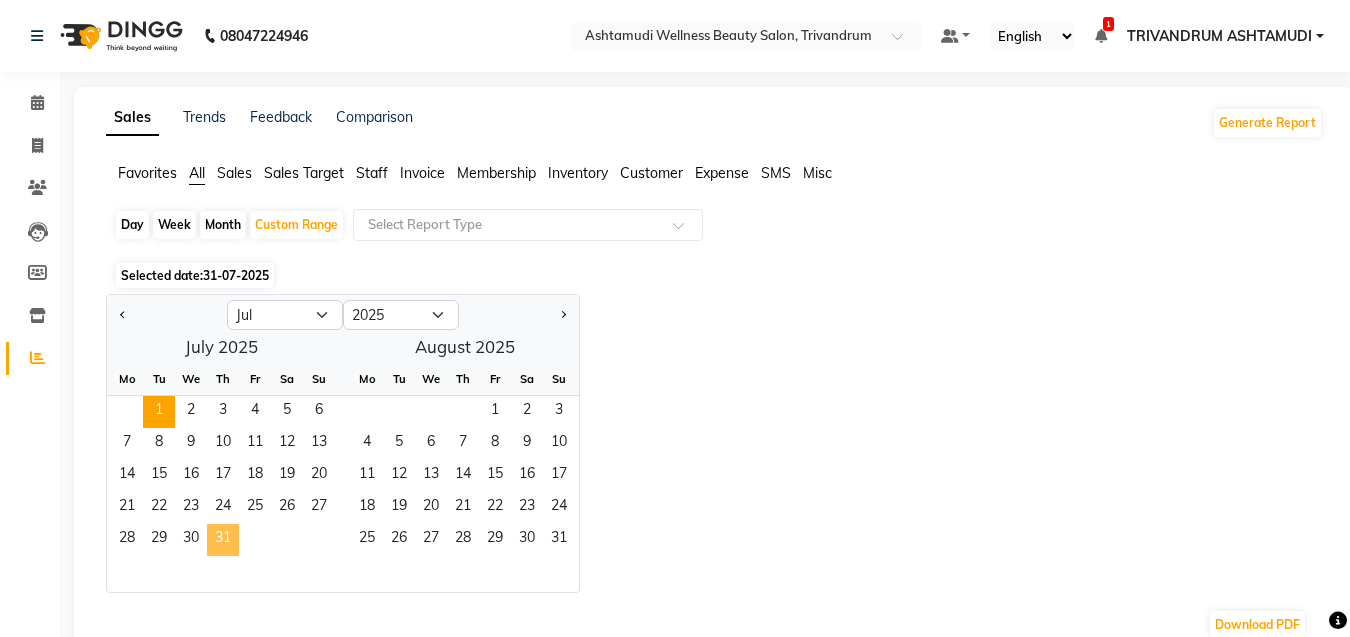 click on "31" 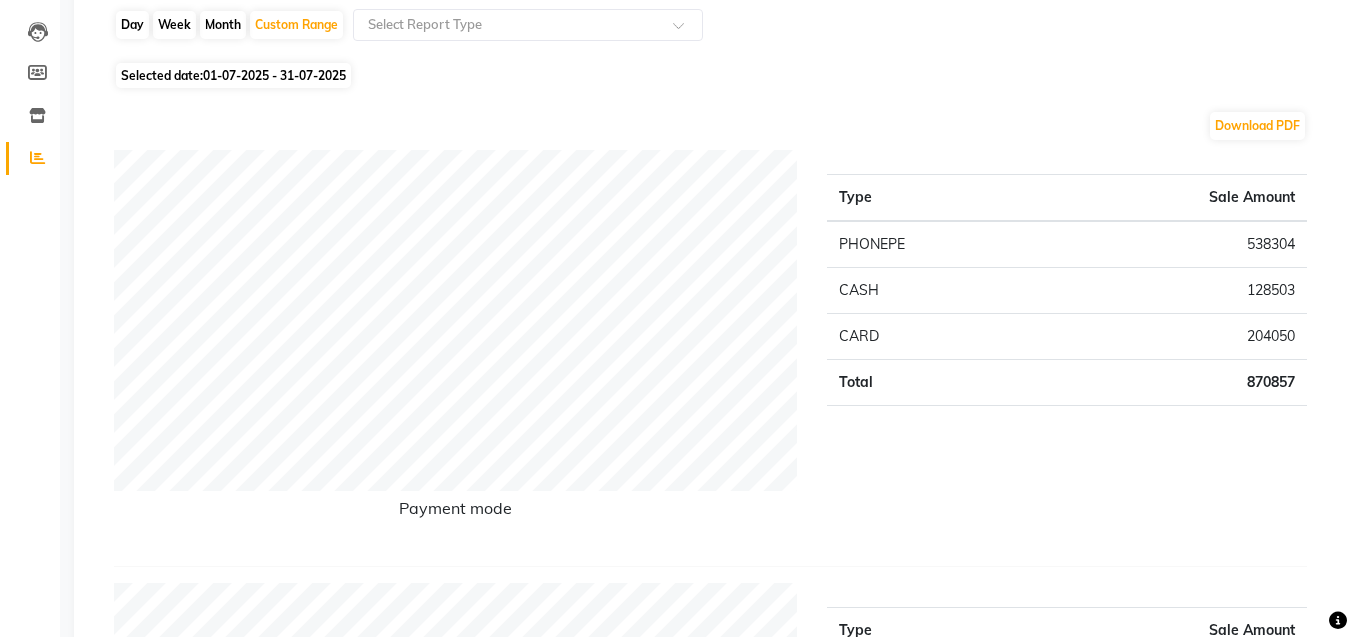 scroll, scrollTop: 0, scrollLeft: 0, axis: both 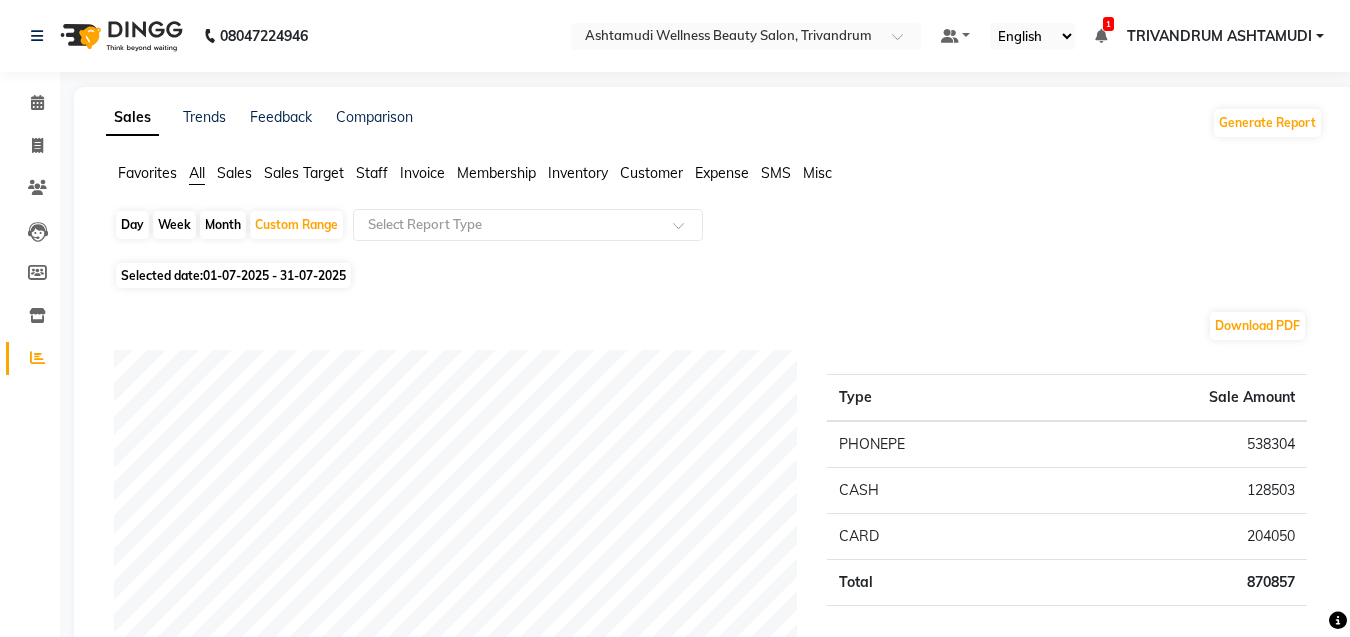 click on "01-07-2025 - 31-07-2025" 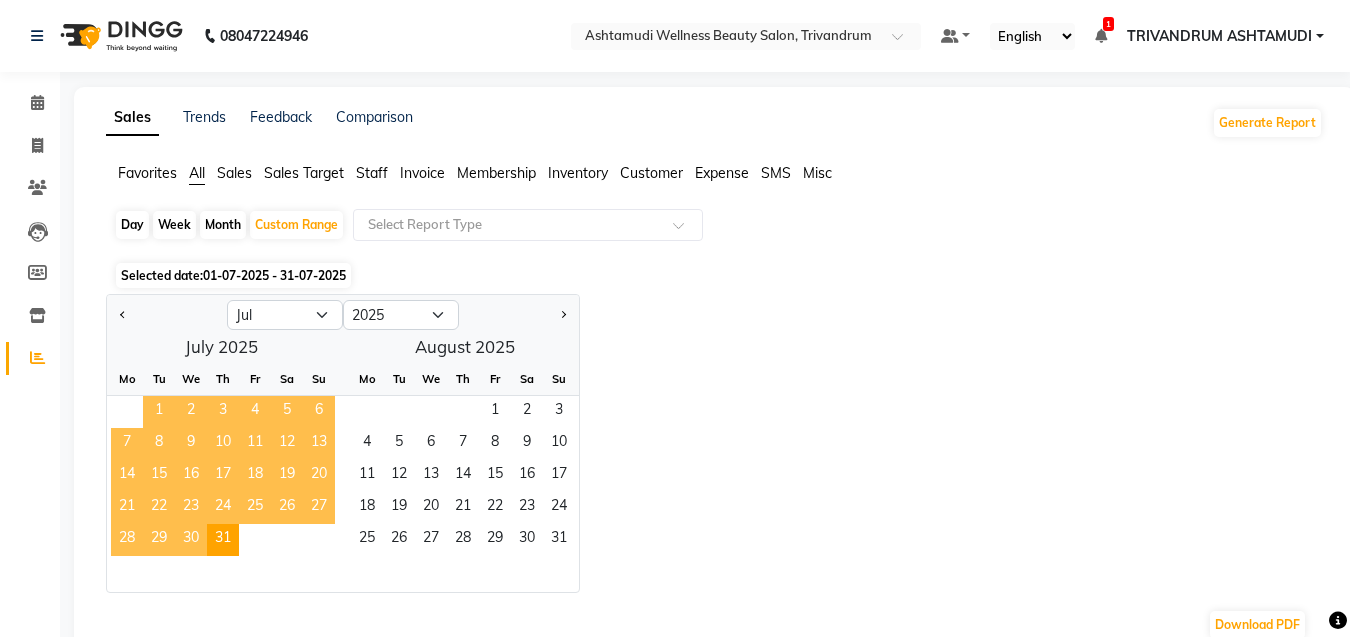 click on "1" 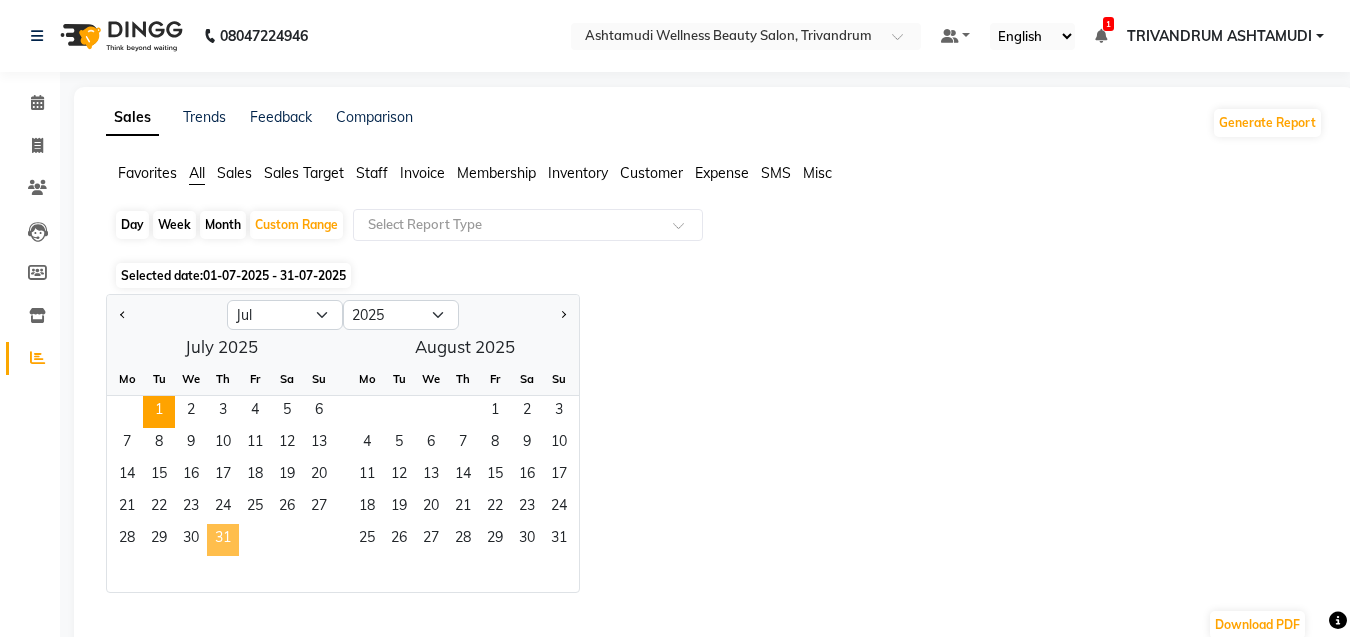 click on "31" 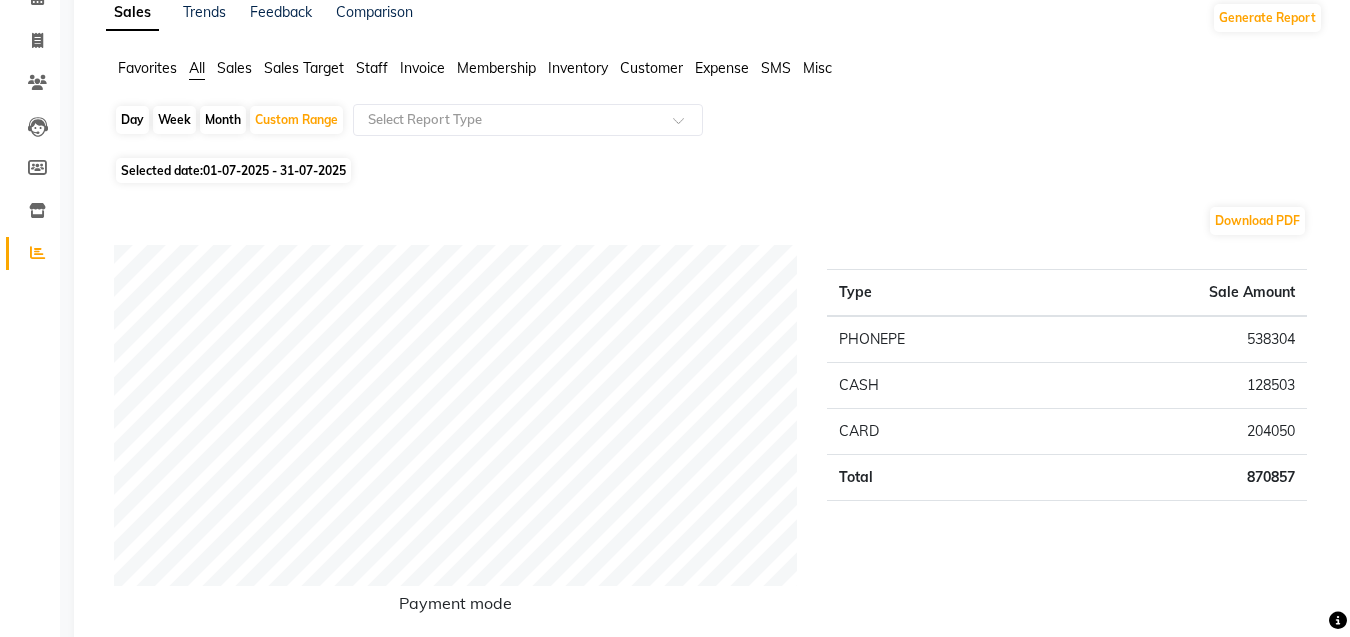 scroll, scrollTop: 0, scrollLeft: 0, axis: both 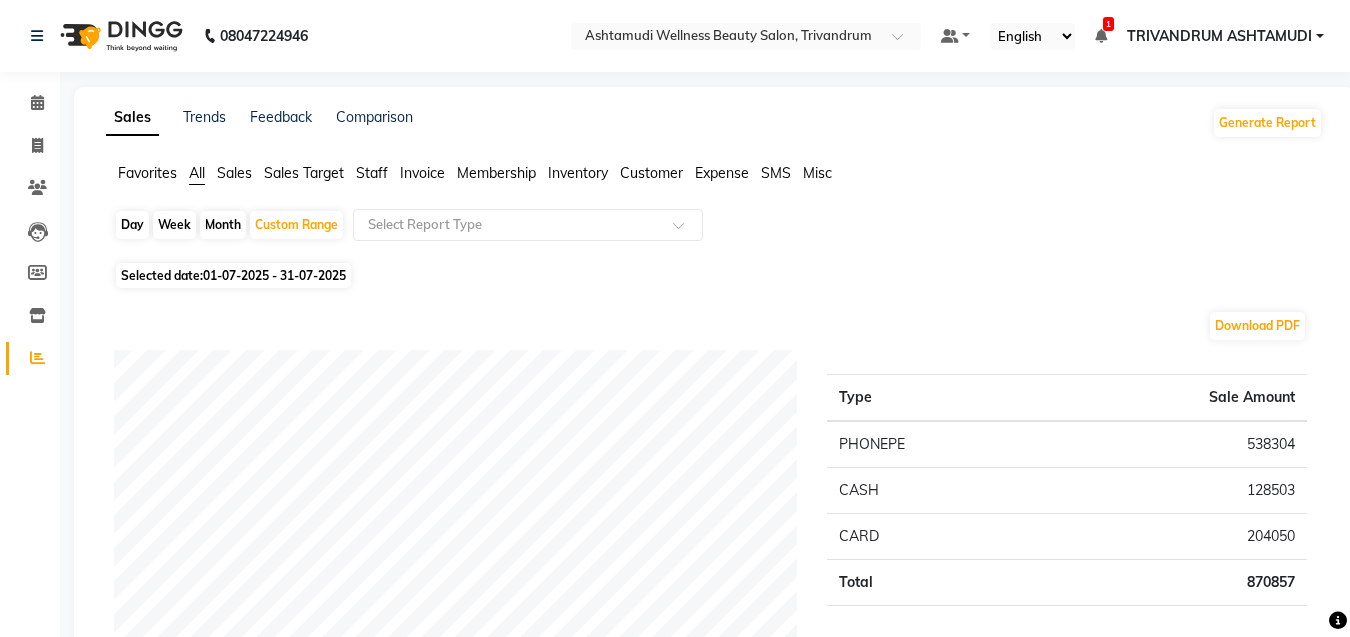 click on "01-07-2025 - 31-07-2025" 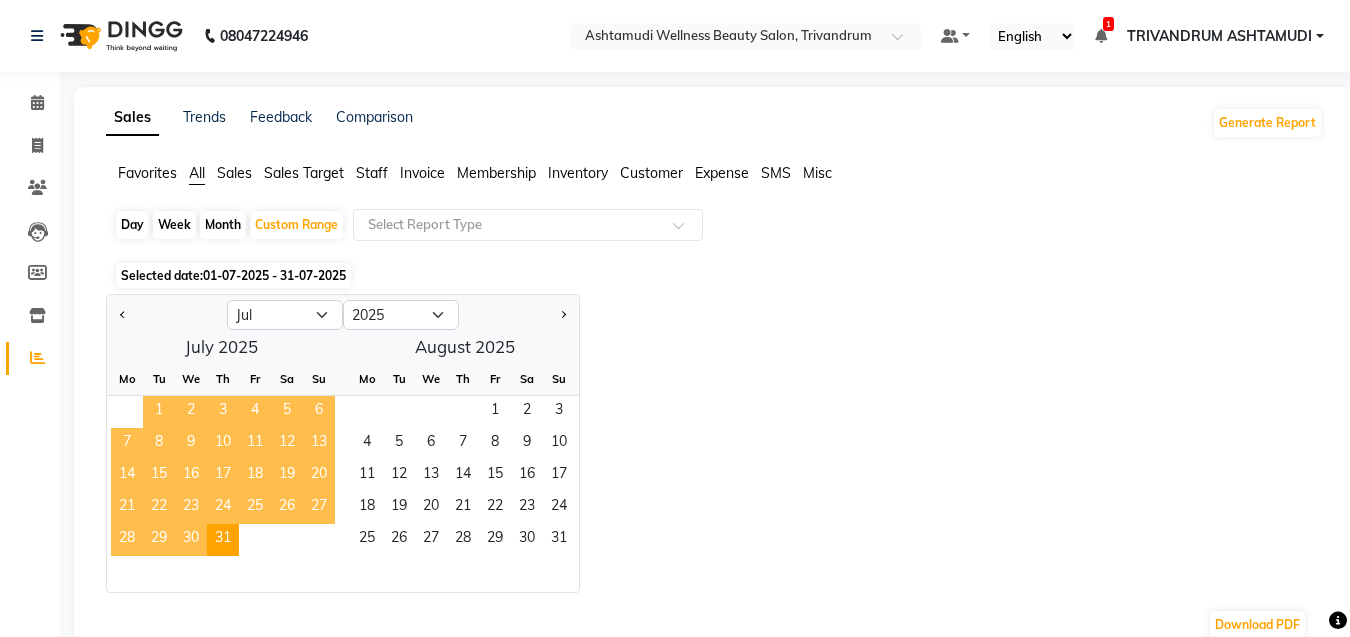 click on "1" 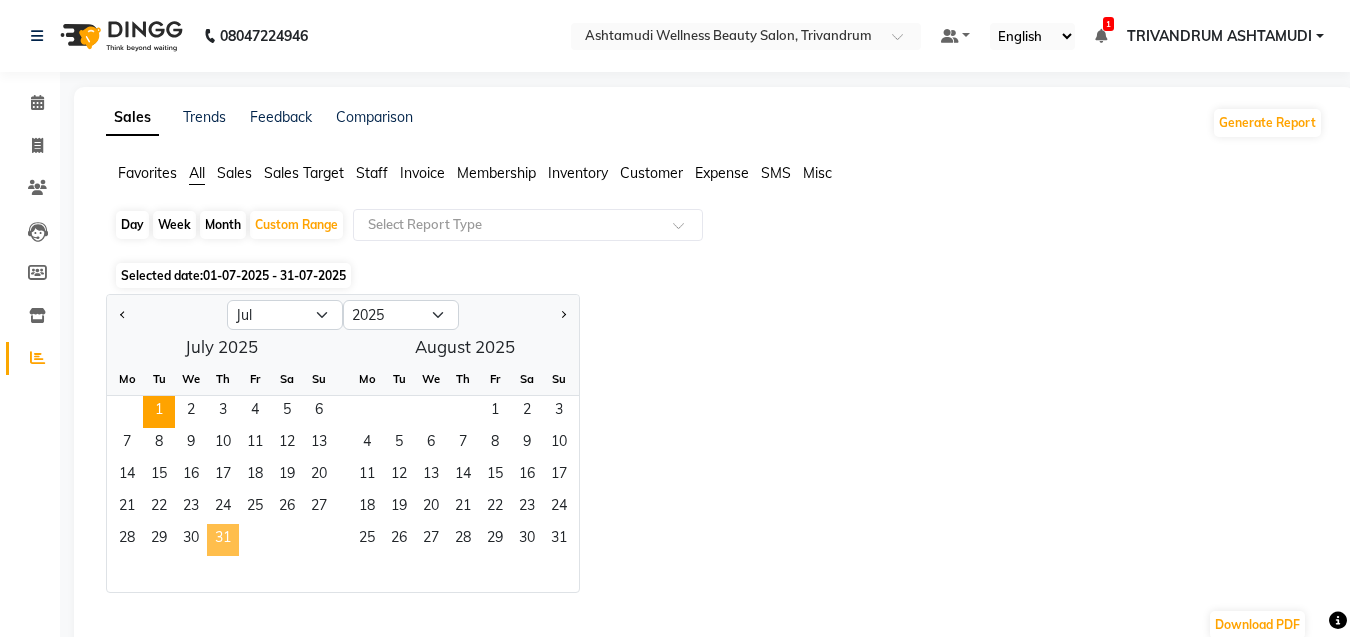 click on "31" 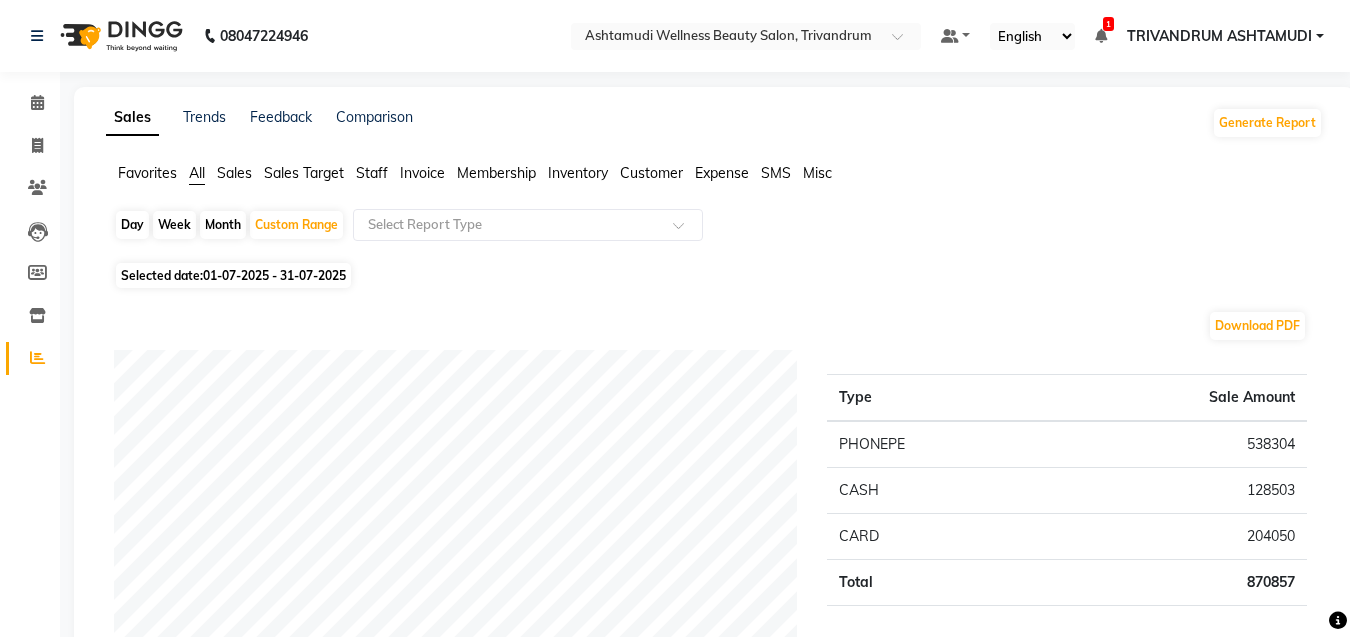 click on "01-07-2025 - 31-07-2025" 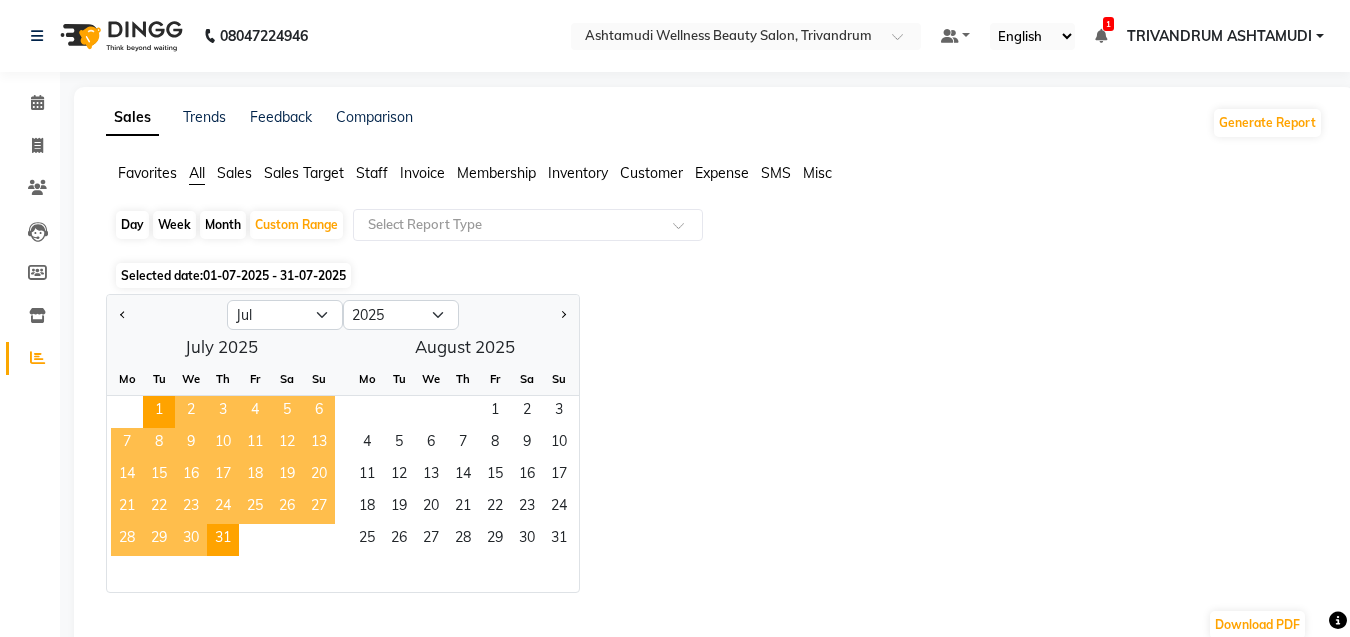 click on "30" 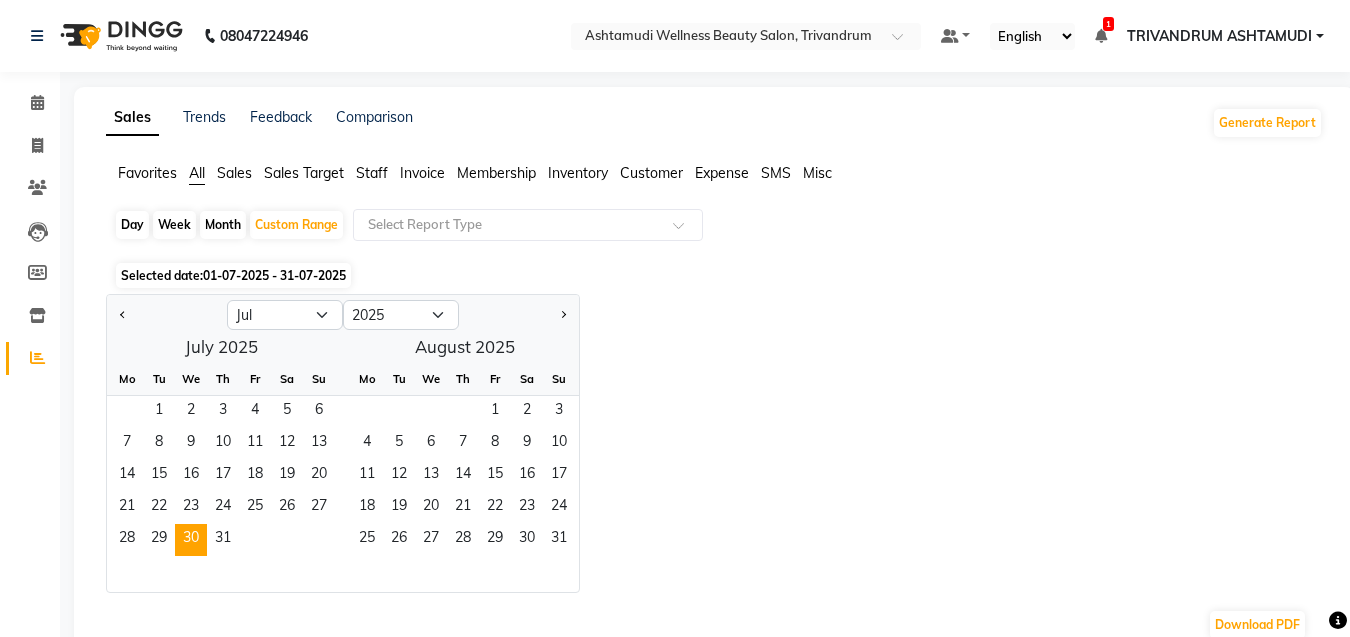 click on "Day" 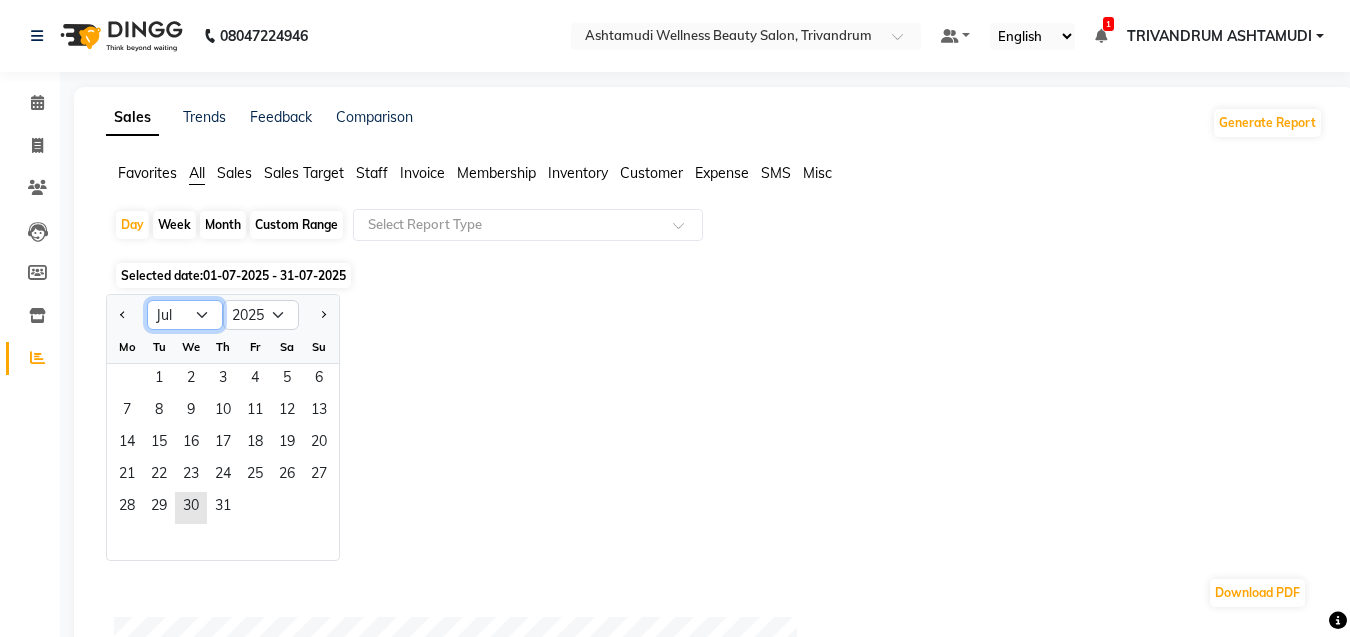 click on "Jan Feb Mar Apr May Jun Jul Aug Sep Oct Nov Dec" 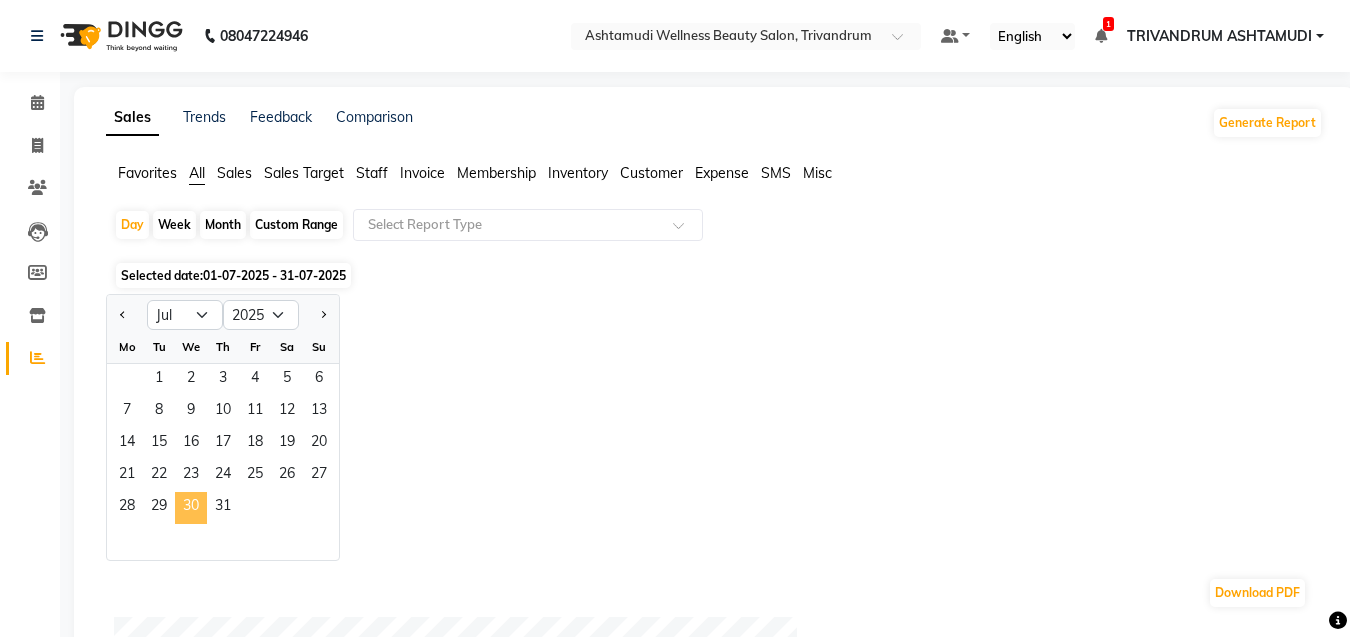 click on "30" 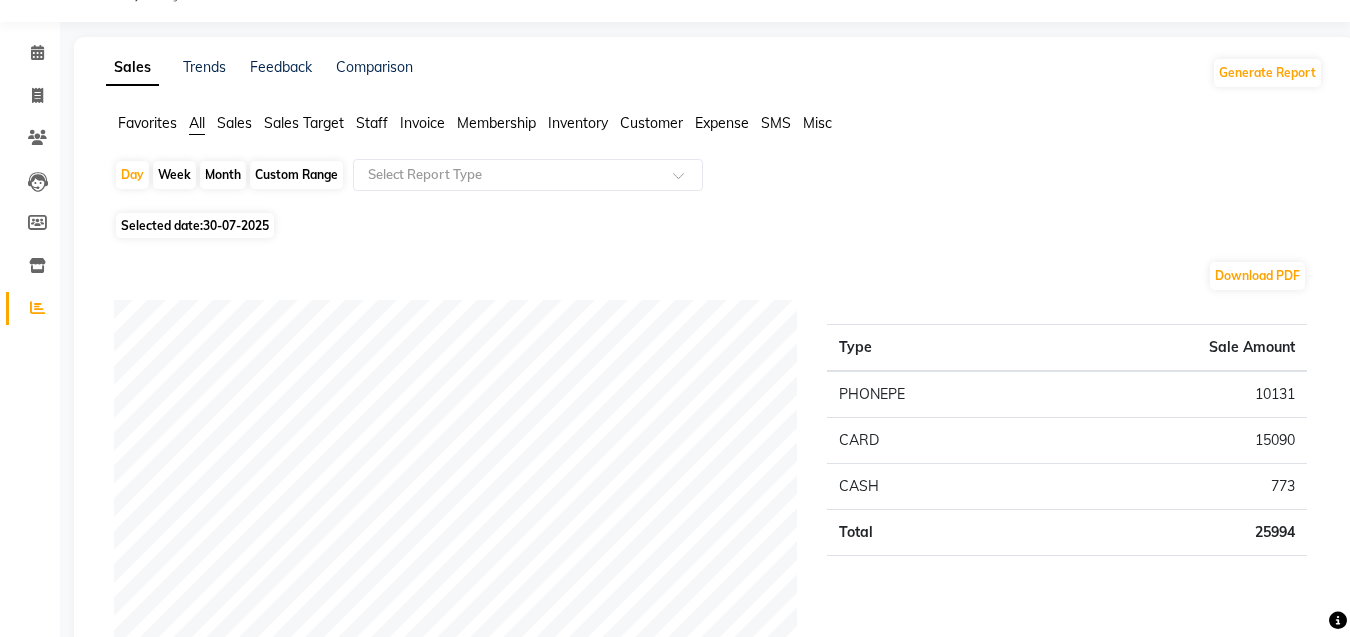 scroll, scrollTop: 100, scrollLeft: 0, axis: vertical 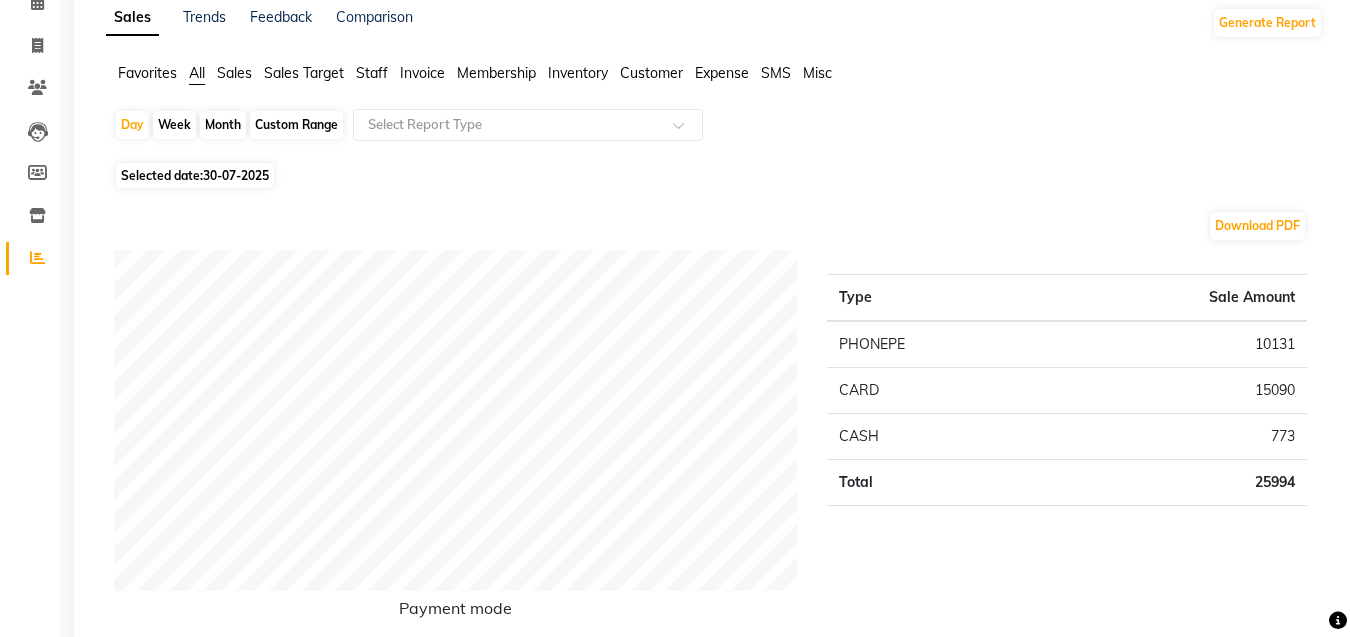 click on "30-07-2025" 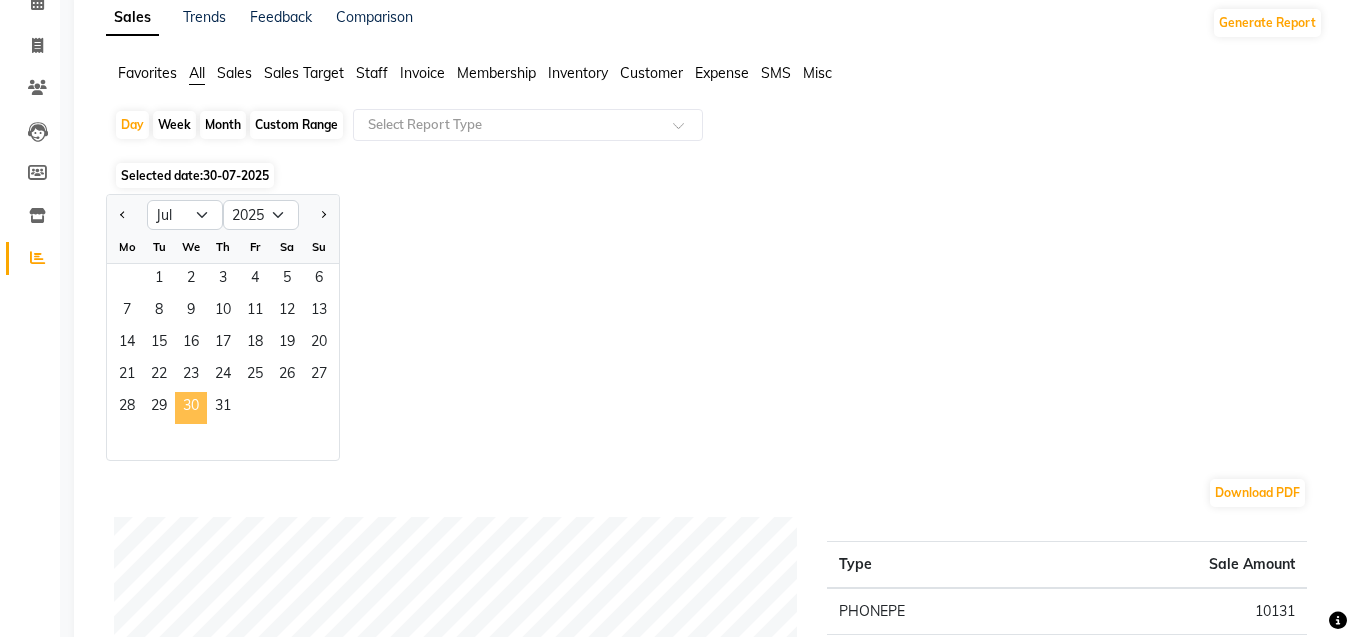 click on "30" 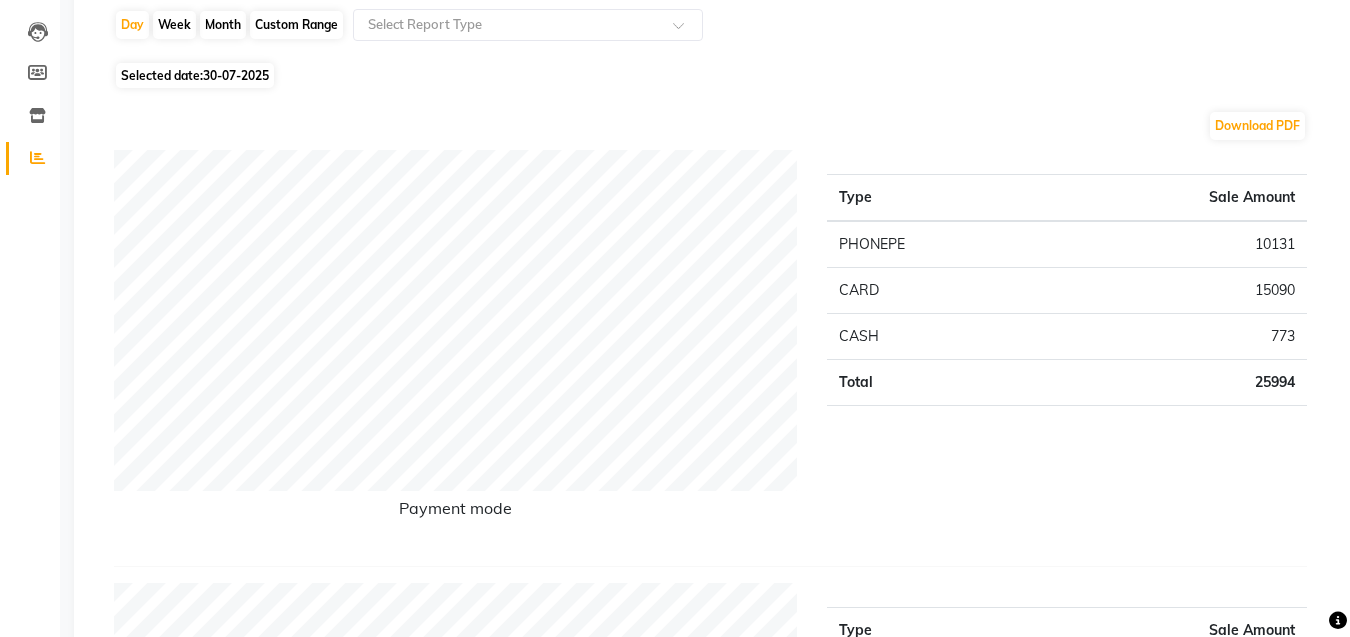 scroll, scrollTop: 0, scrollLeft: 0, axis: both 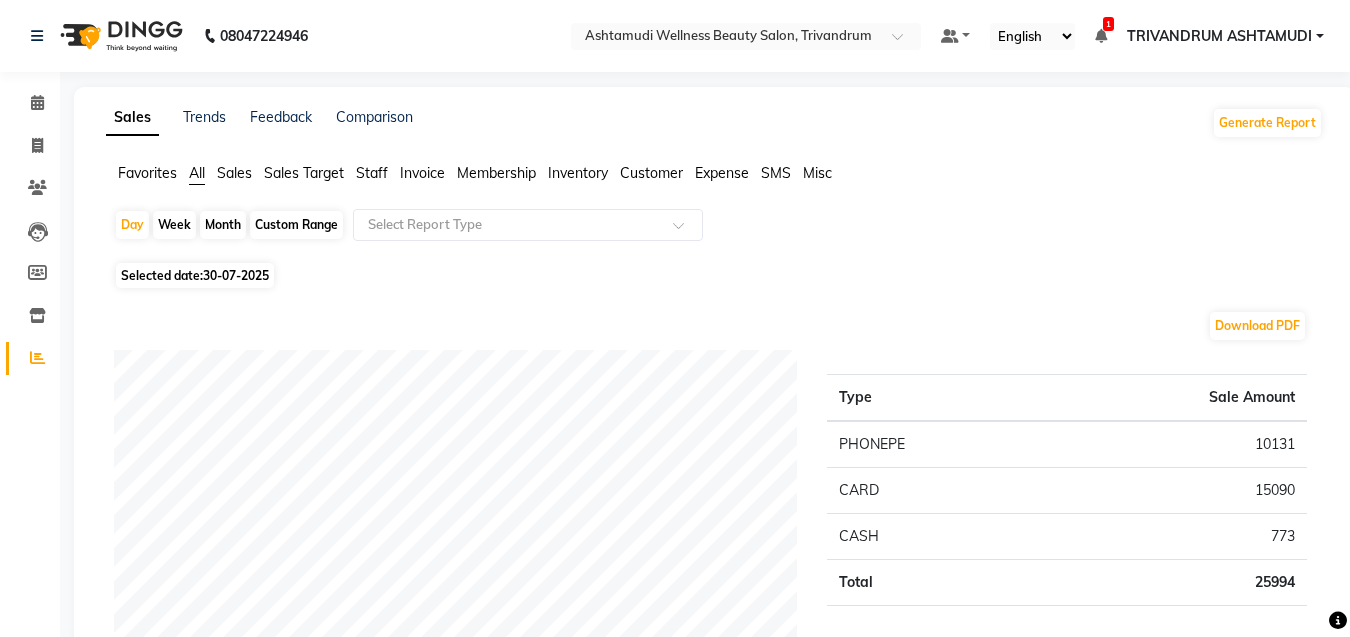 click on "Custom Range" 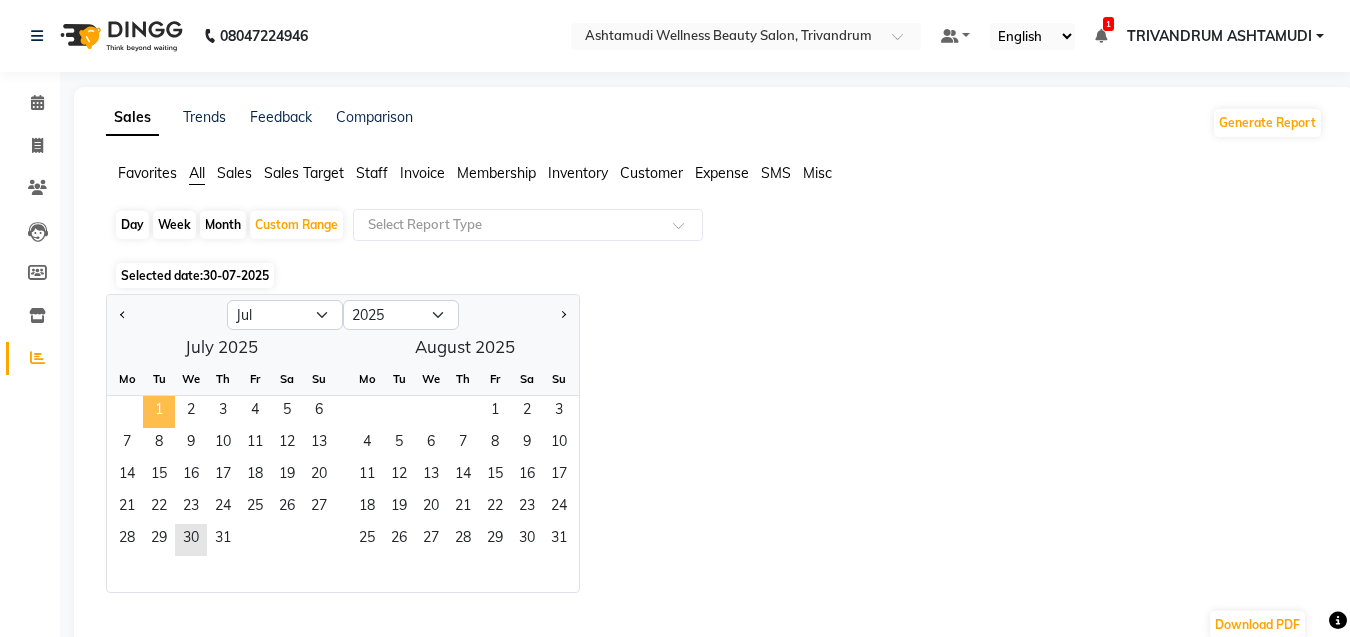 click on "1" 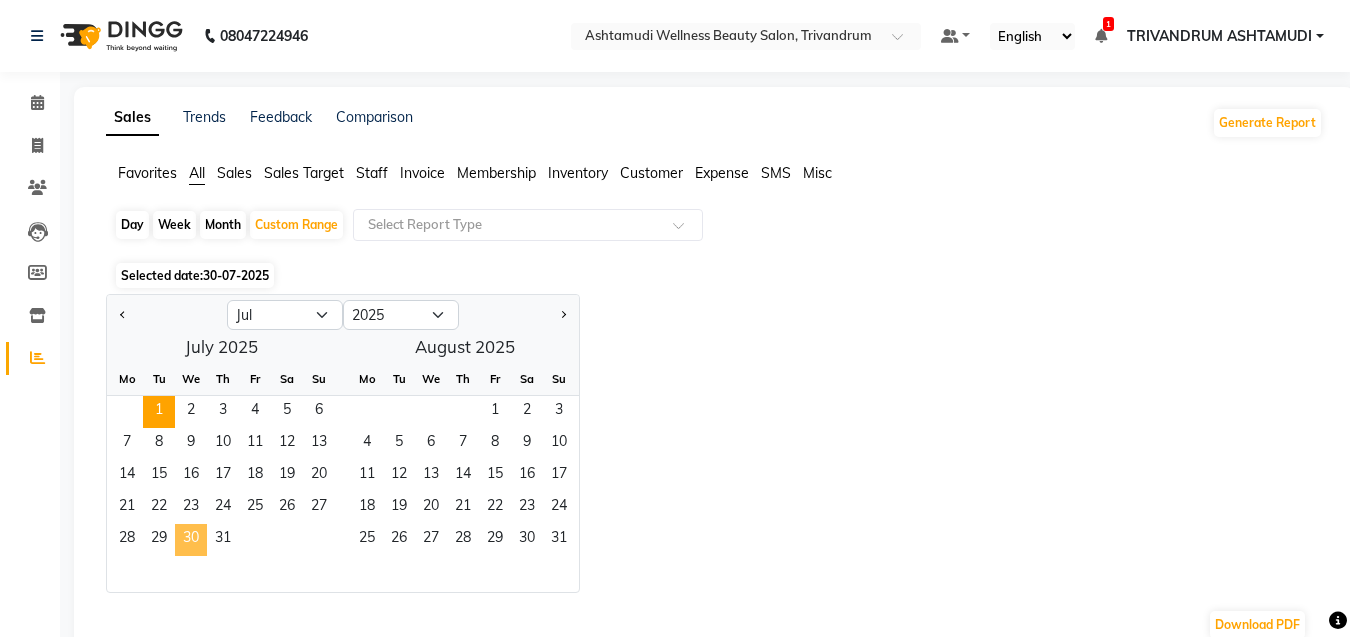 click on "30" 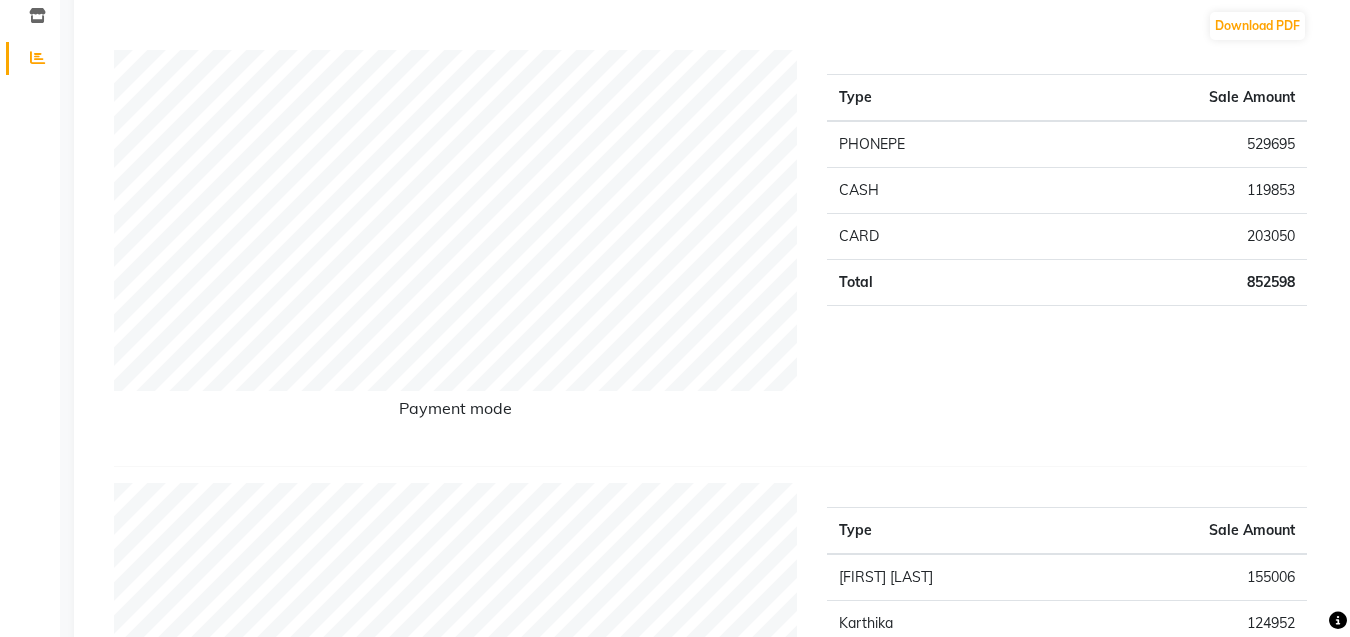 scroll, scrollTop: 0, scrollLeft: 0, axis: both 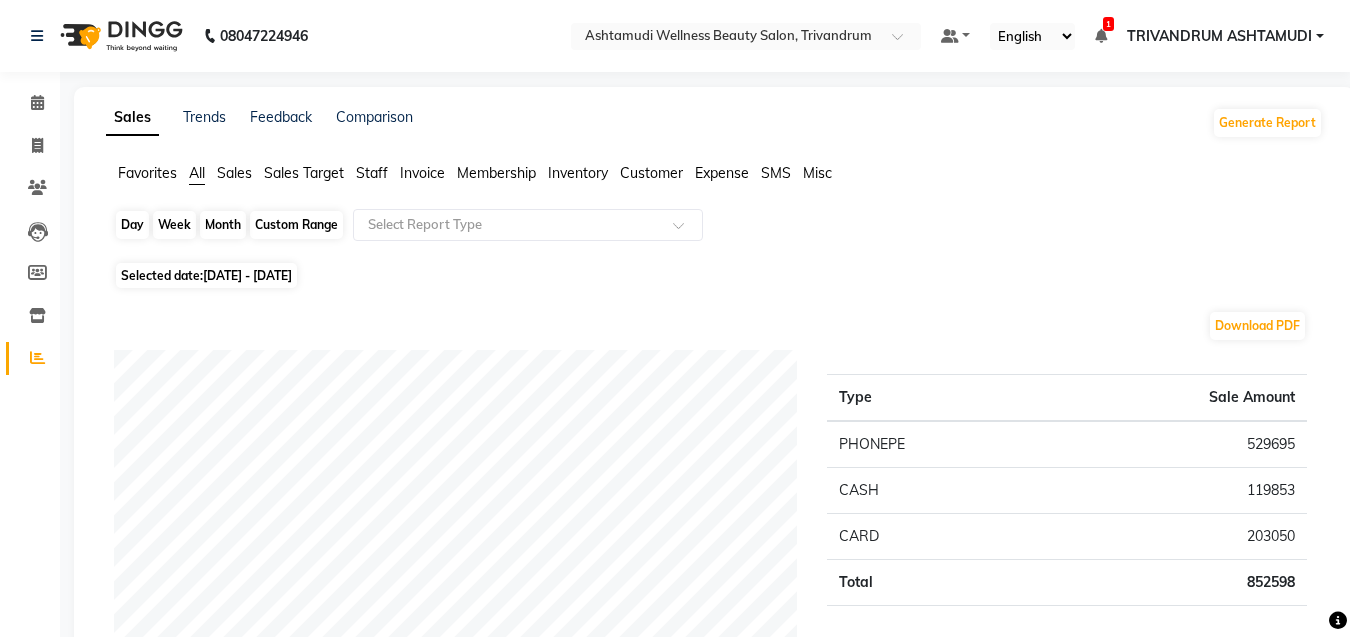 click on "Custom Range" 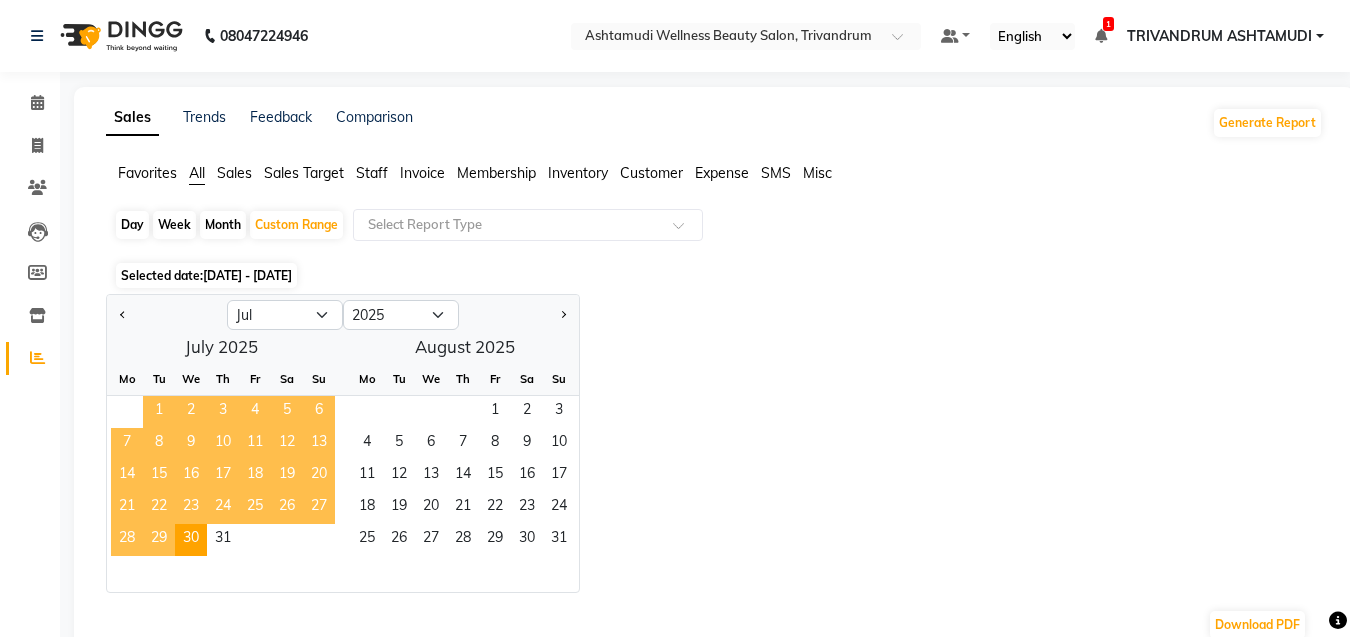 click on "1" 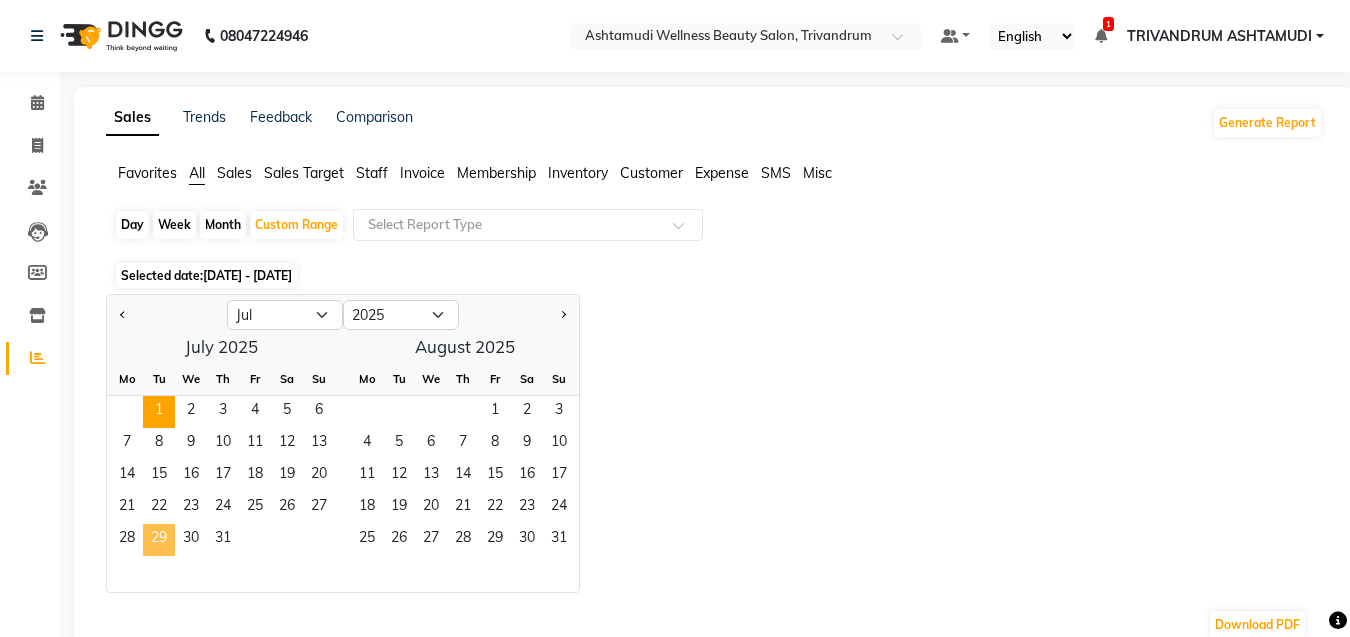click on "29" 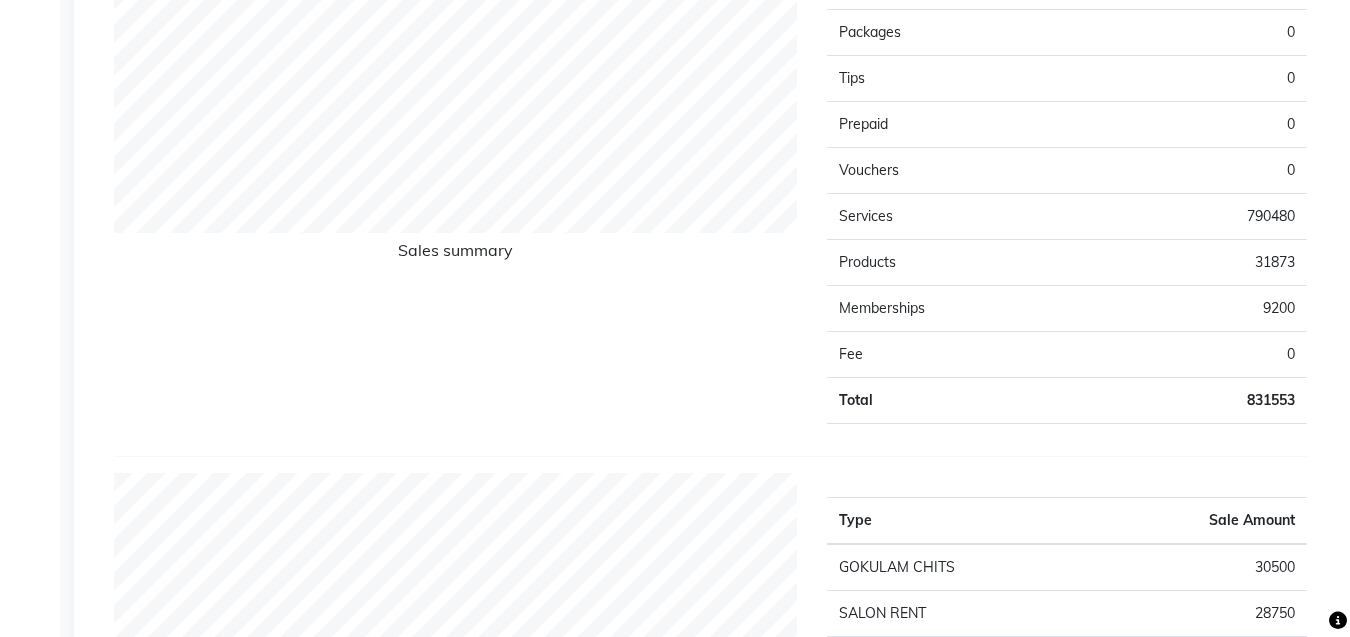 scroll, scrollTop: 1600, scrollLeft: 0, axis: vertical 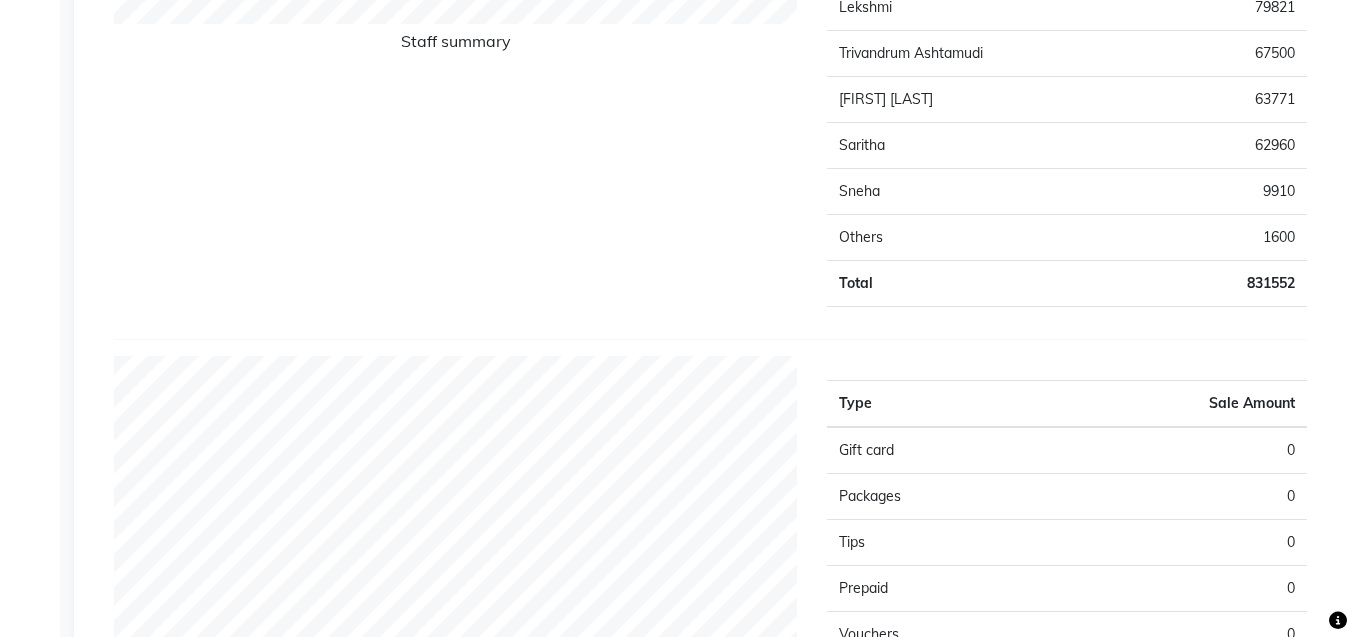 drag, startPoint x: 592, startPoint y: 294, endPoint x: 282, endPoint y: 269, distance: 311.00644 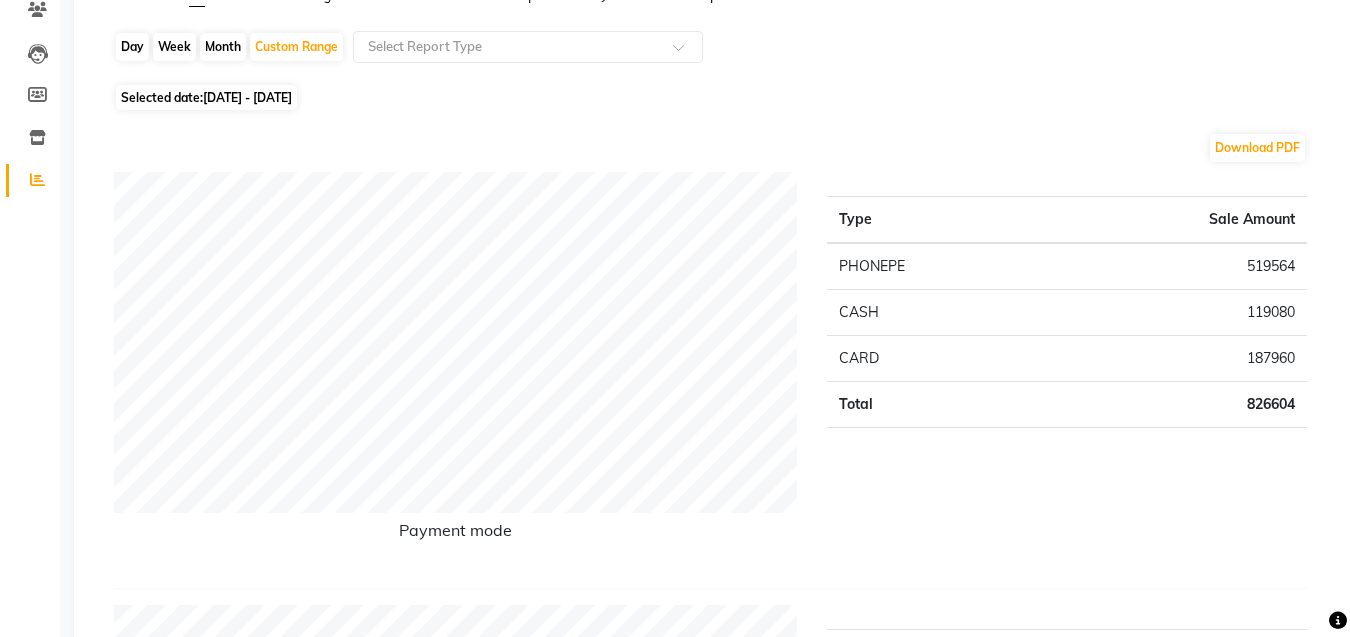 scroll, scrollTop: 0, scrollLeft: 0, axis: both 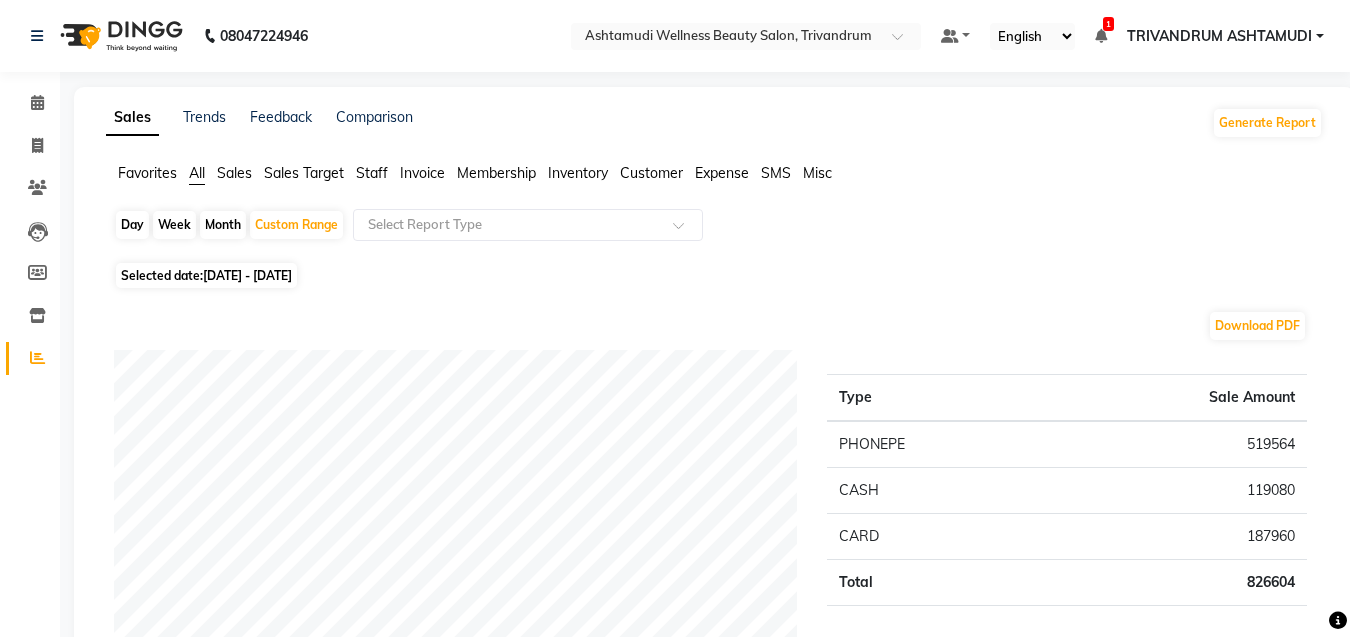 click on "01-07-2025 - 29-07-2025" 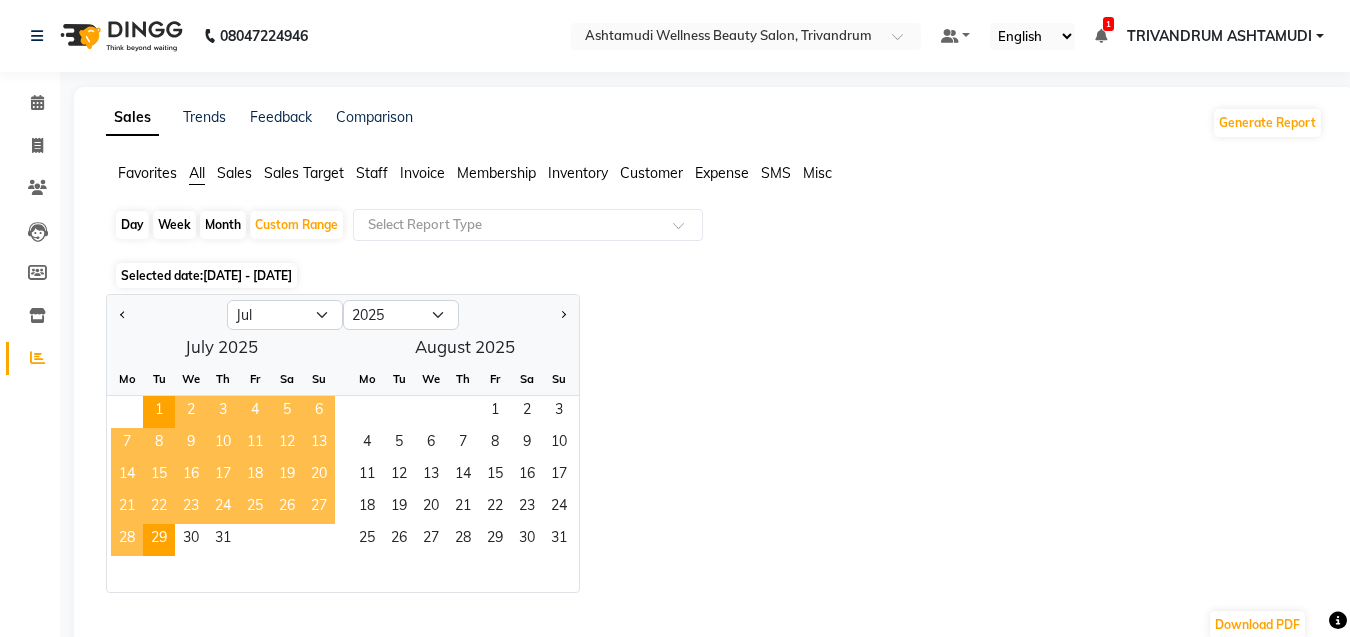 click on "28" 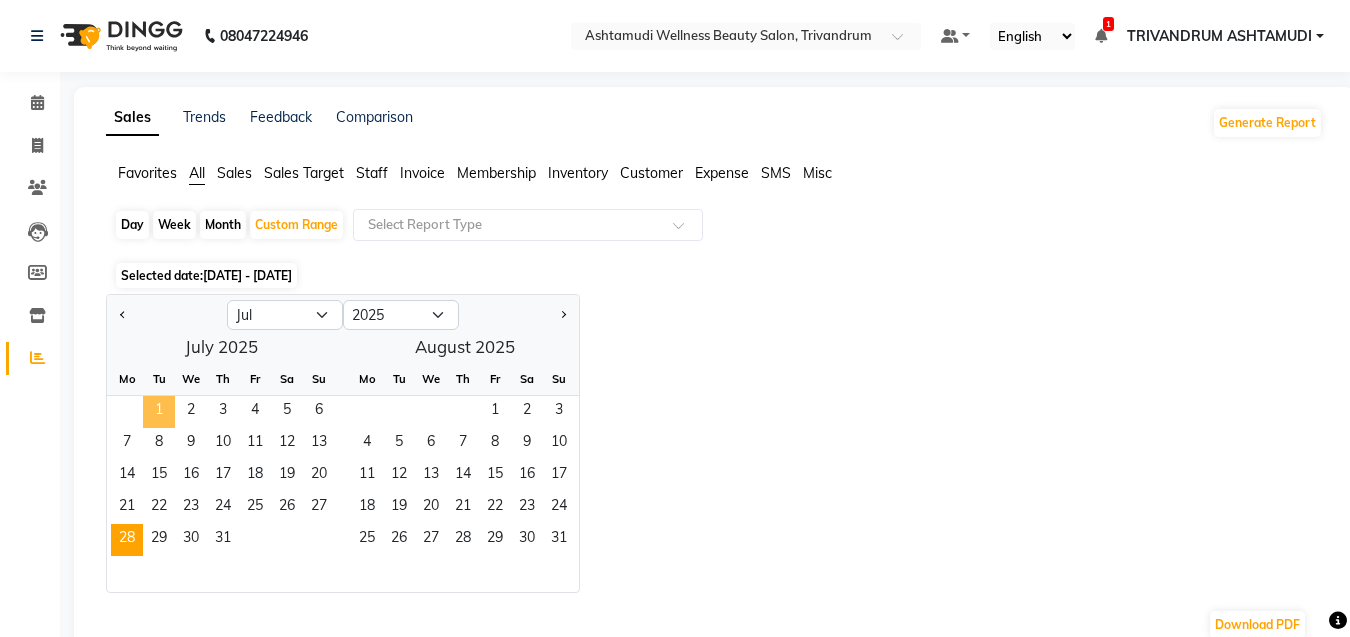 click on "1" 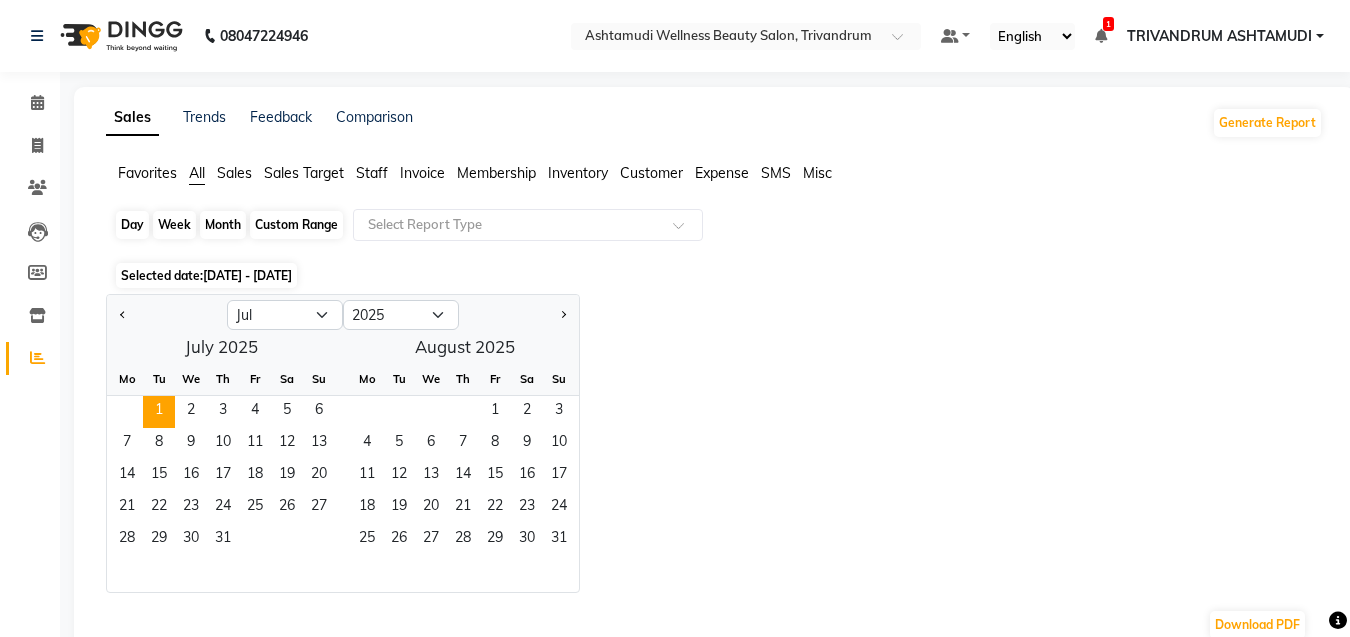 click on "Custom Range" 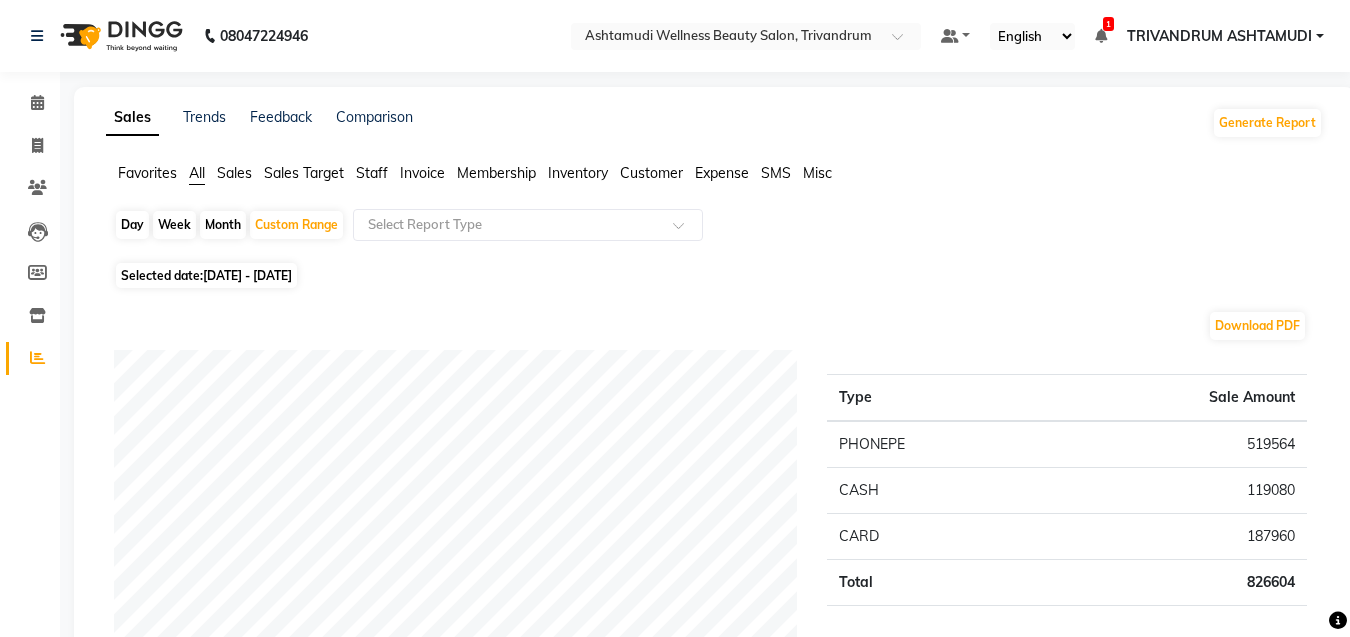 click on "01-07-2025 - 29-07-2025" 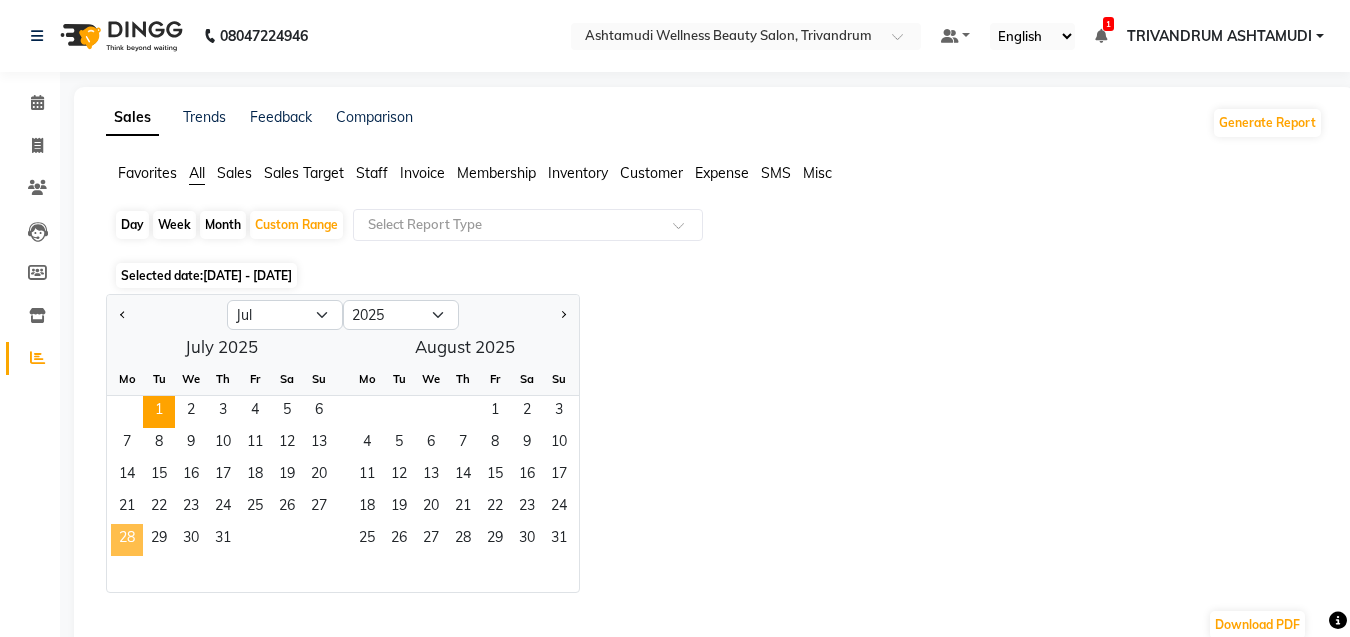 click on "28" 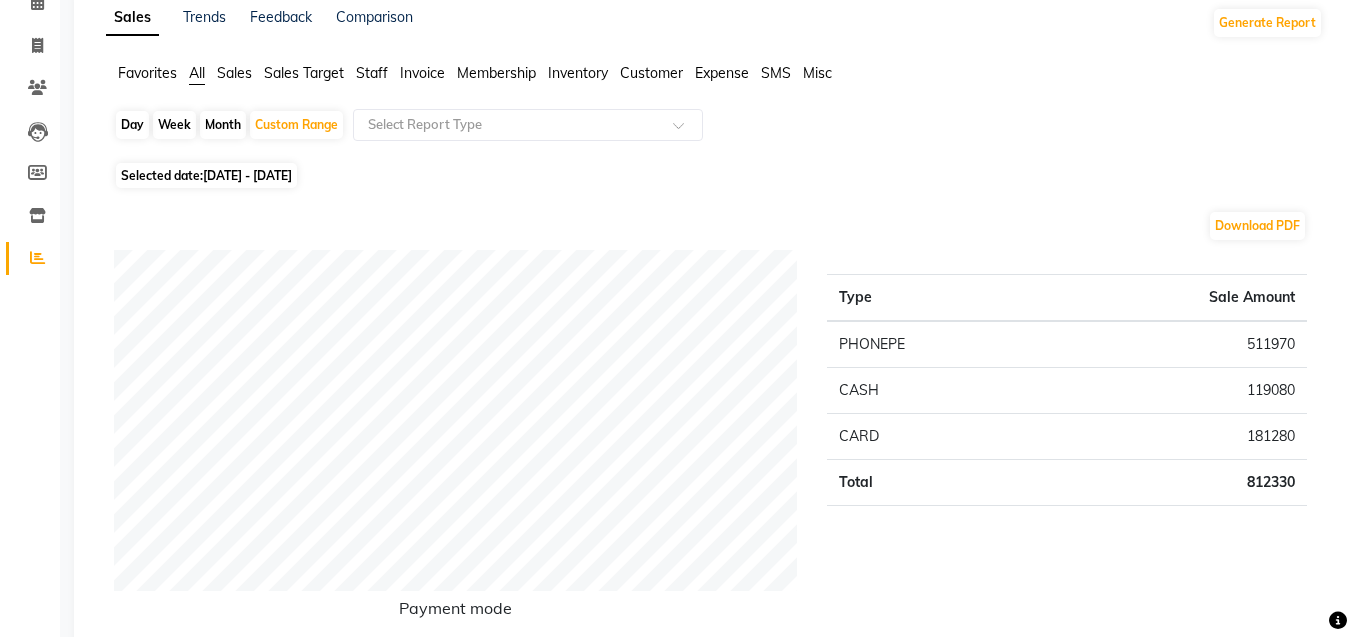 scroll, scrollTop: 0, scrollLeft: 0, axis: both 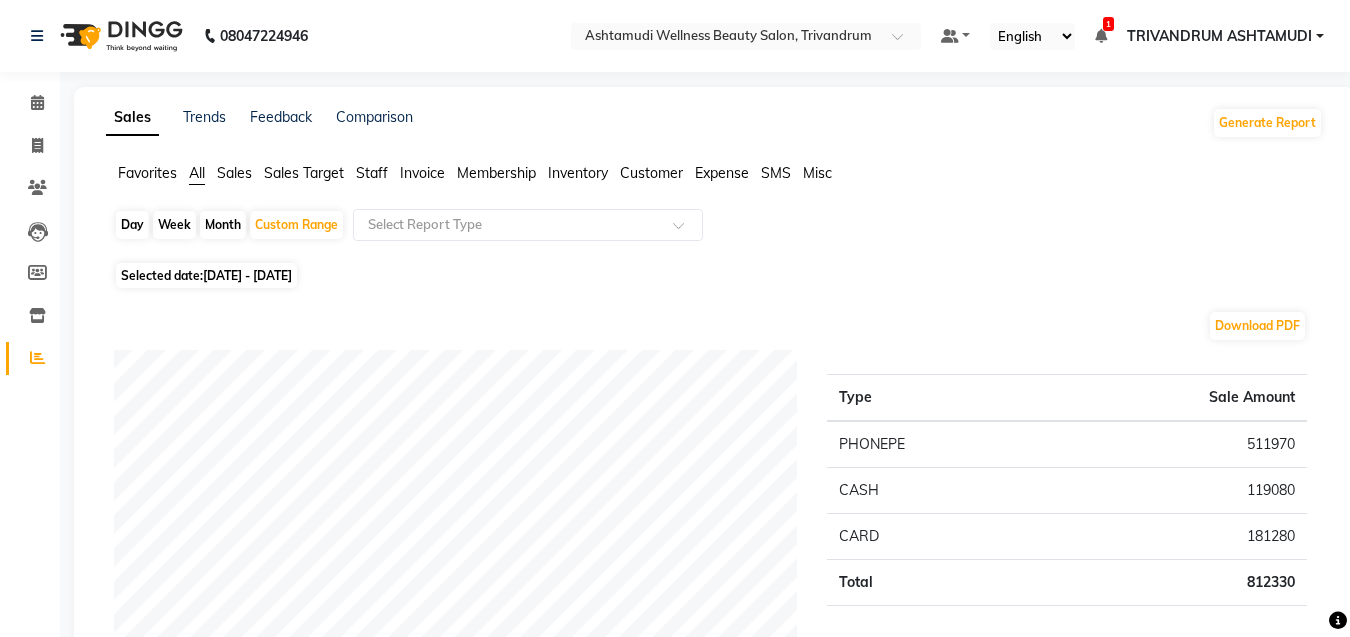 click on "Day" 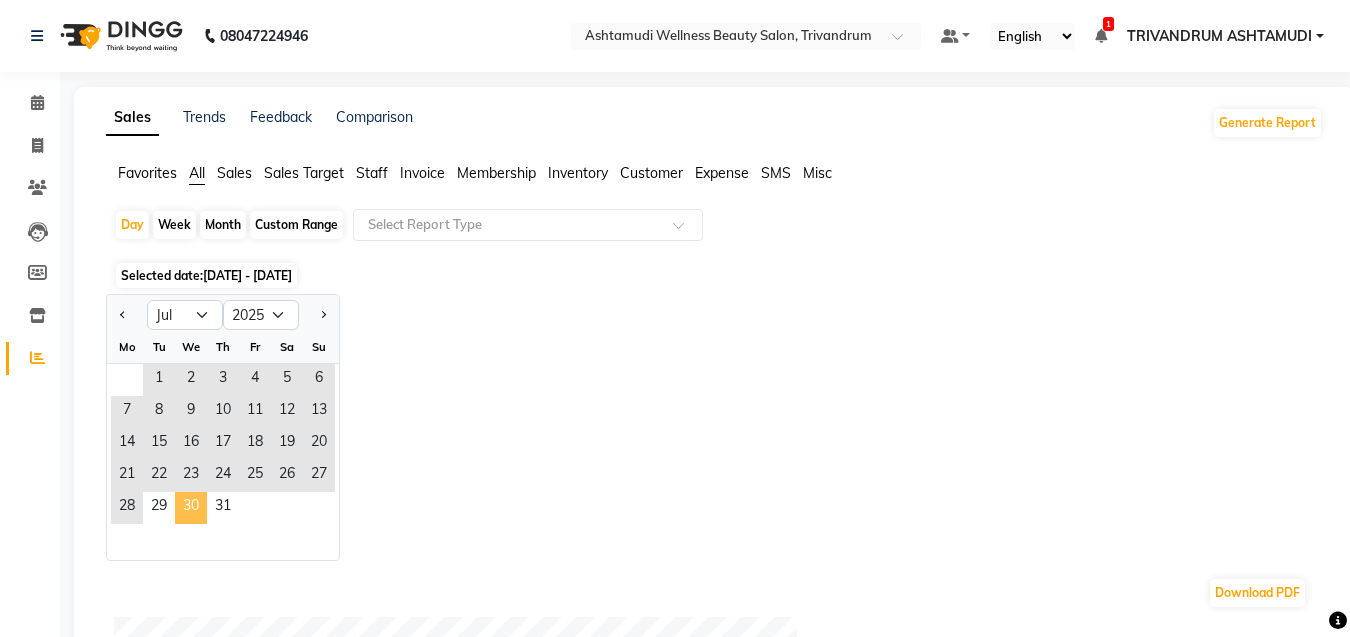 click on "30" 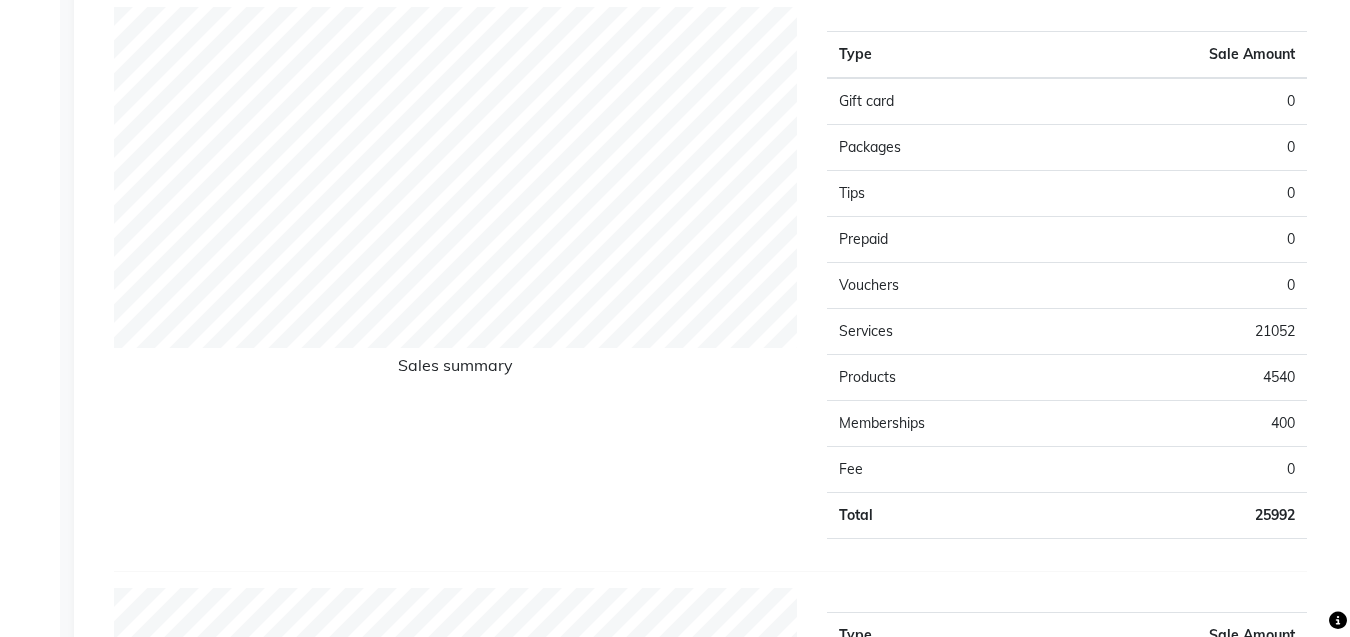 scroll, scrollTop: 1300, scrollLeft: 0, axis: vertical 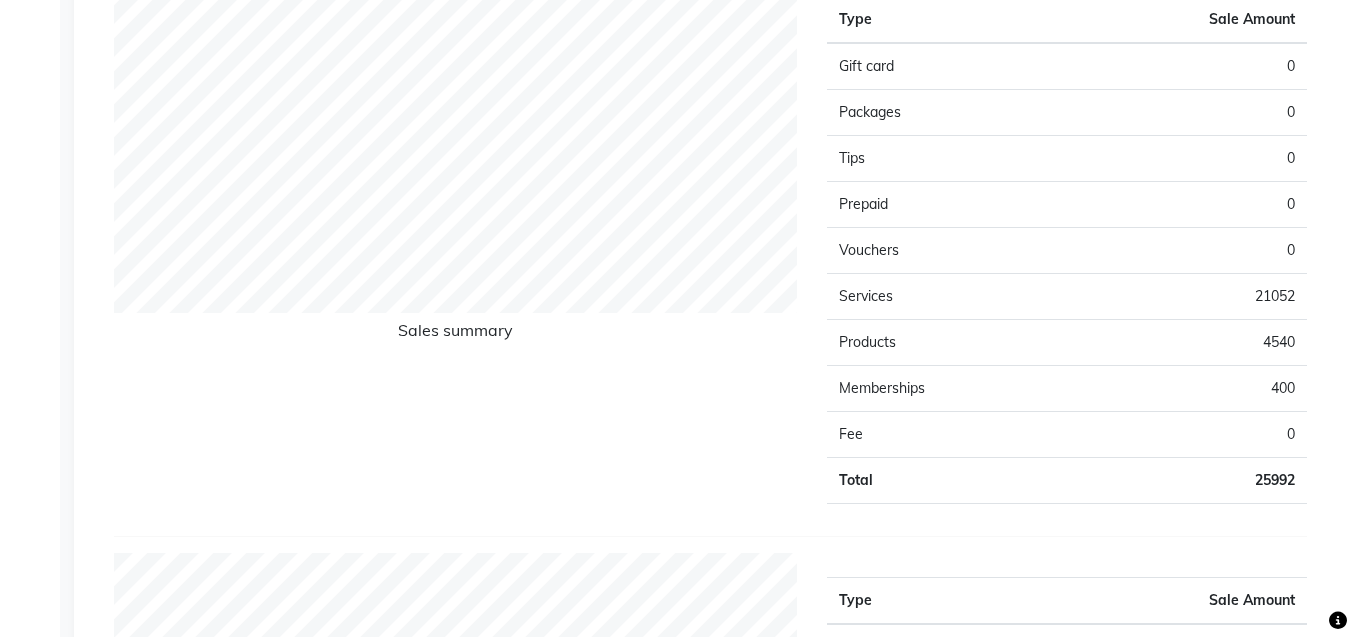 click on "Calendar  Invoice  Clients  Leads   Members  Inventory  Reports Completed InProgress Upcoming Dropped Tentative Check-In Confirm Bookings Generate Report Segments Page Builder" 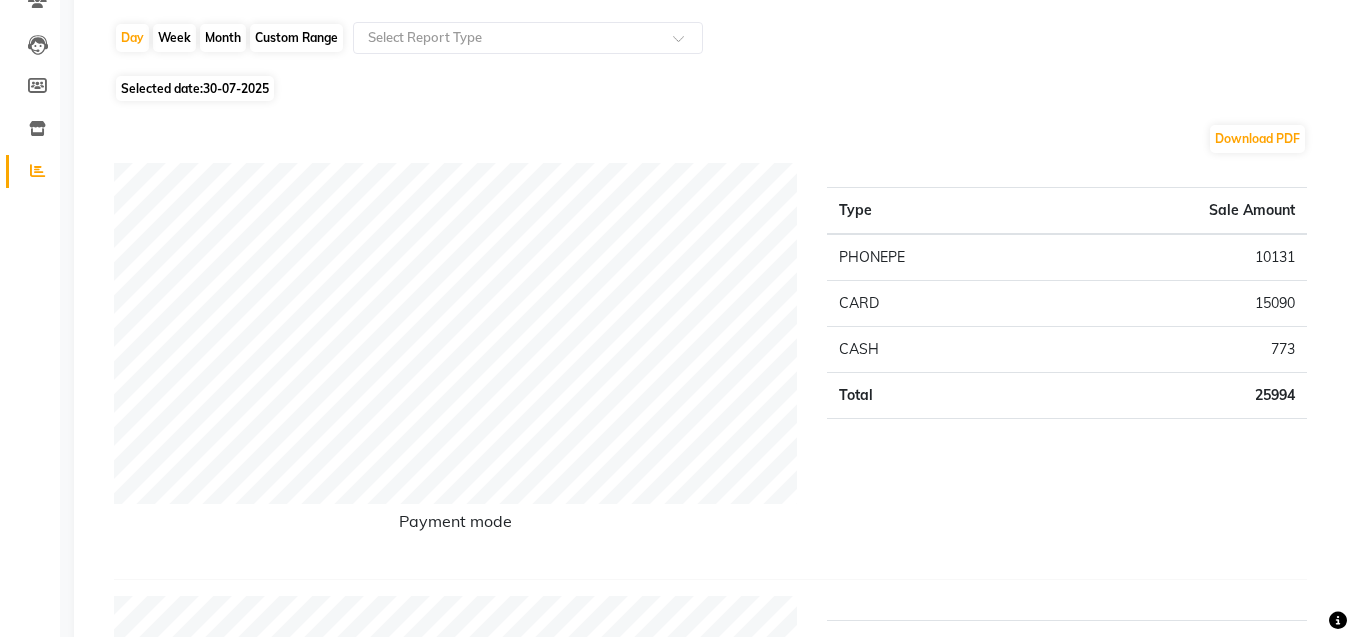 scroll, scrollTop: 0, scrollLeft: 0, axis: both 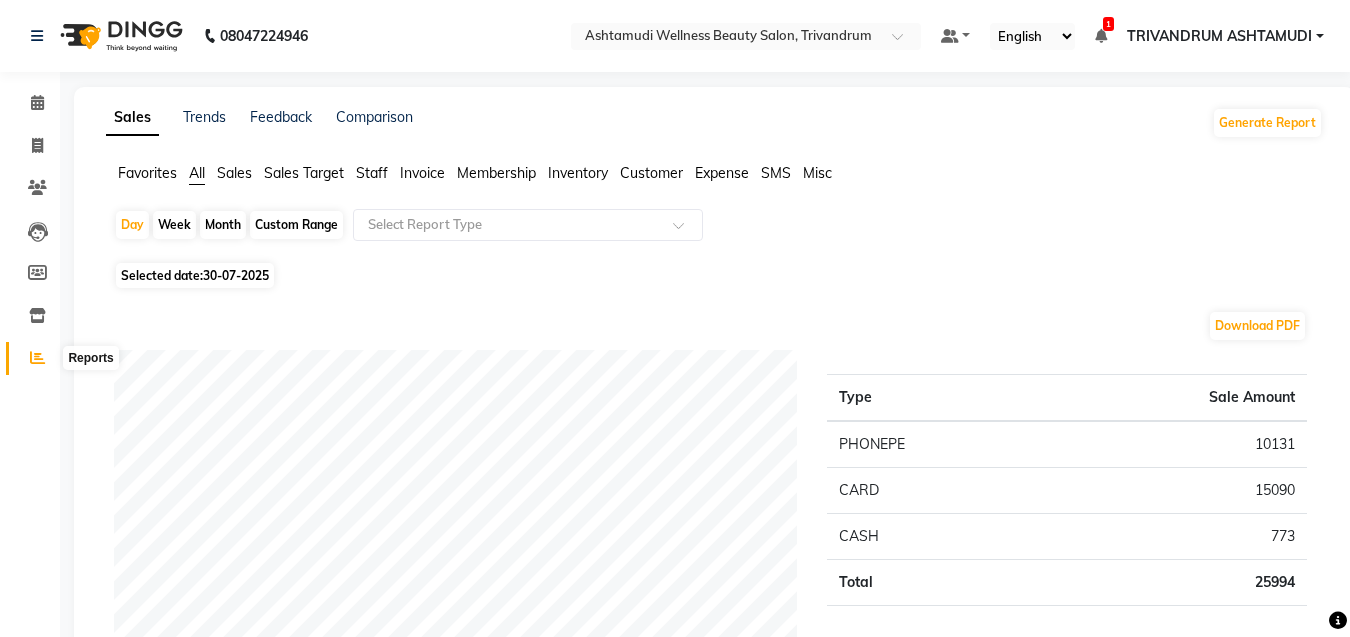 click 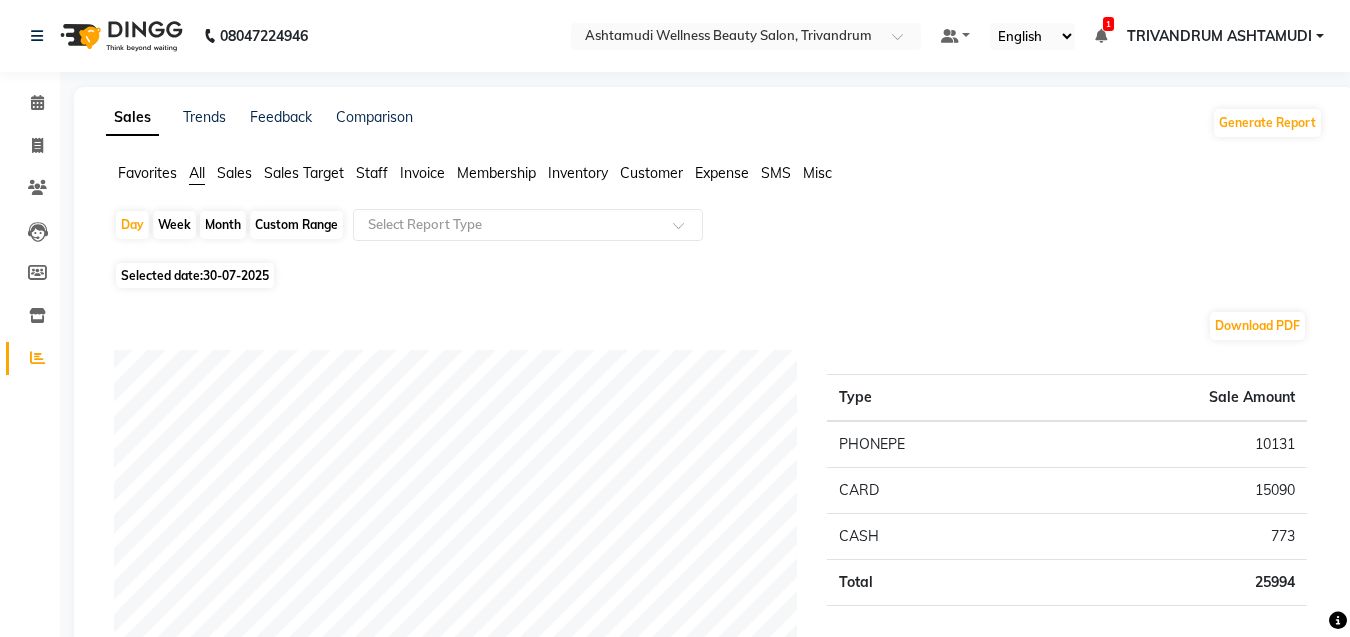 click on "Selected date:  30-07-2025" 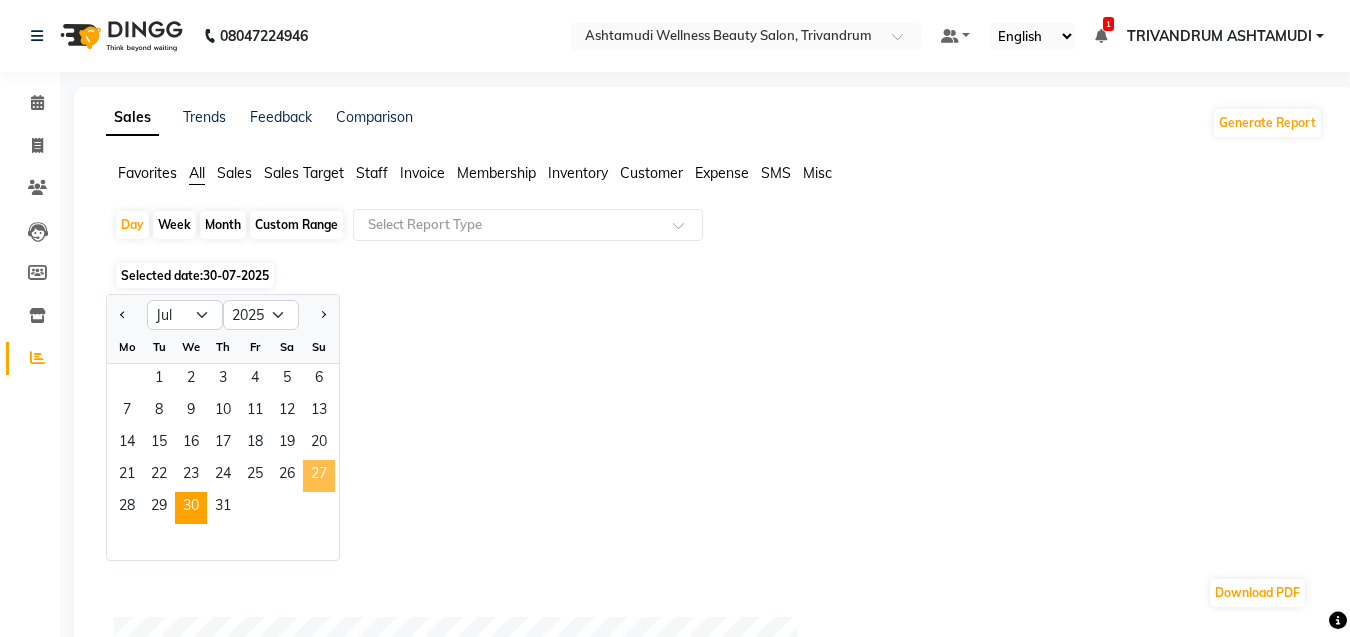 click on "27" 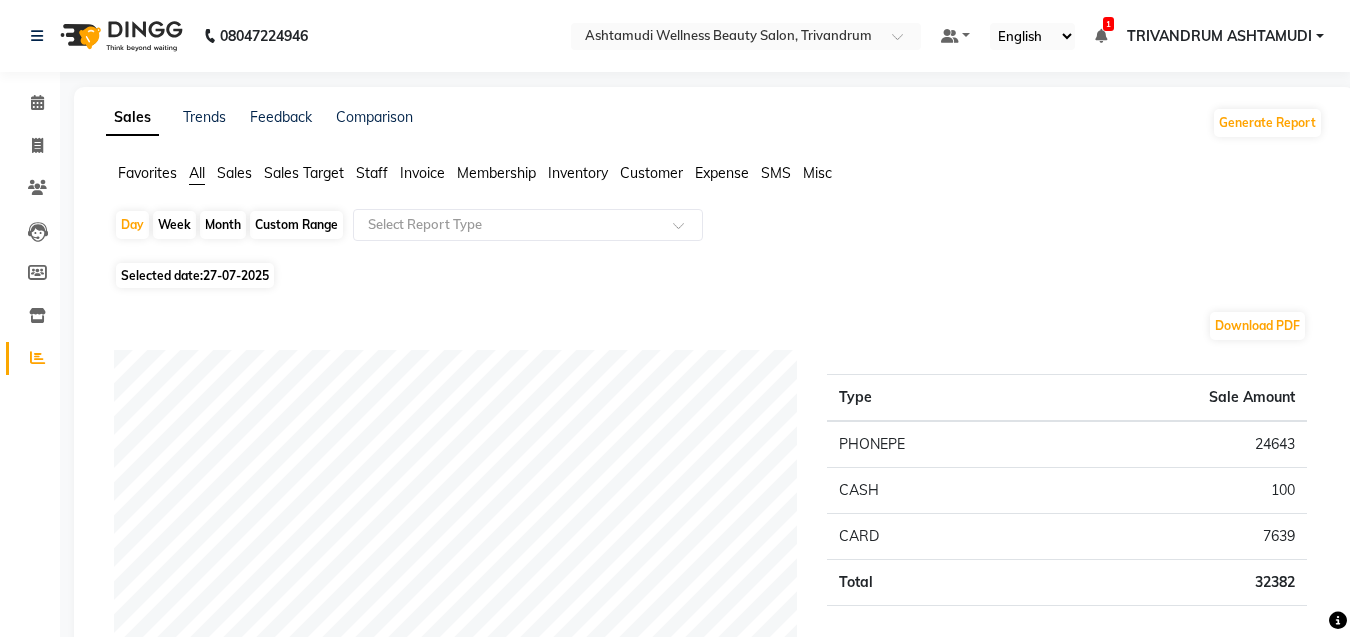 click on "Custom Range" 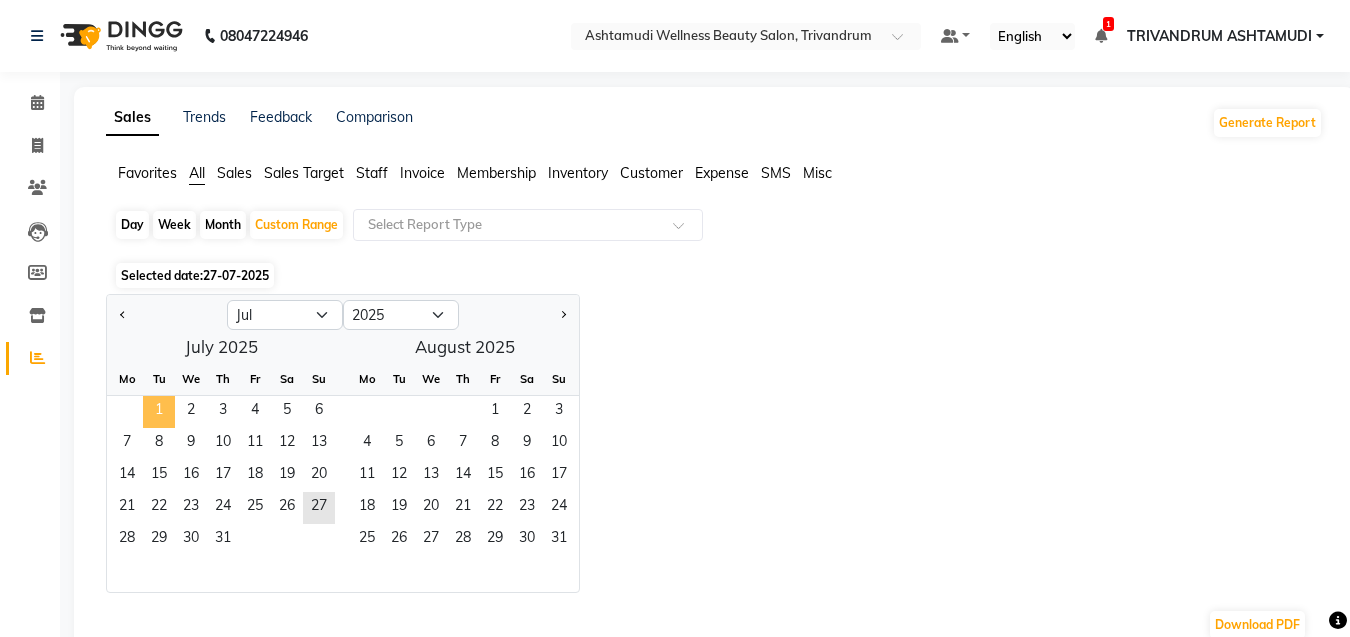 click on "1" 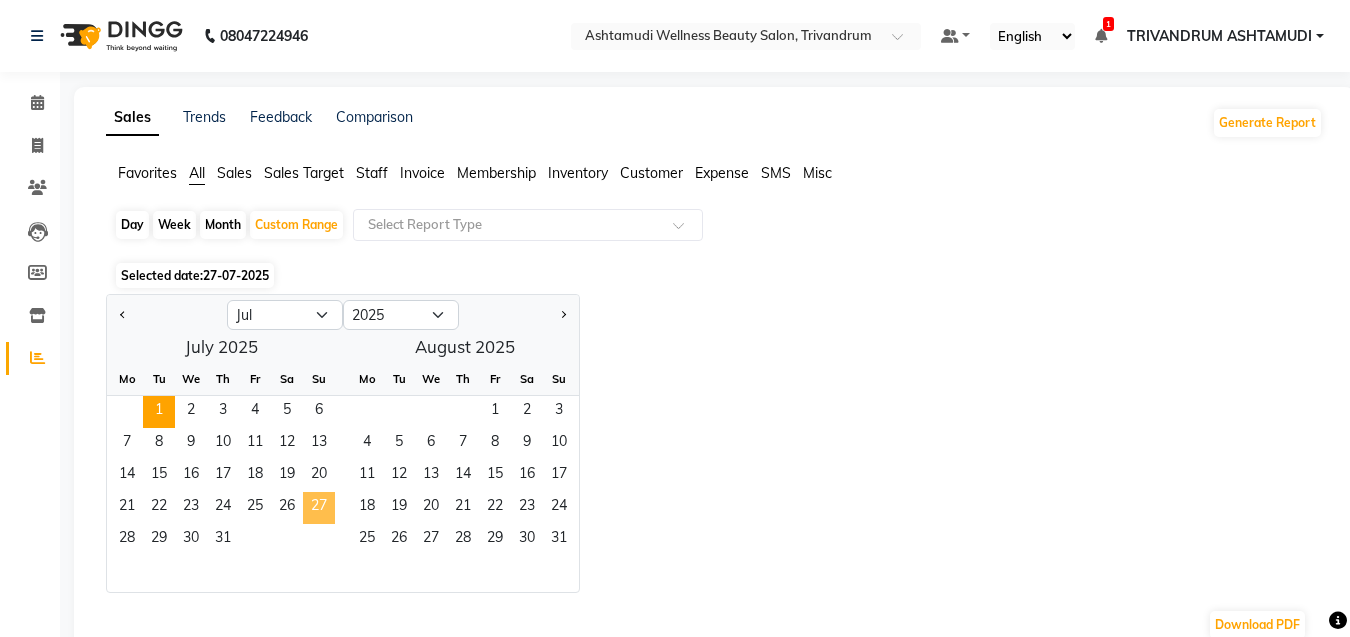 click on "27" 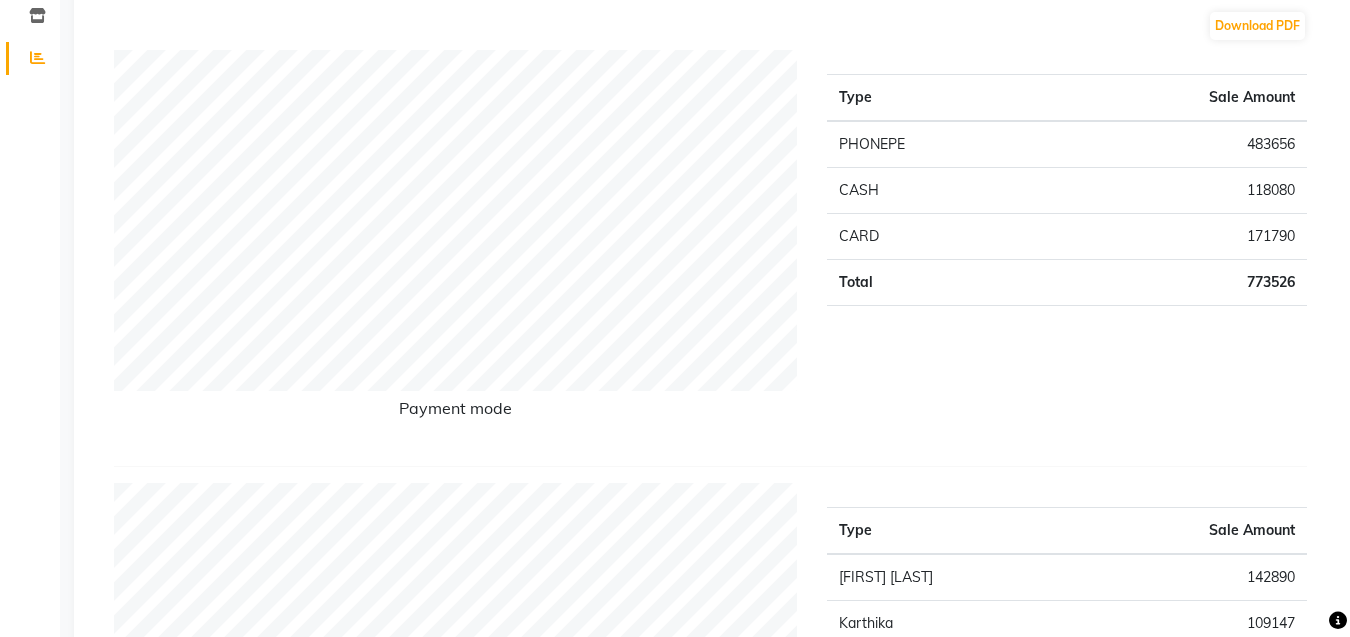 scroll, scrollTop: 0, scrollLeft: 0, axis: both 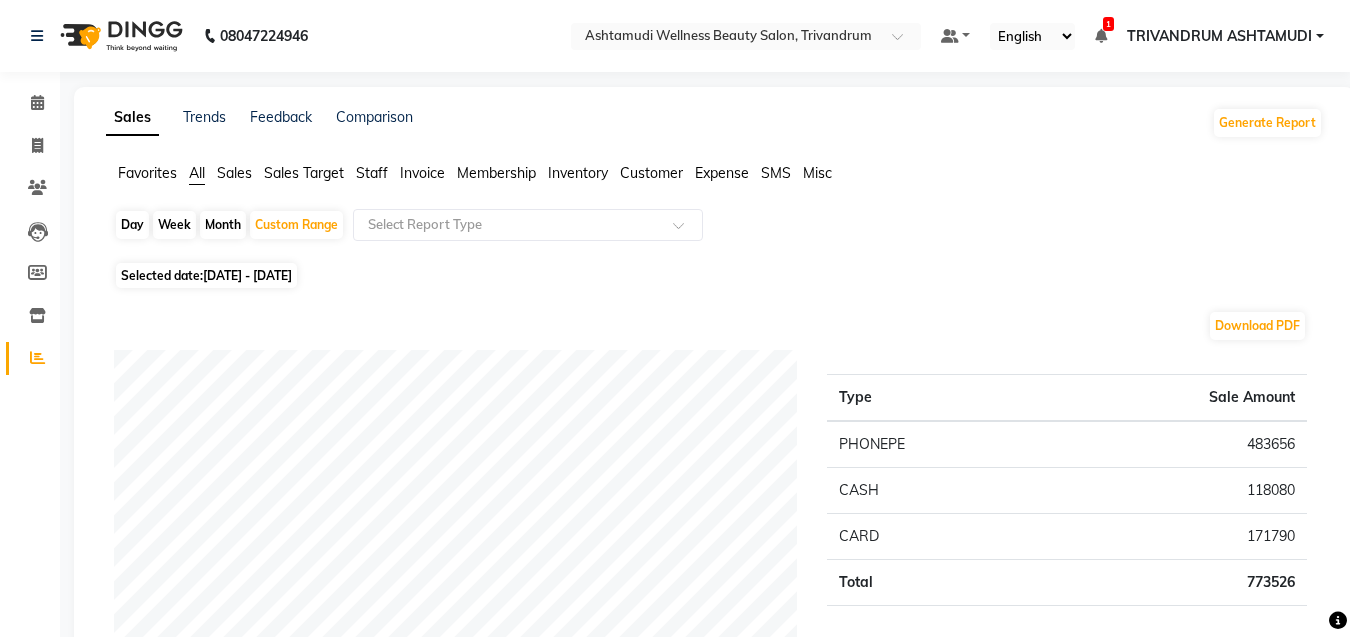 click on "Day" 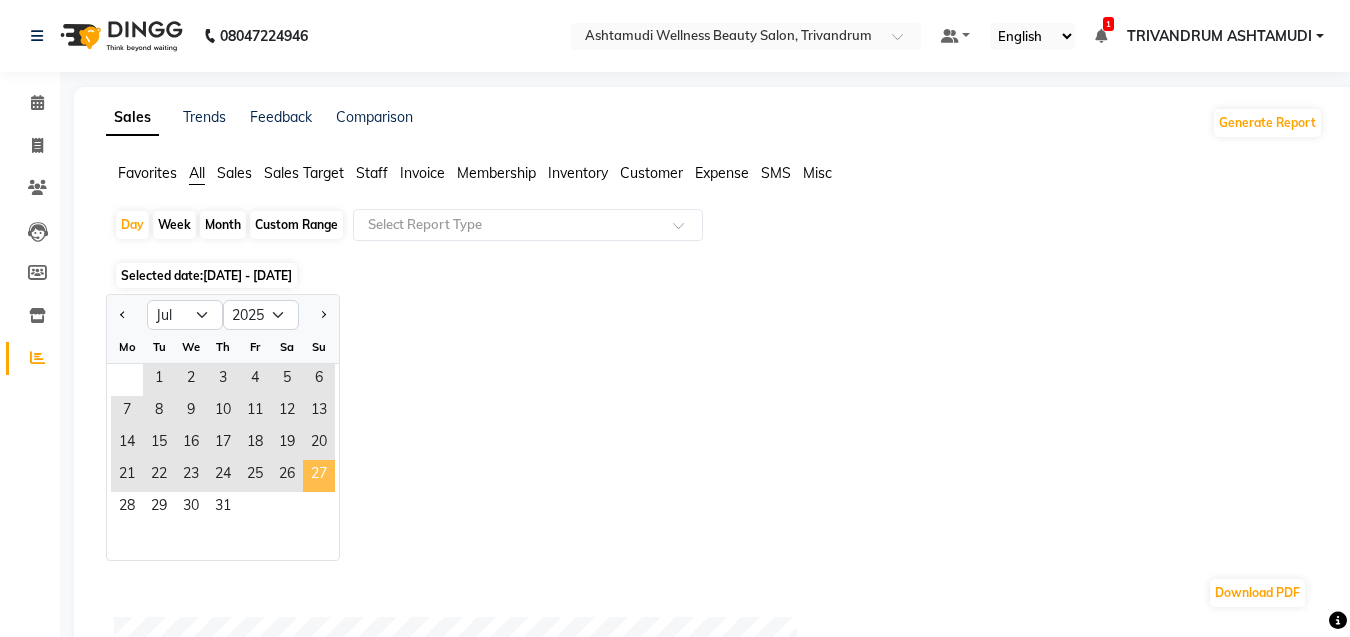 click on "27" 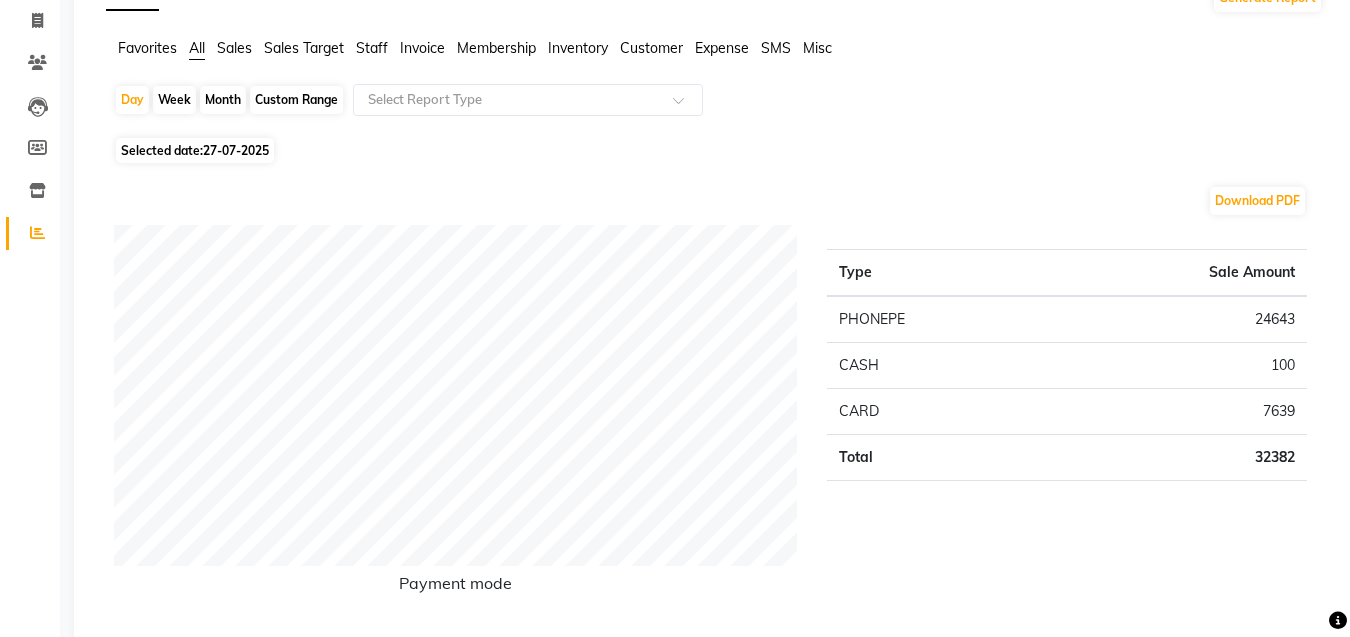scroll, scrollTop: 0, scrollLeft: 0, axis: both 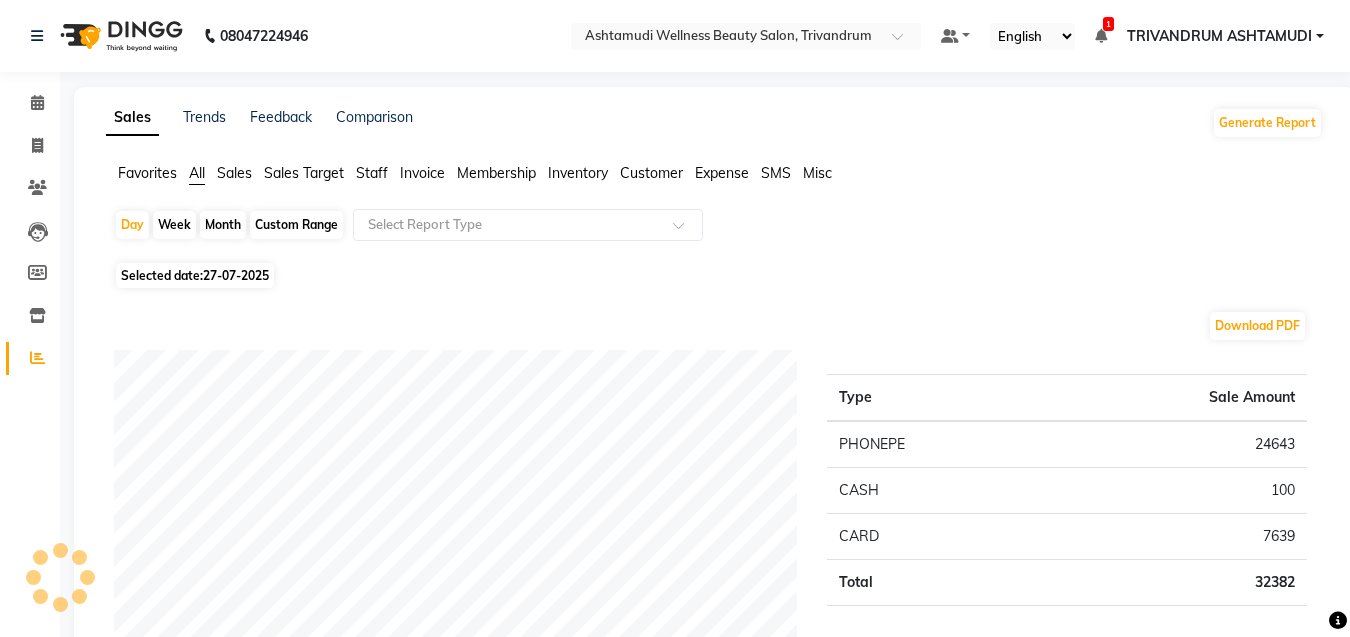 click on "27-07-2025" 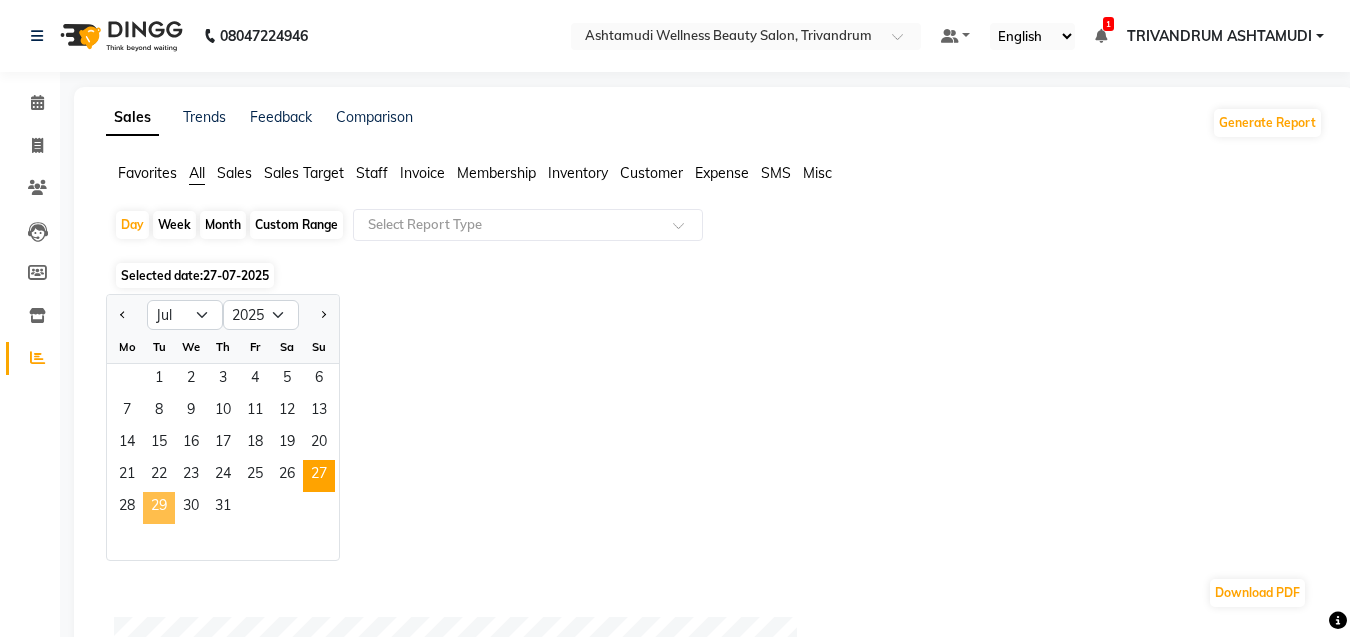 click on "29" 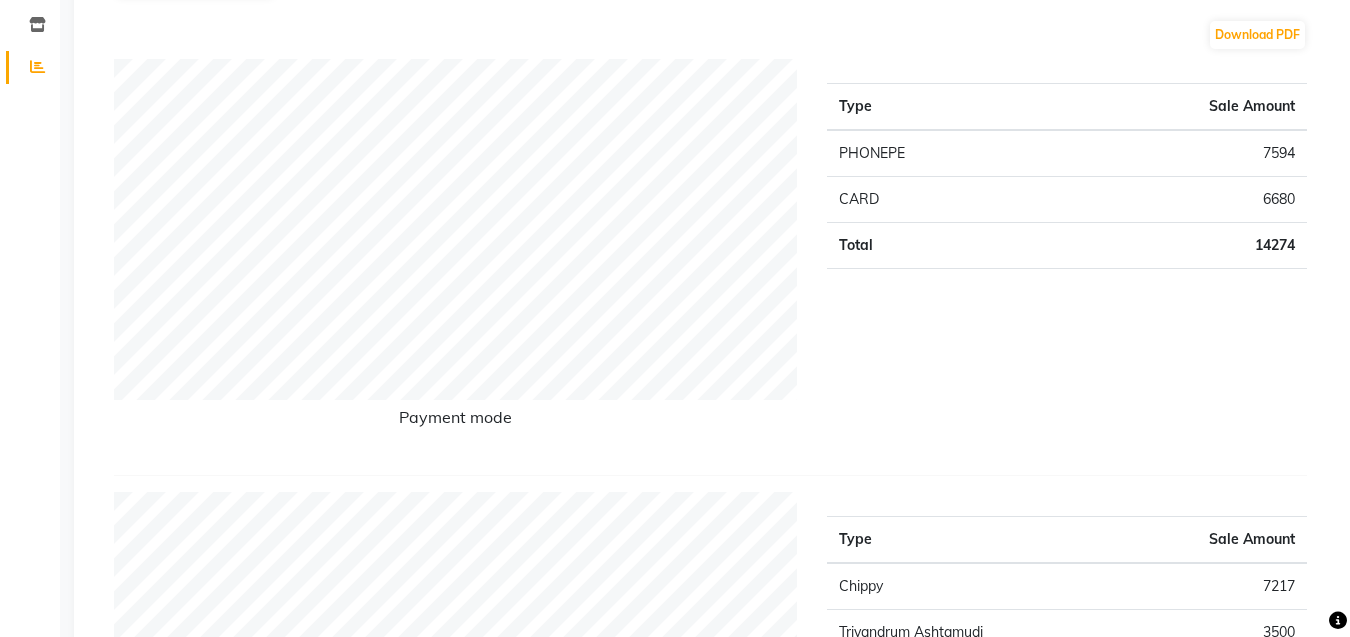 scroll, scrollTop: 0, scrollLeft: 0, axis: both 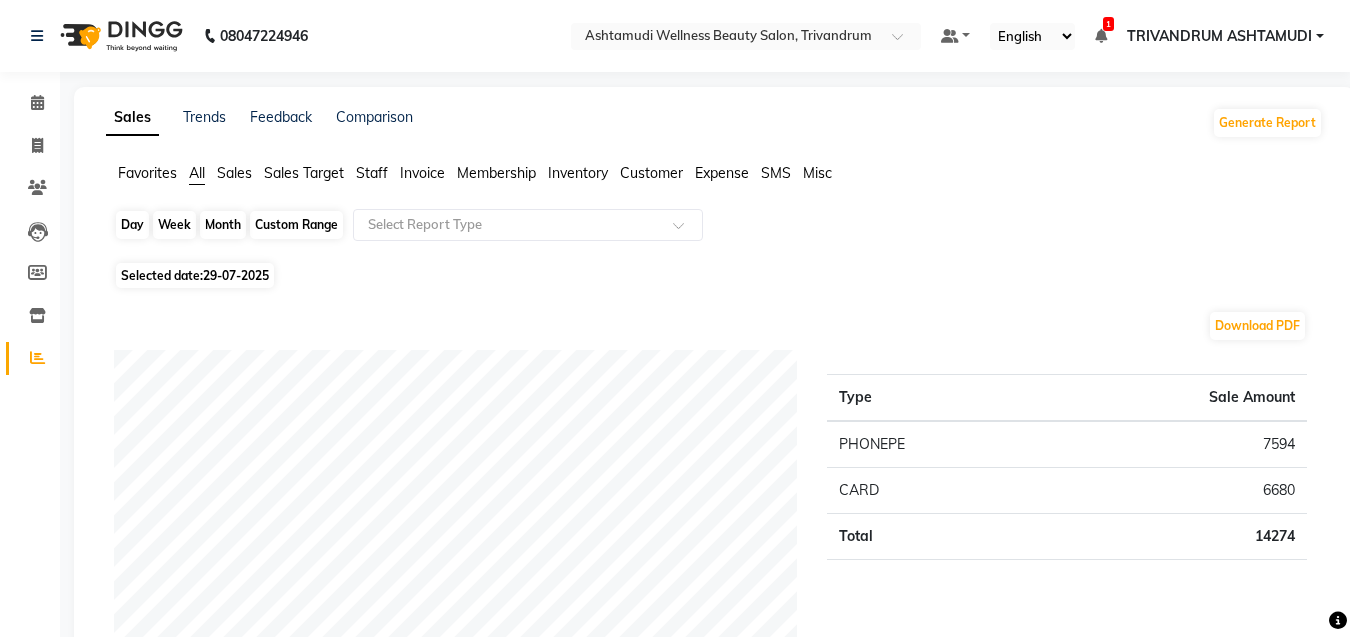 click on "Day" 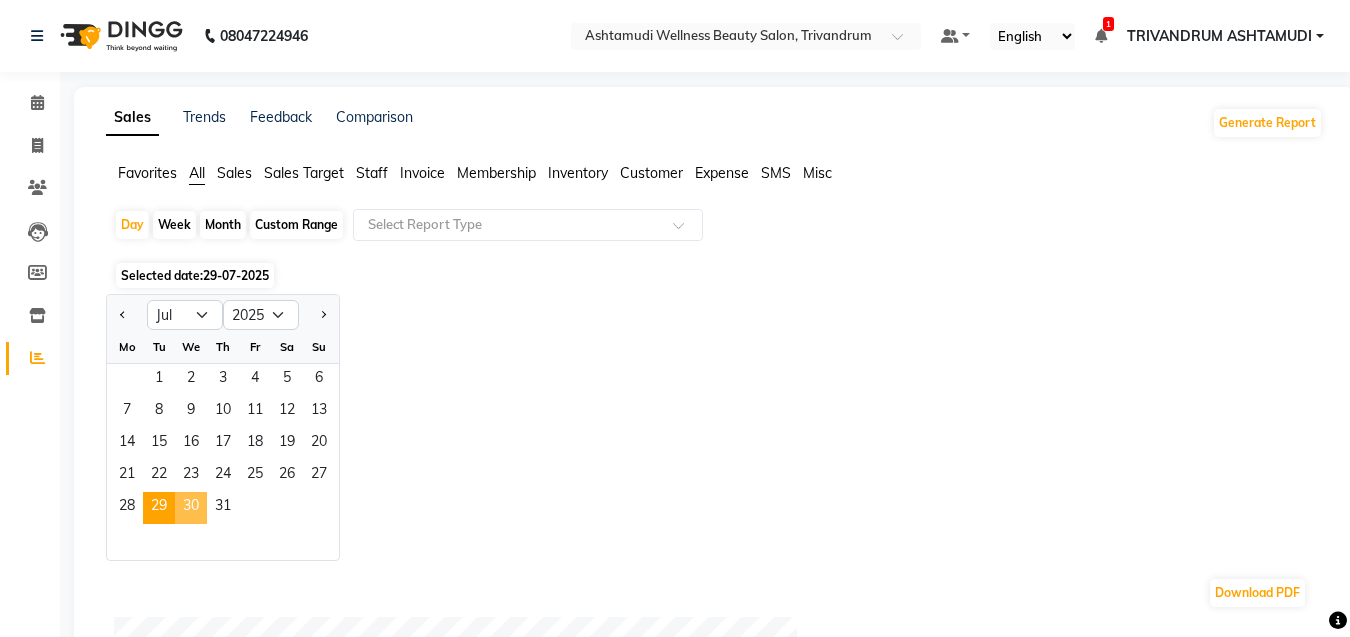 click on "30" 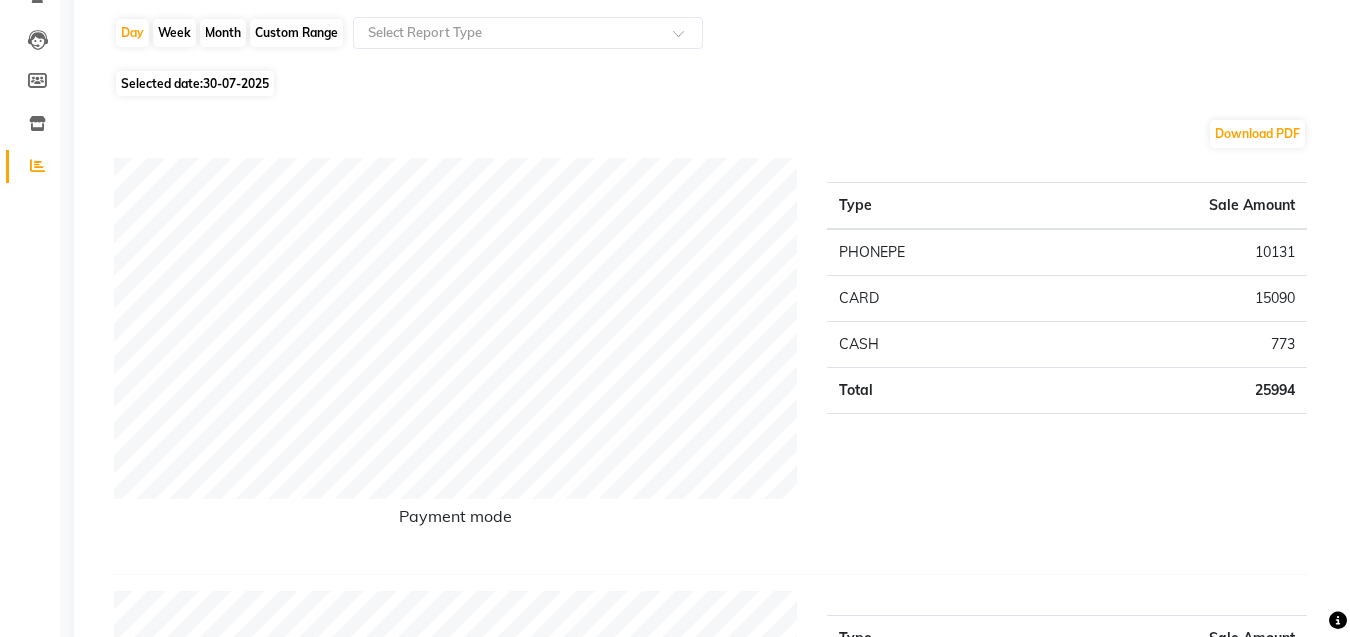 scroll, scrollTop: 0, scrollLeft: 0, axis: both 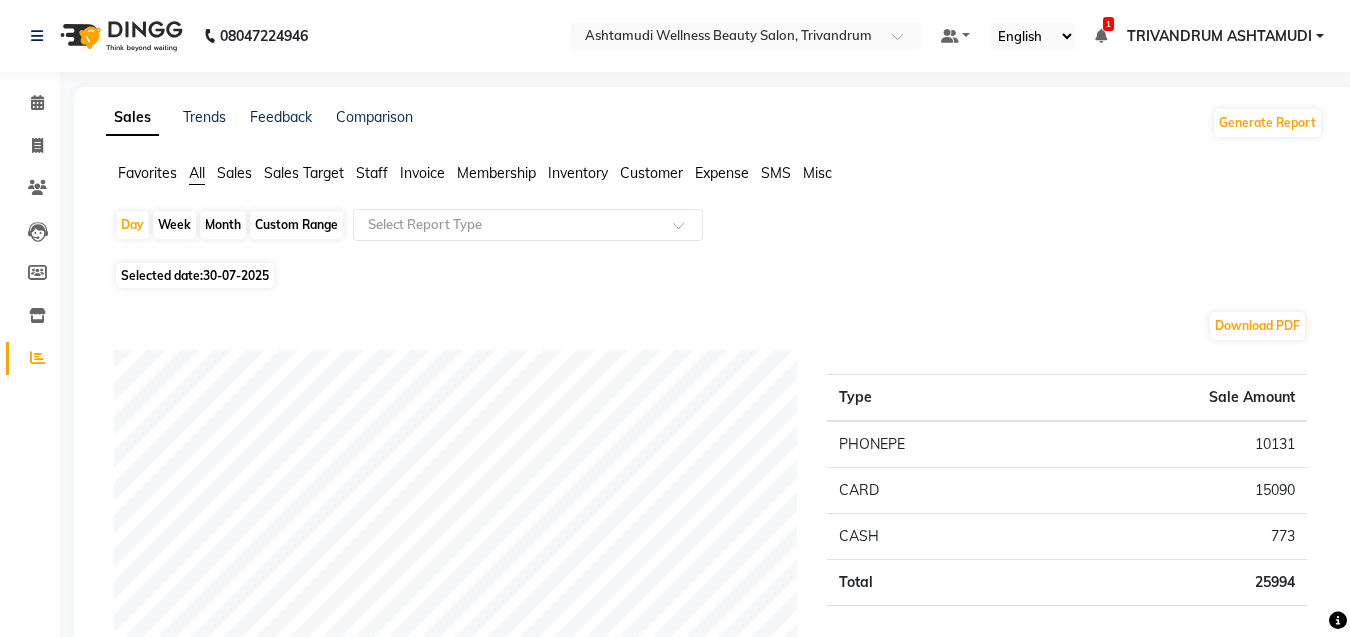 click on "30-07-2025" 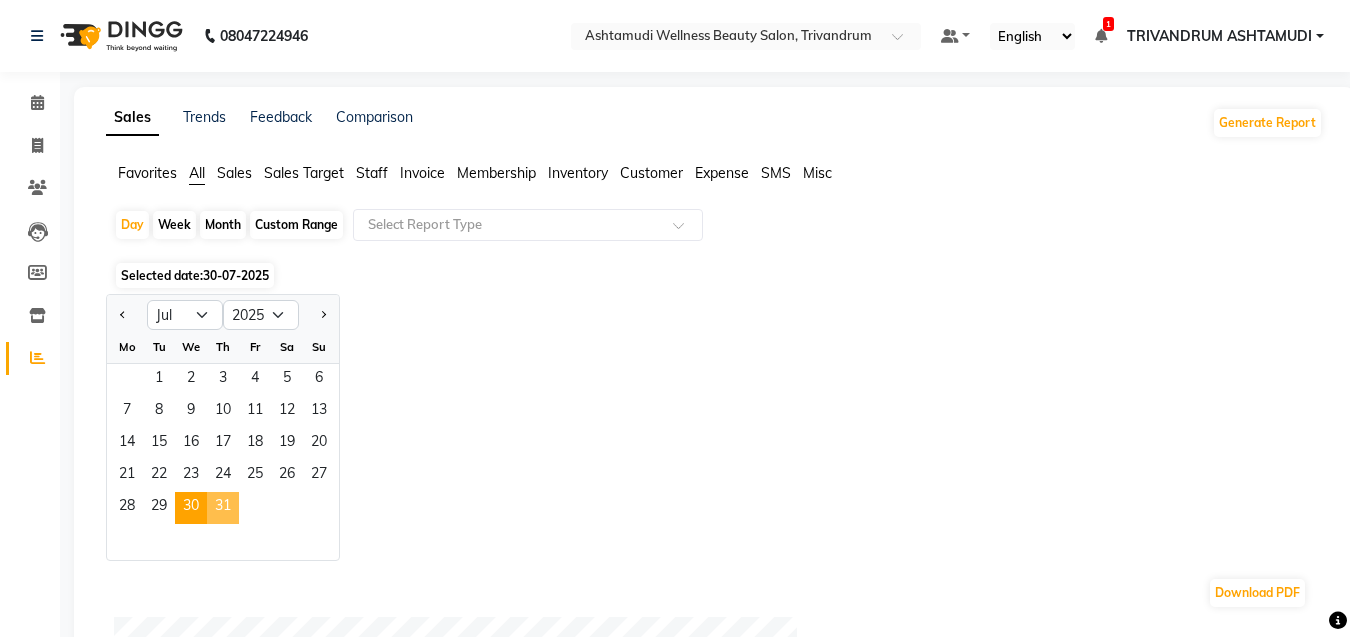 click on "31" 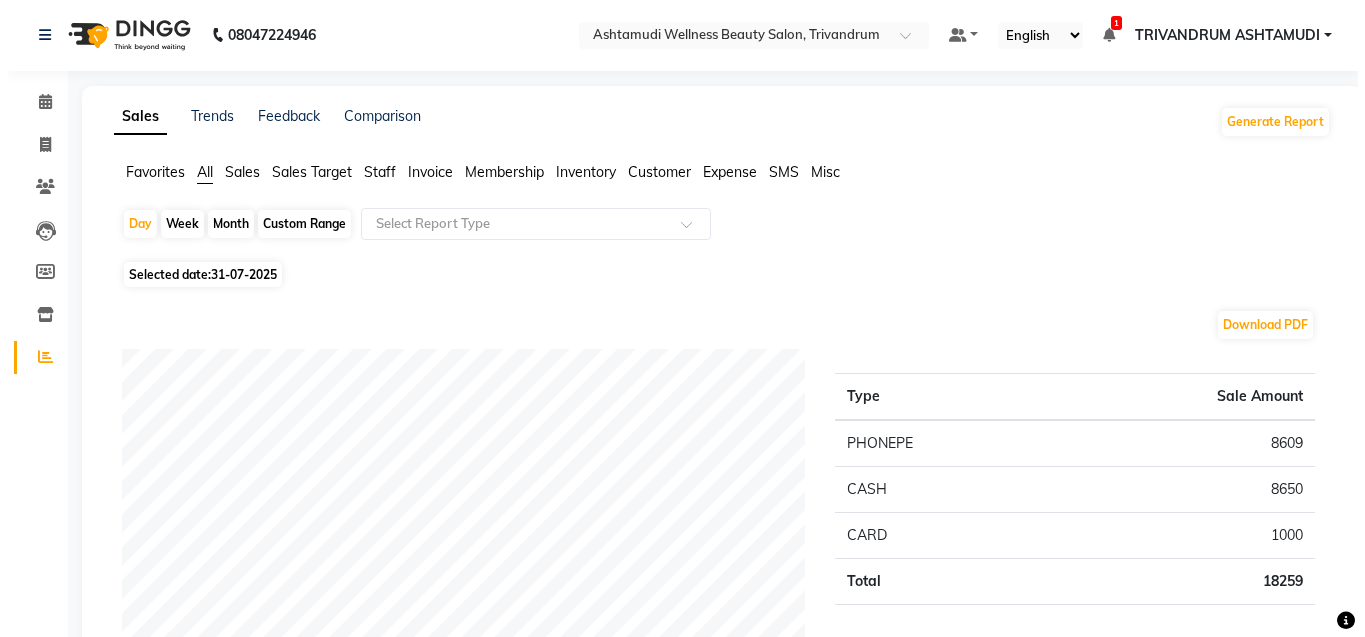 scroll, scrollTop: 0, scrollLeft: 0, axis: both 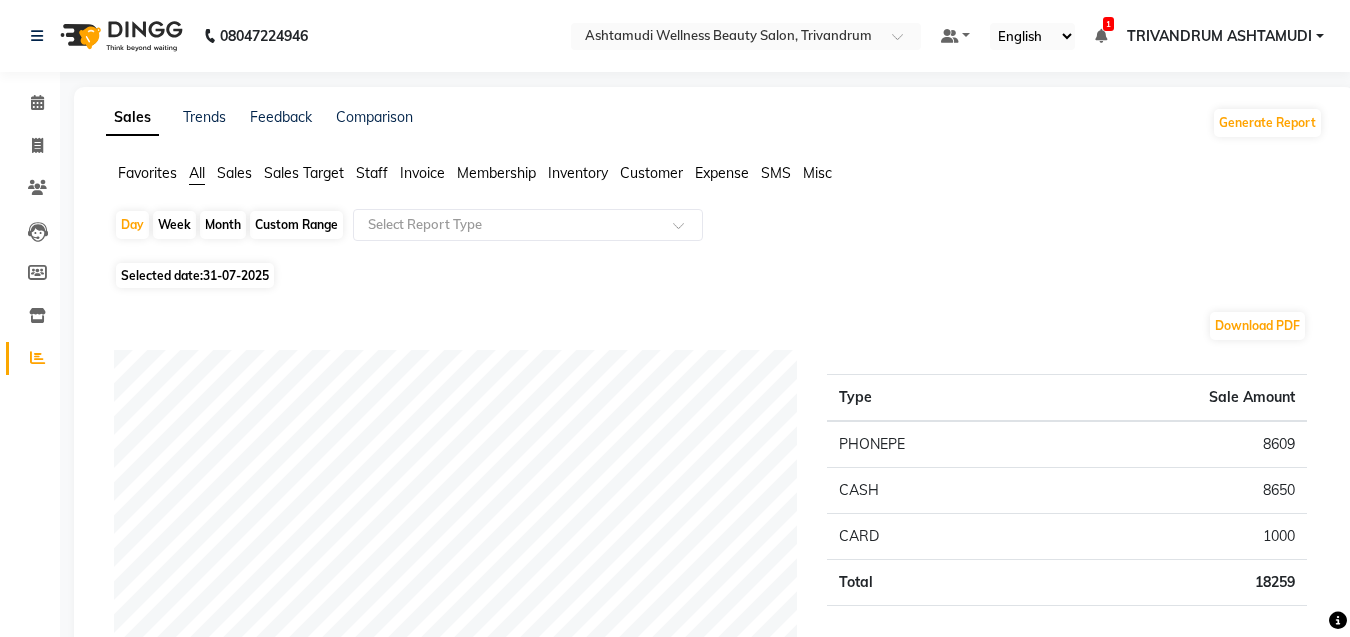click on "Favorites All Sales Sales Target Staff Invoice Membership Inventory Customer Expense SMS Misc" 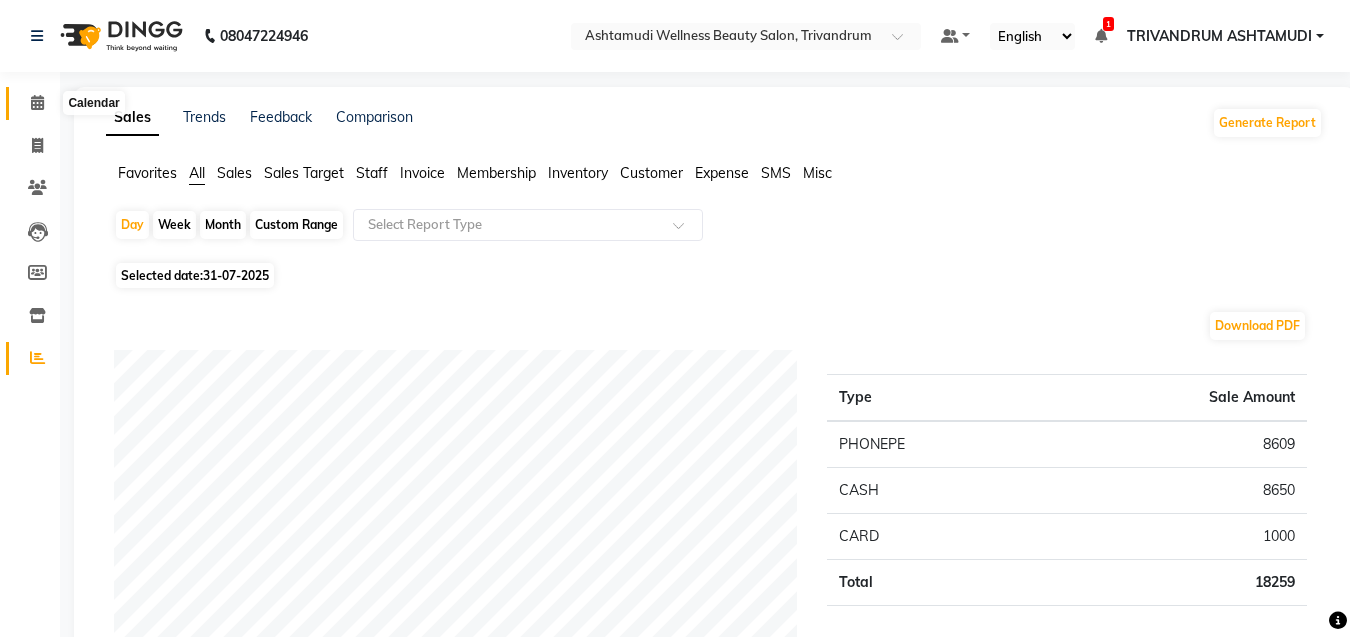 click 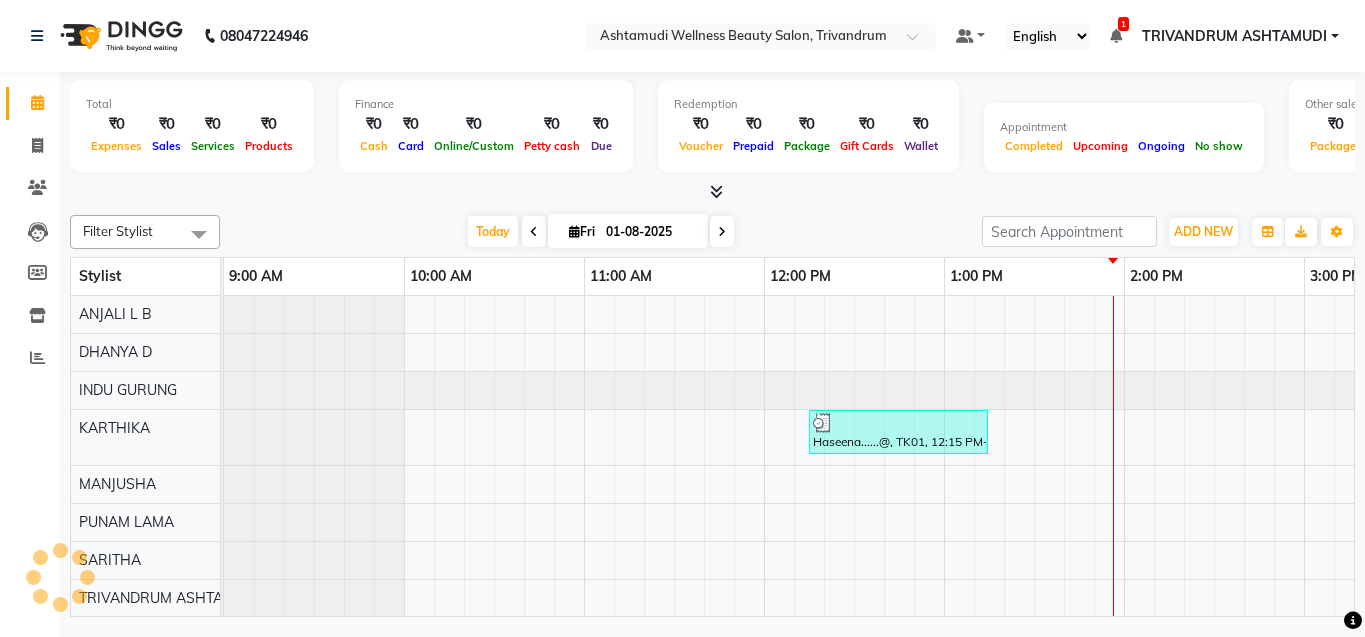 scroll, scrollTop: 0, scrollLeft: 0, axis: both 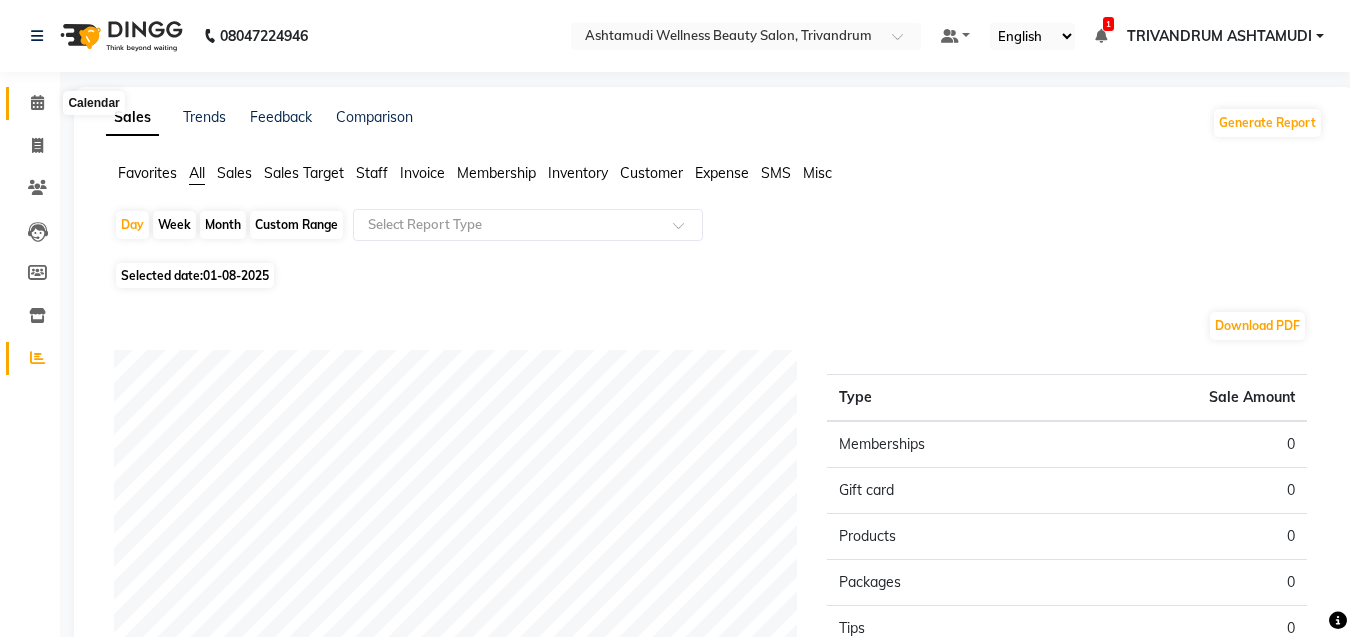 click 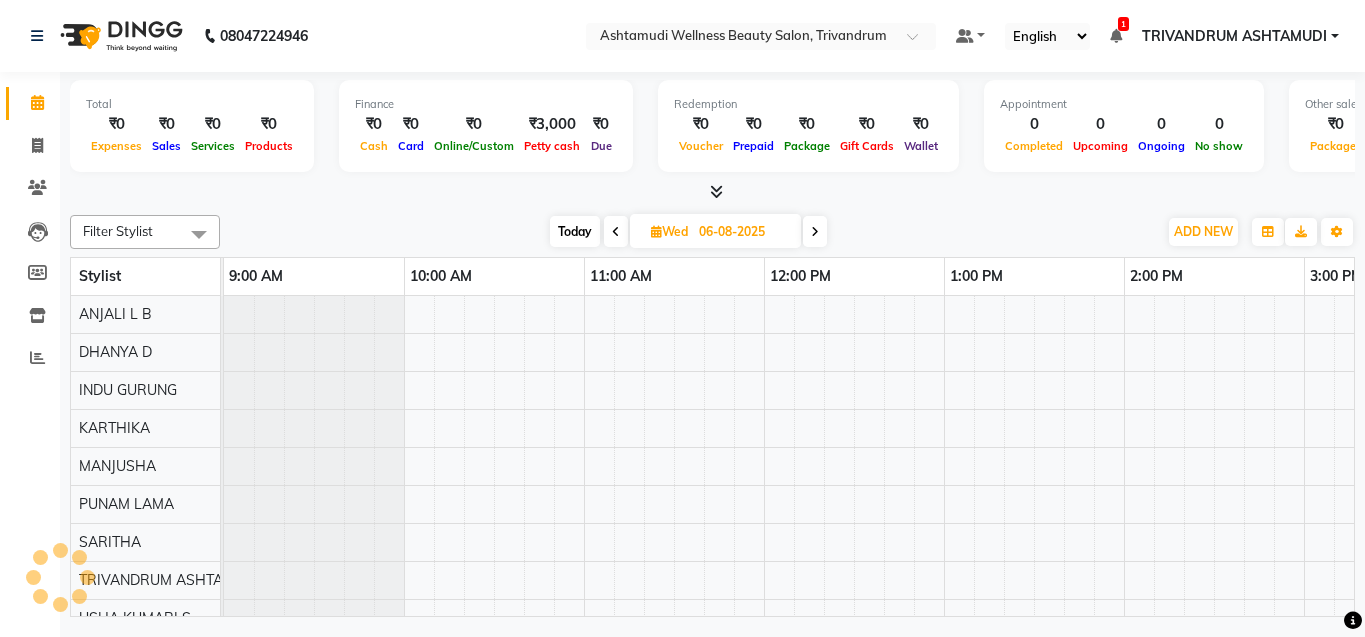 scroll, scrollTop: 0, scrollLeft: 0, axis: both 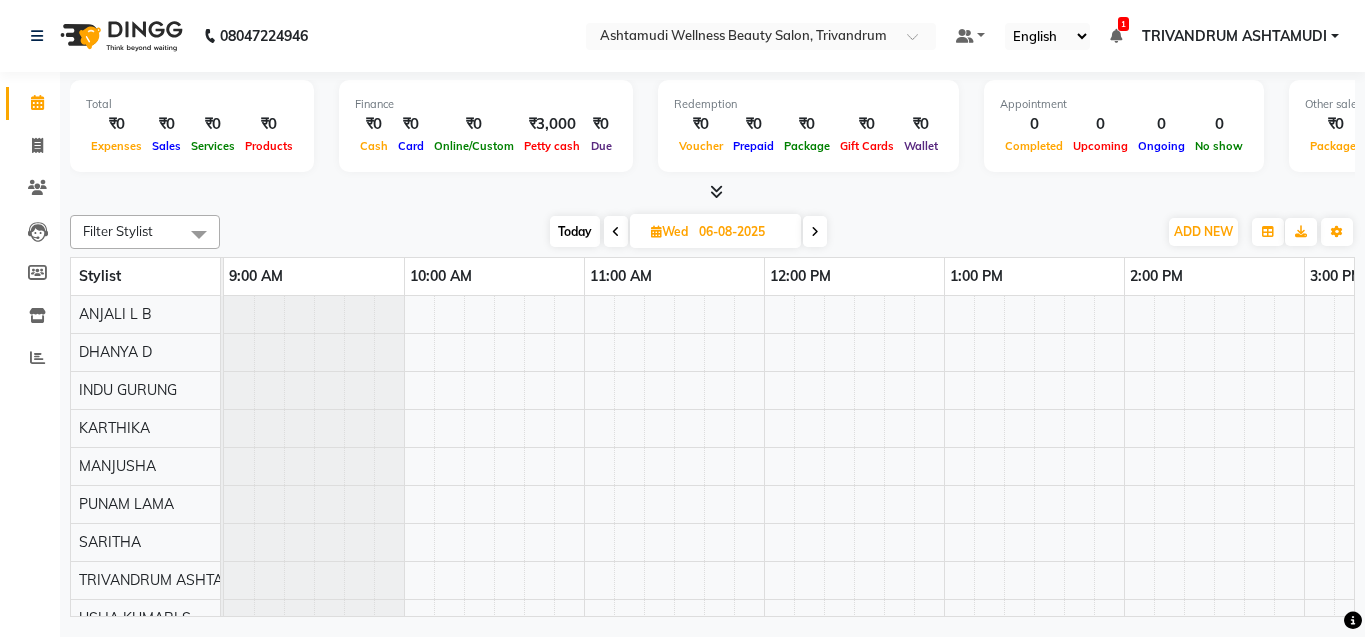 click at bounding box center (1484, 523) 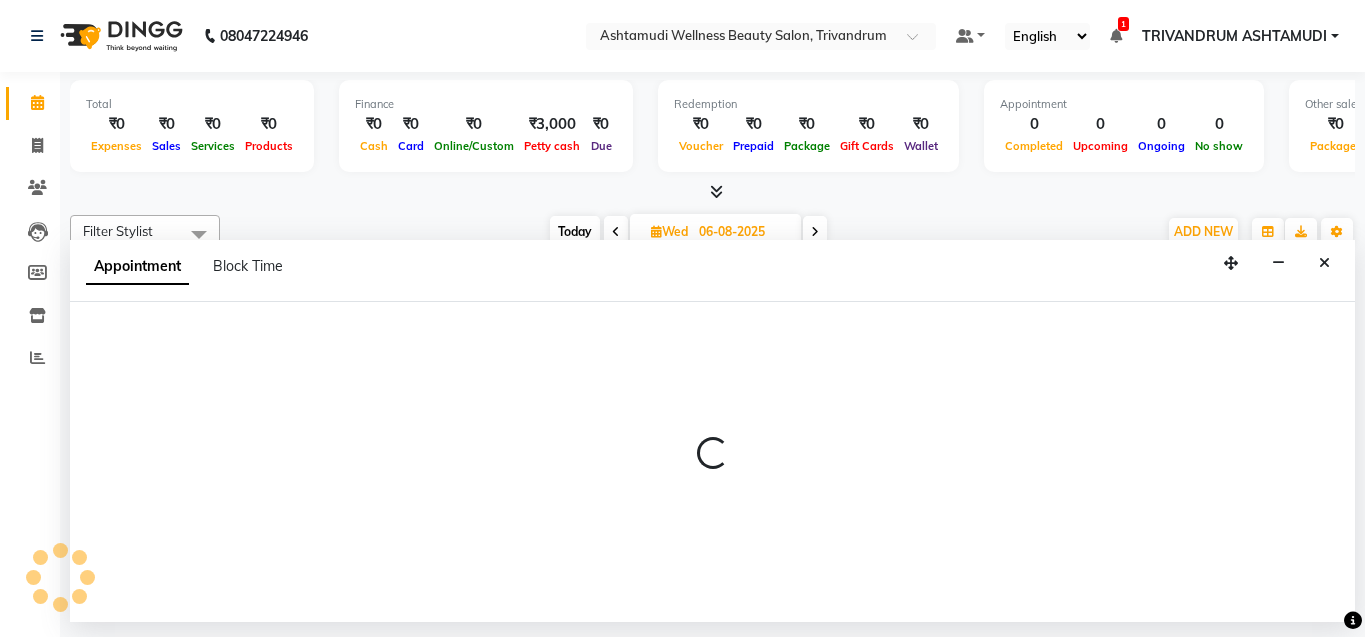 select on "27025" 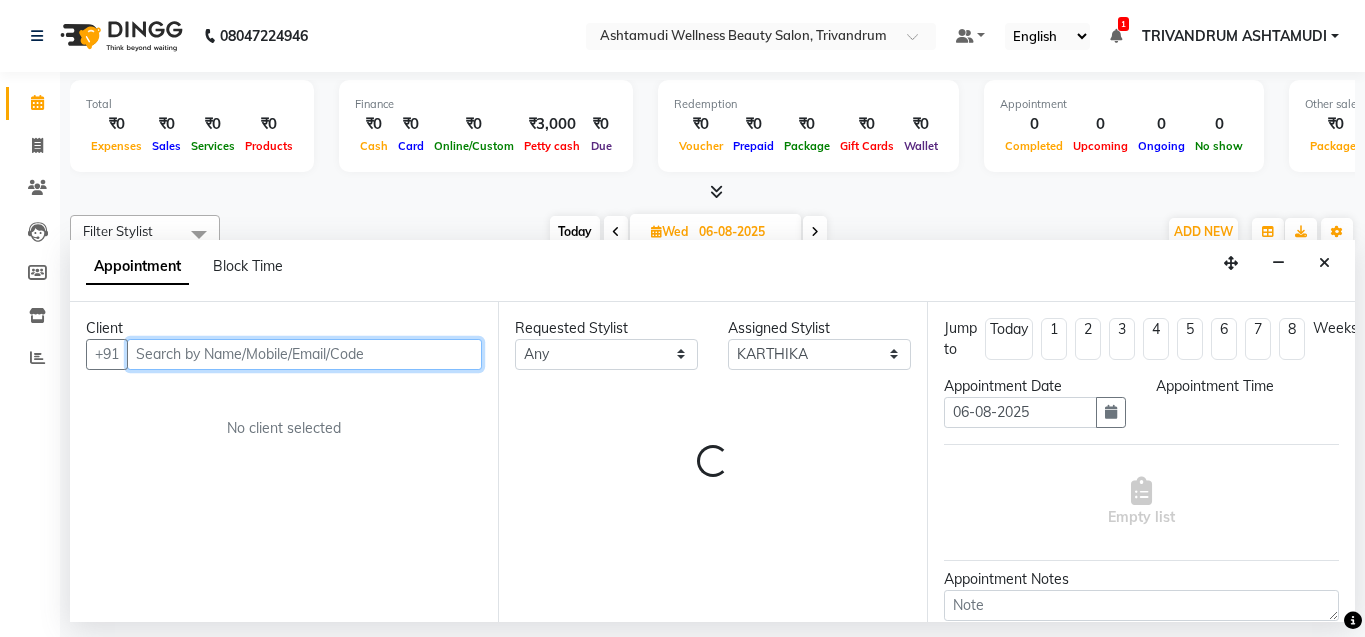 select on "615" 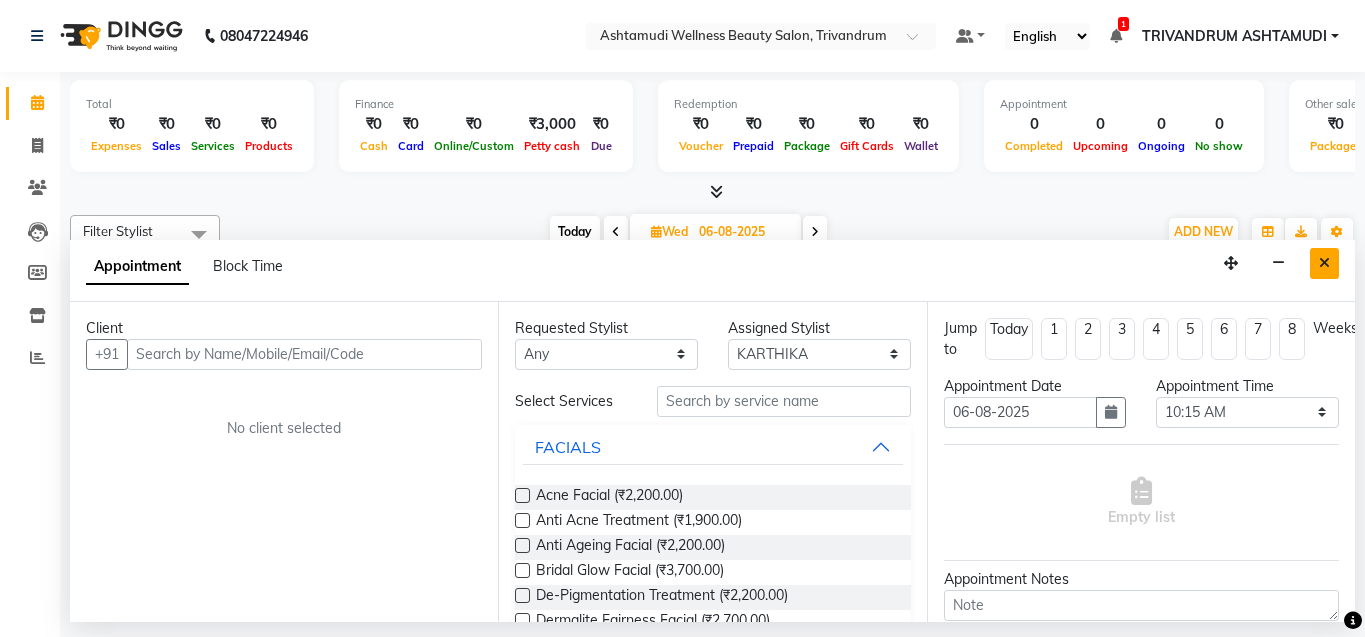 click at bounding box center (1324, 263) 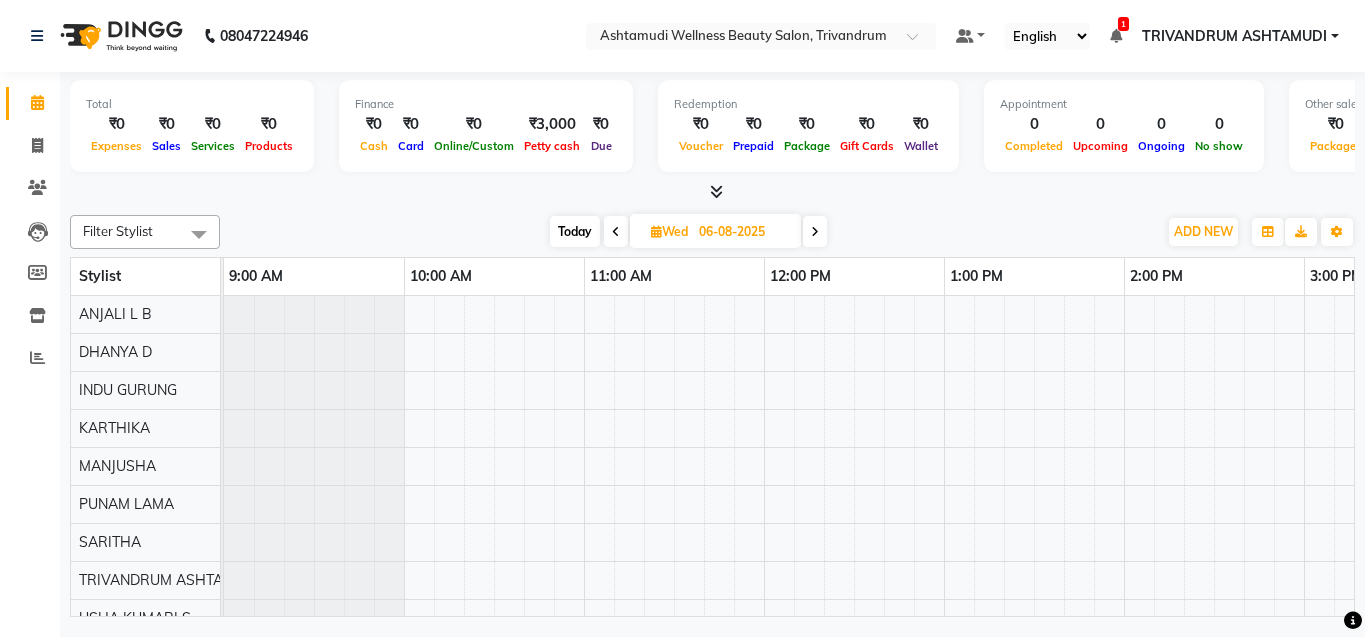scroll, scrollTop: 0, scrollLeft: 404, axis: horizontal 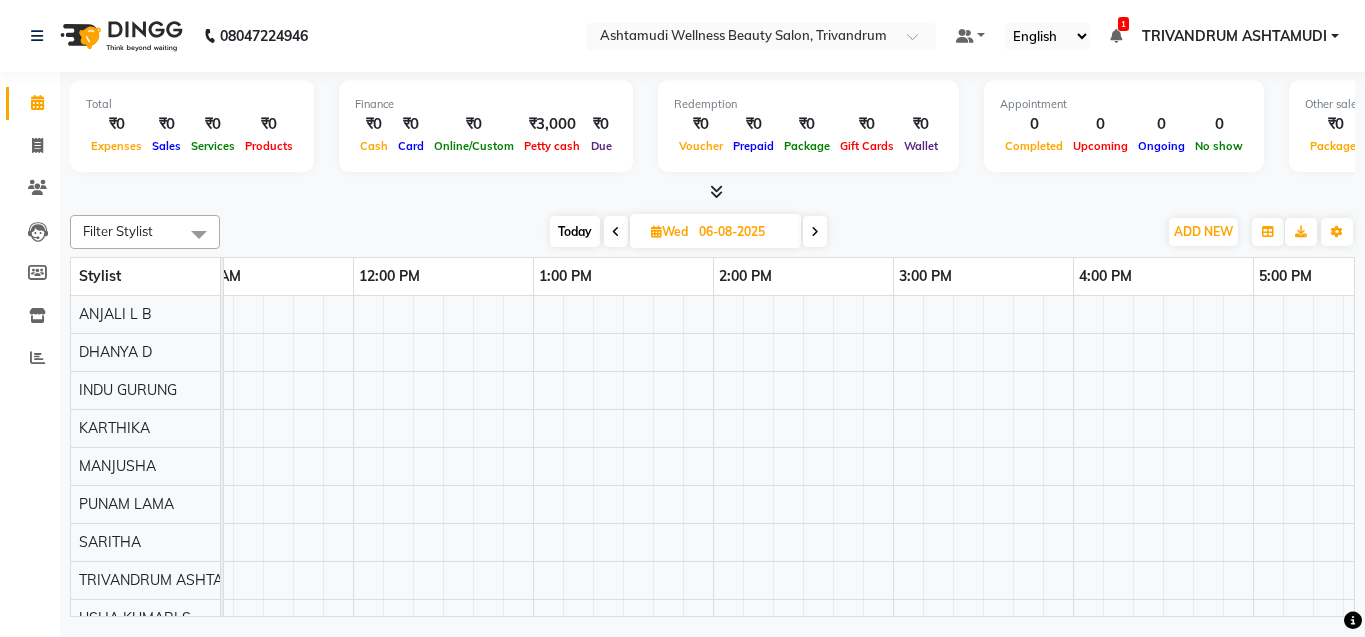 click at bounding box center [616, 231] 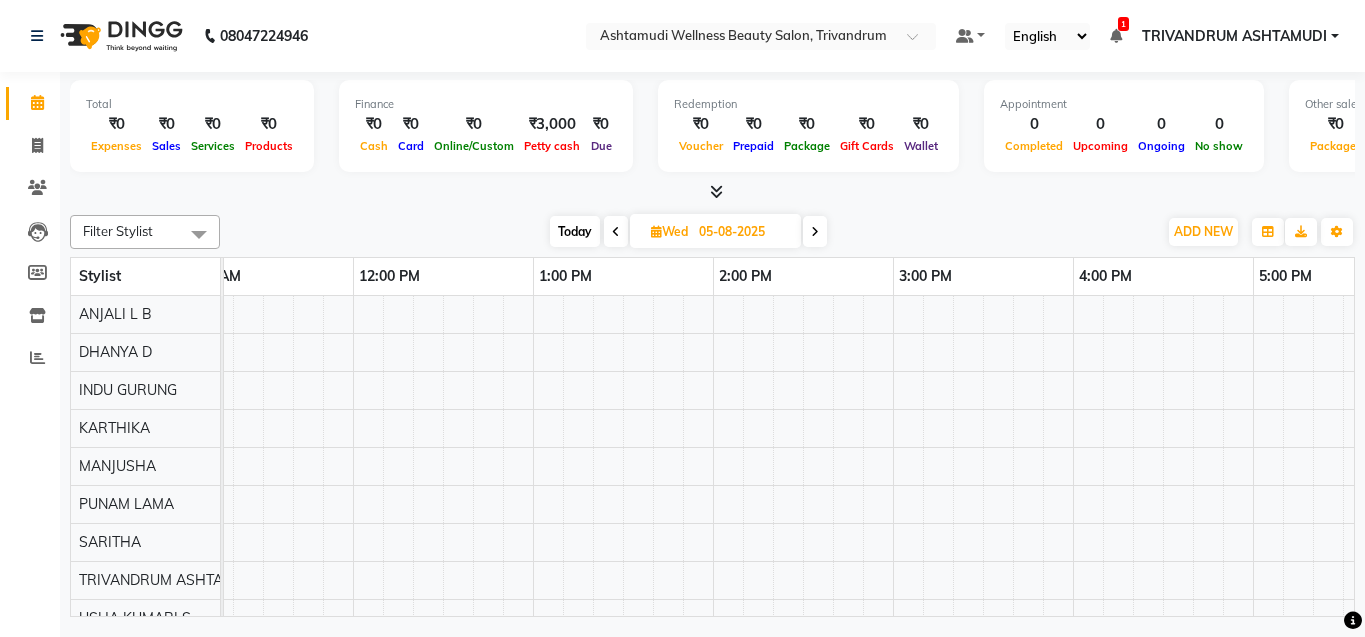 scroll, scrollTop: 0, scrollLeft: 0, axis: both 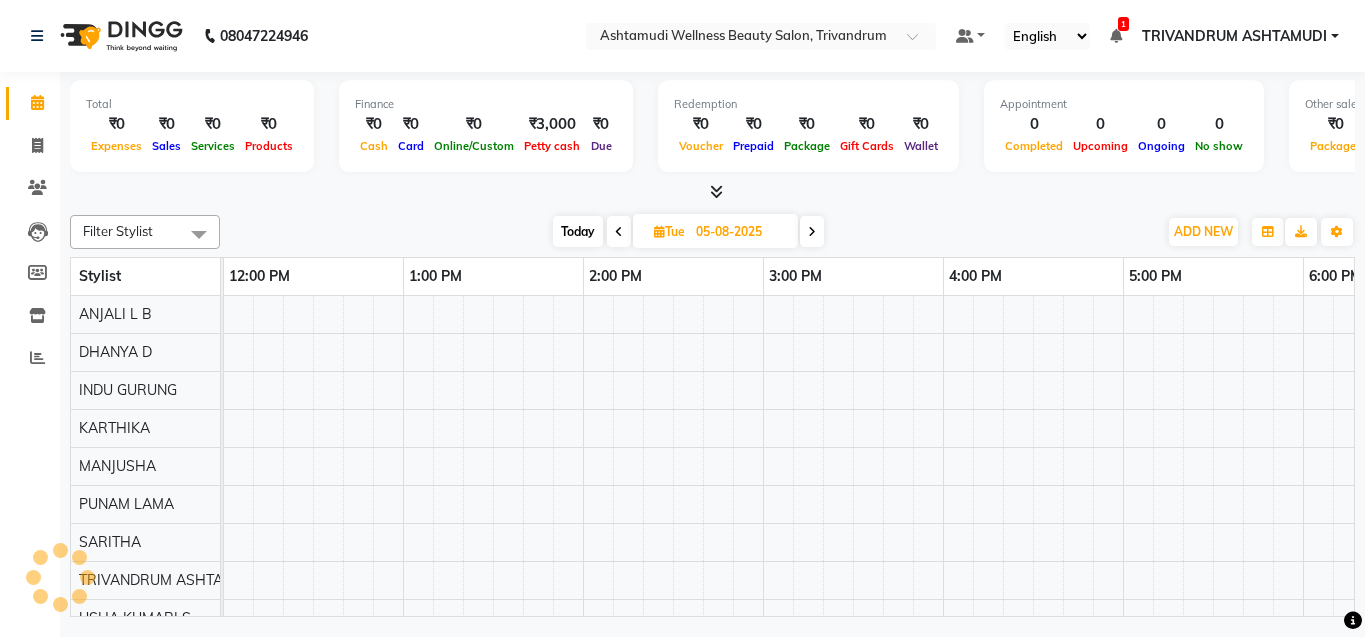 click at bounding box center (619, 231) 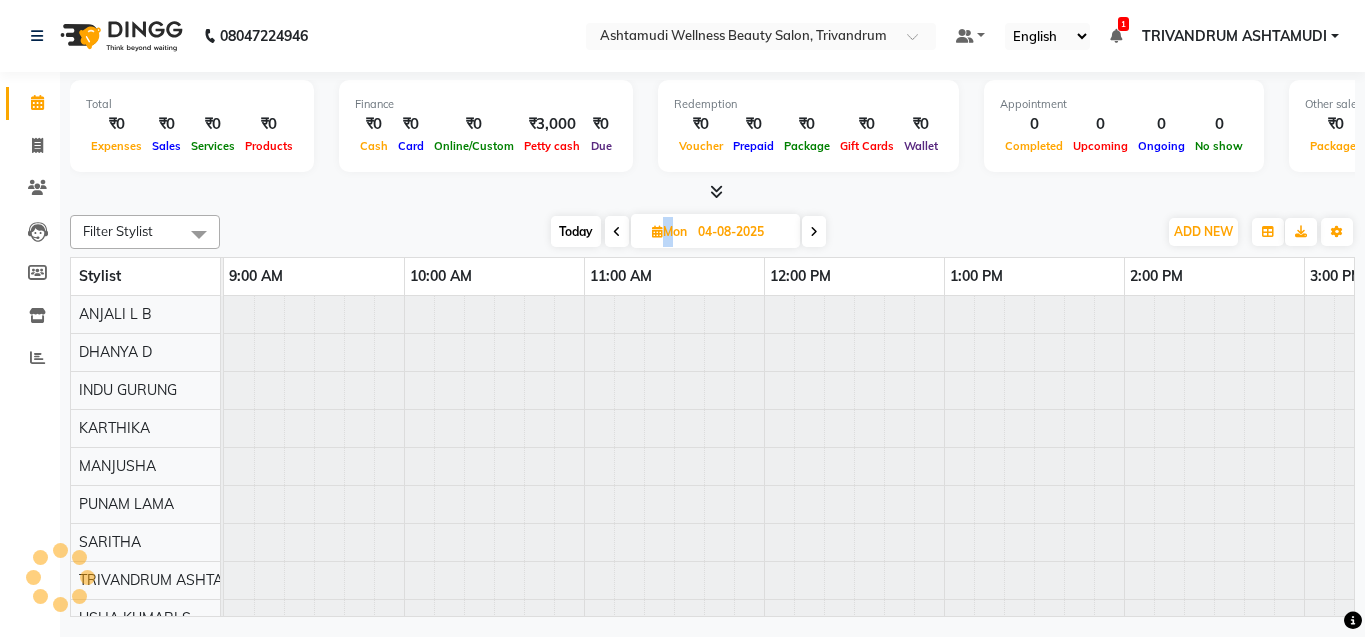 click at bounding box center (617, 231) 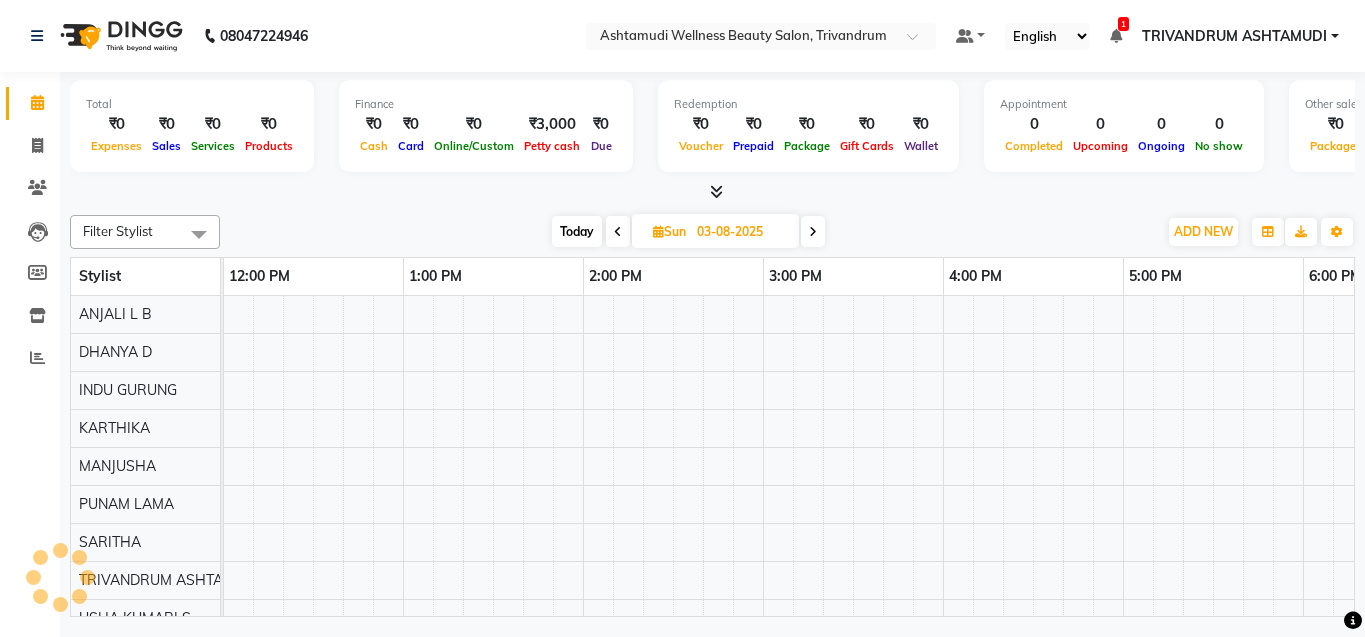 click at bounding box center (618, 231) 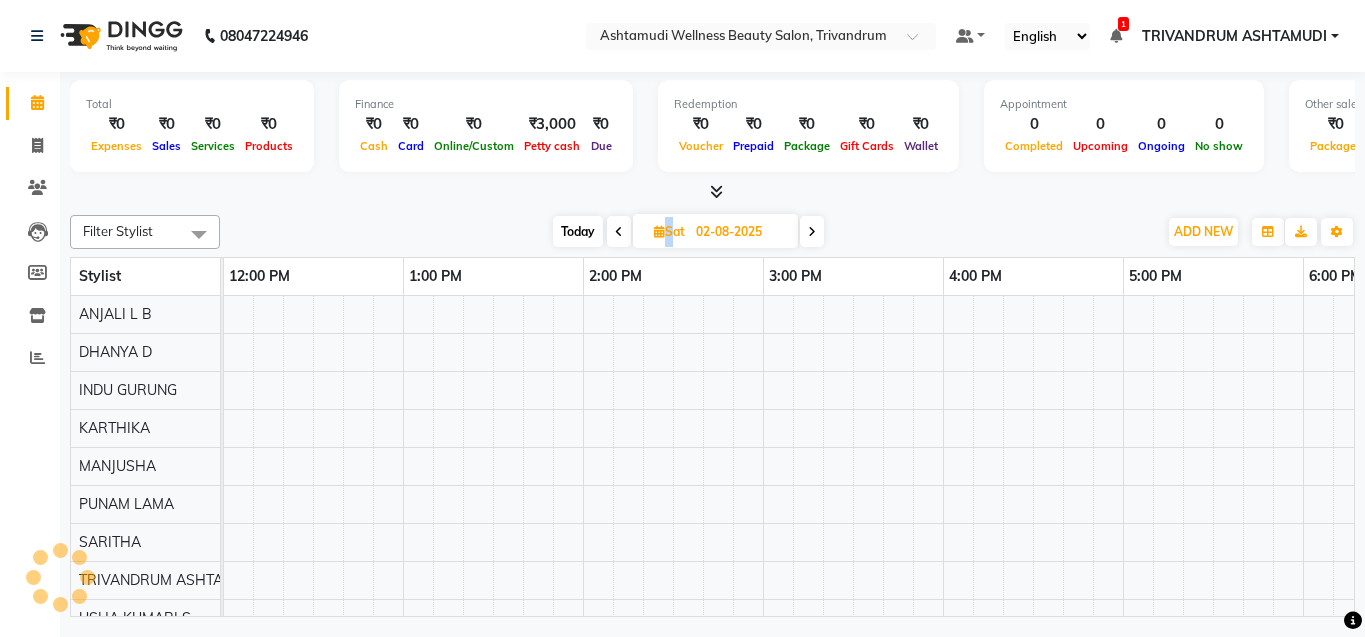 click at bounding box center [619, 231] 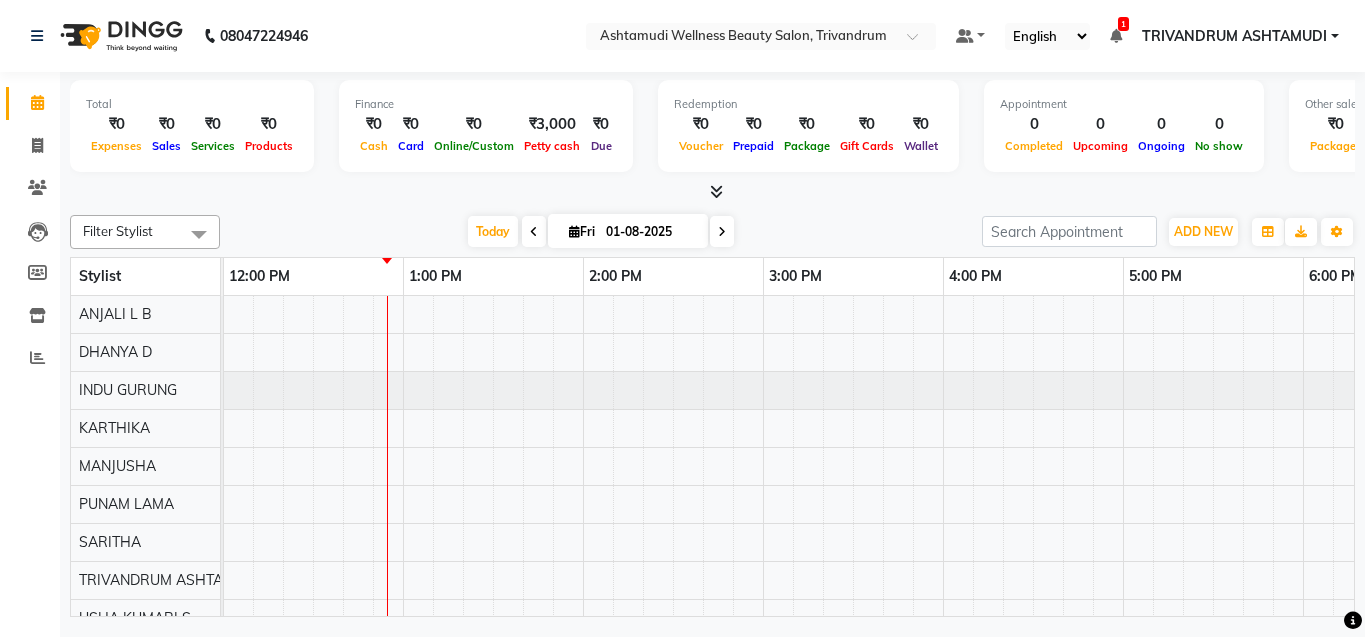click at bounding box center (943, 523) 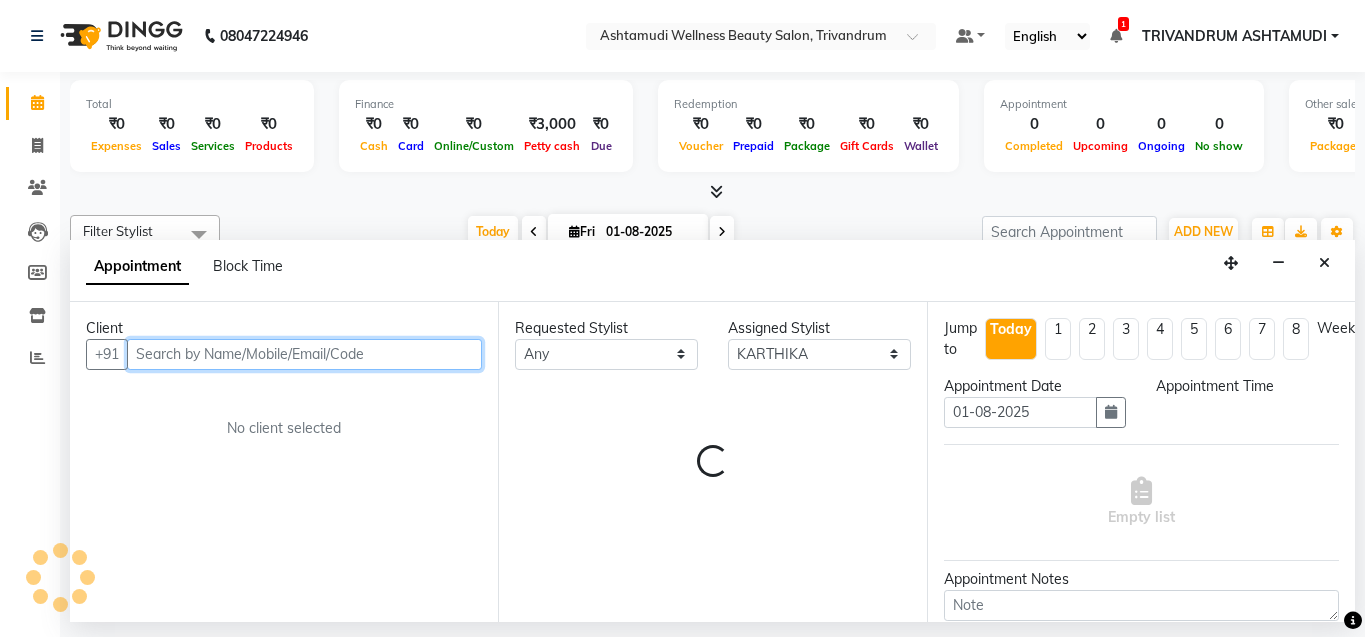 select on "735" 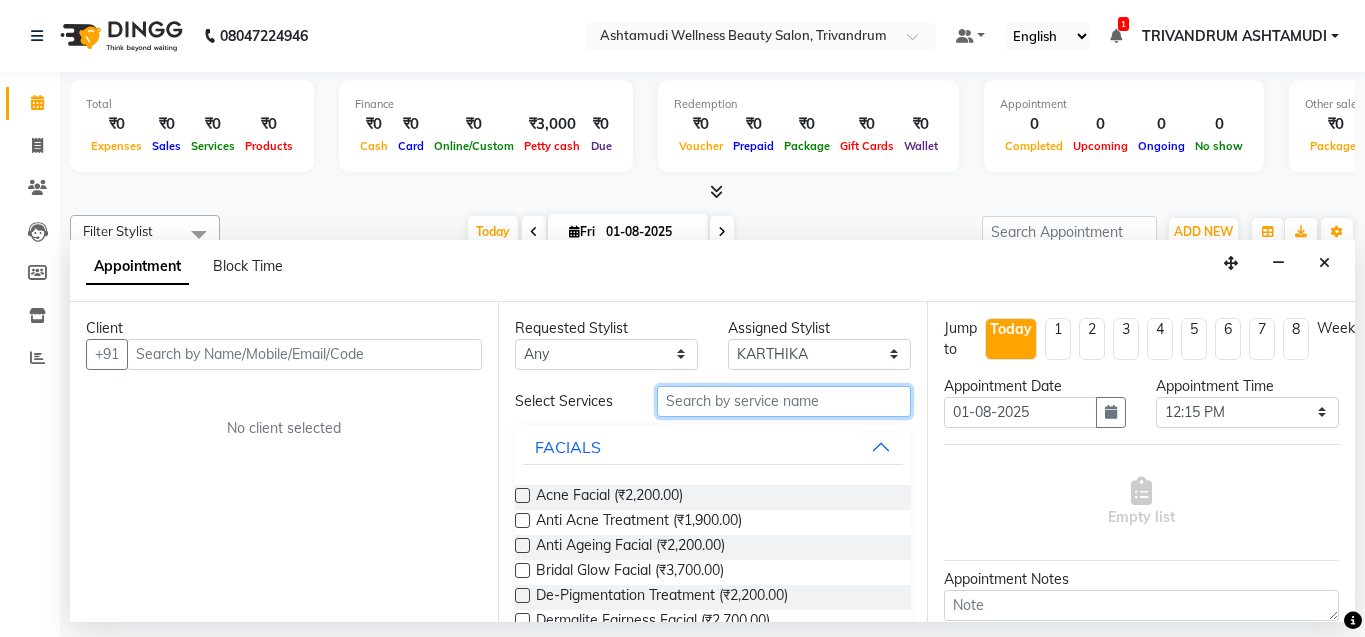 click at bounding box center (784, 401) 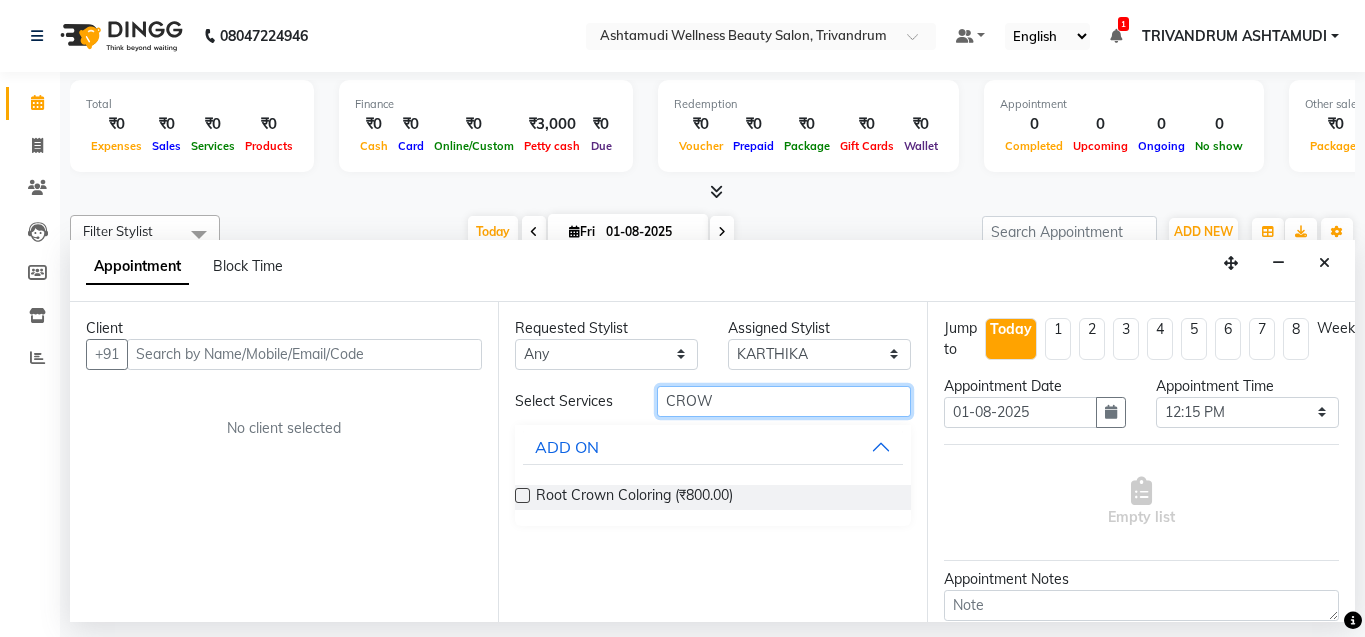 type on "CROW" 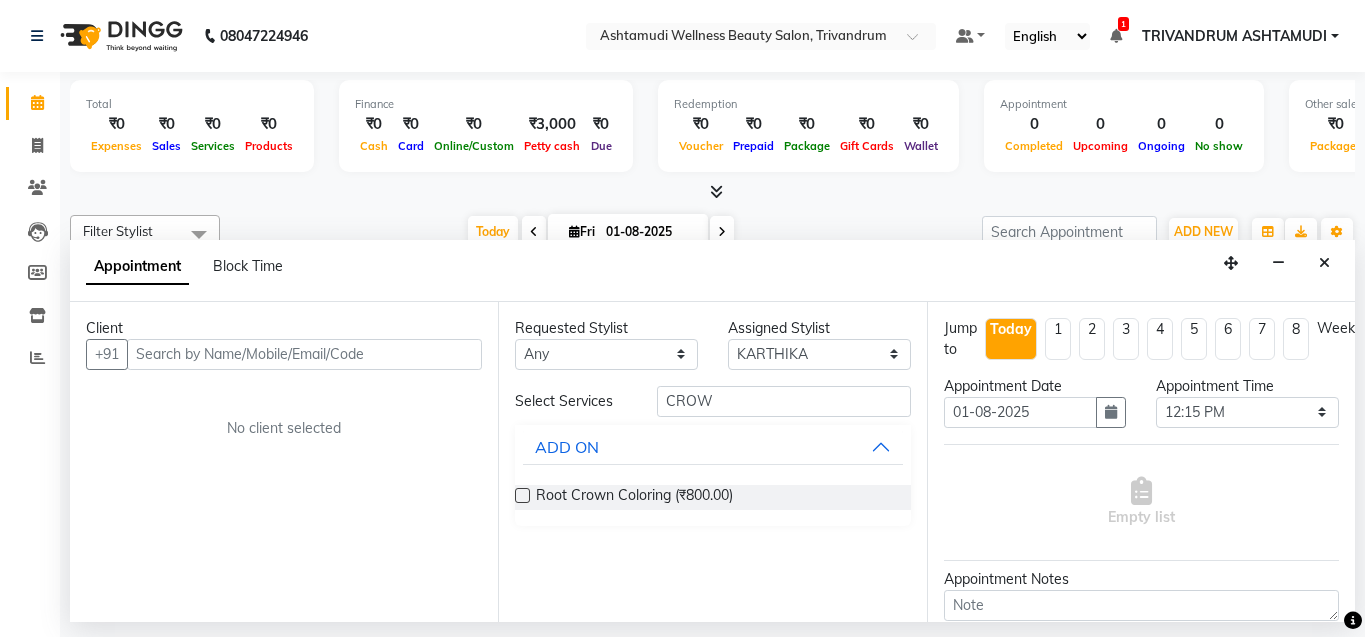 click at bounding box center (522, 495) 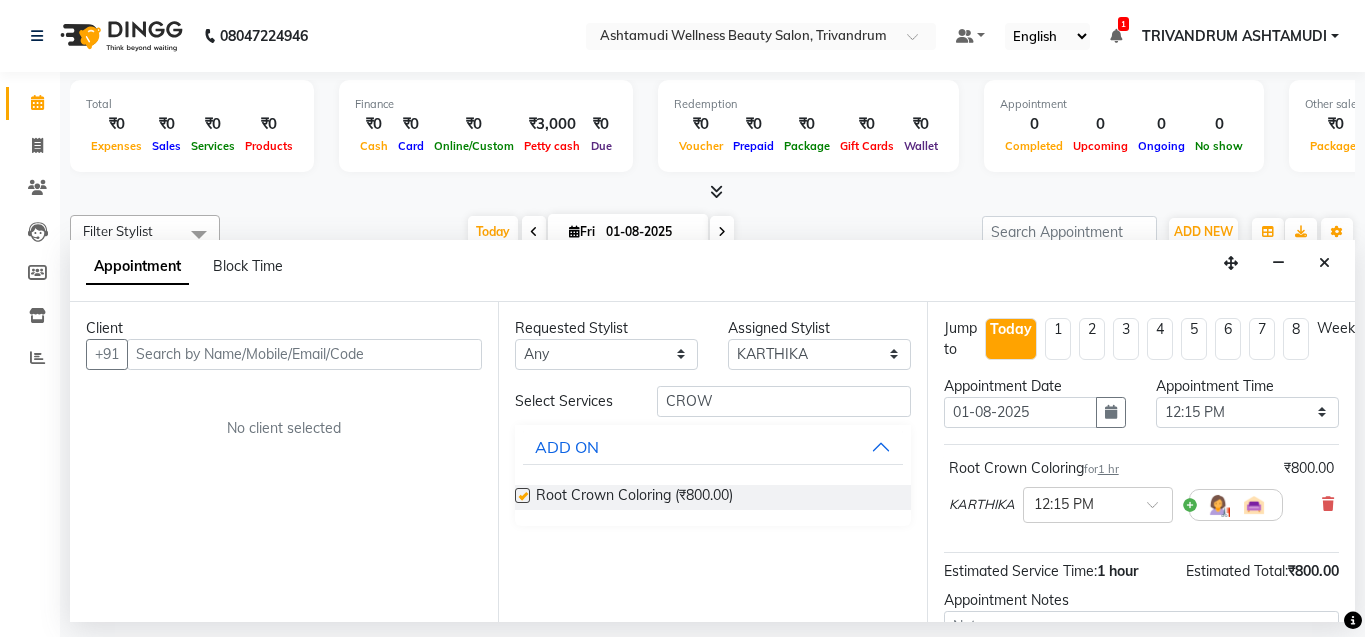 checkbox on "false" 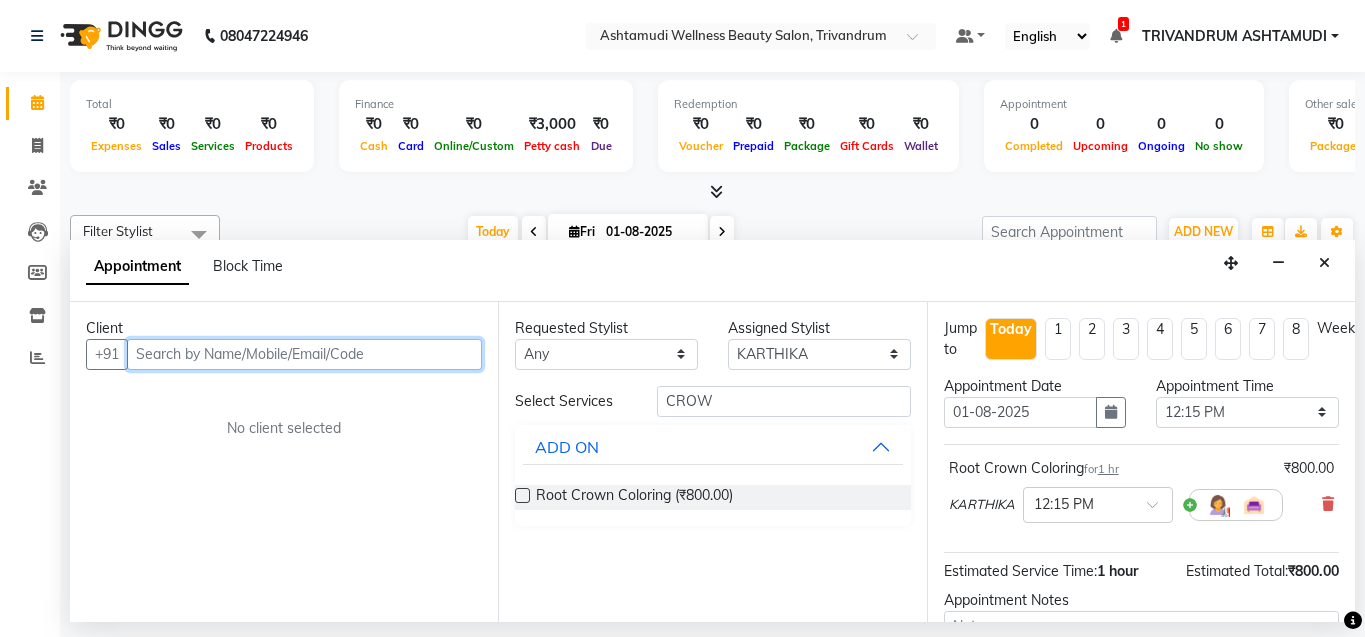 click at bounding box center [304, 354] 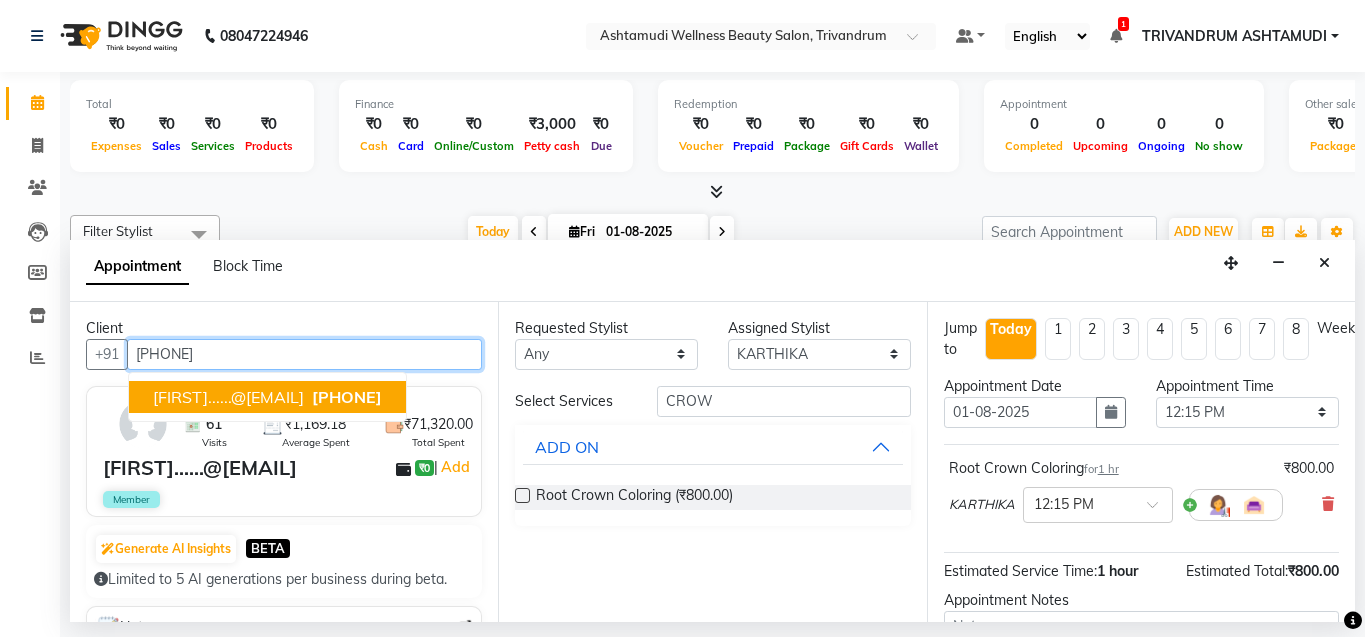 type on "9995746775" 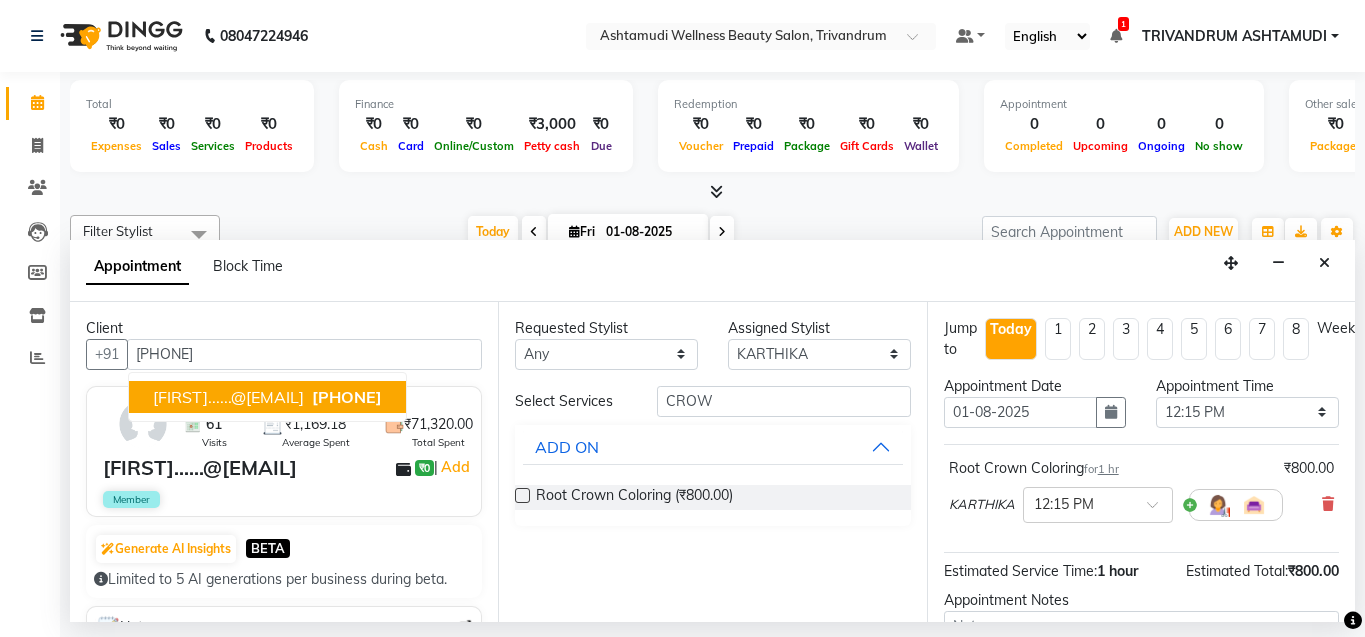 click on "61 Visits ₹1,169.18 Average Spent ₹71,320.00 Total Spent Haseena......@    ₹0  |   Add  Member" at bounding box center [284, 451] 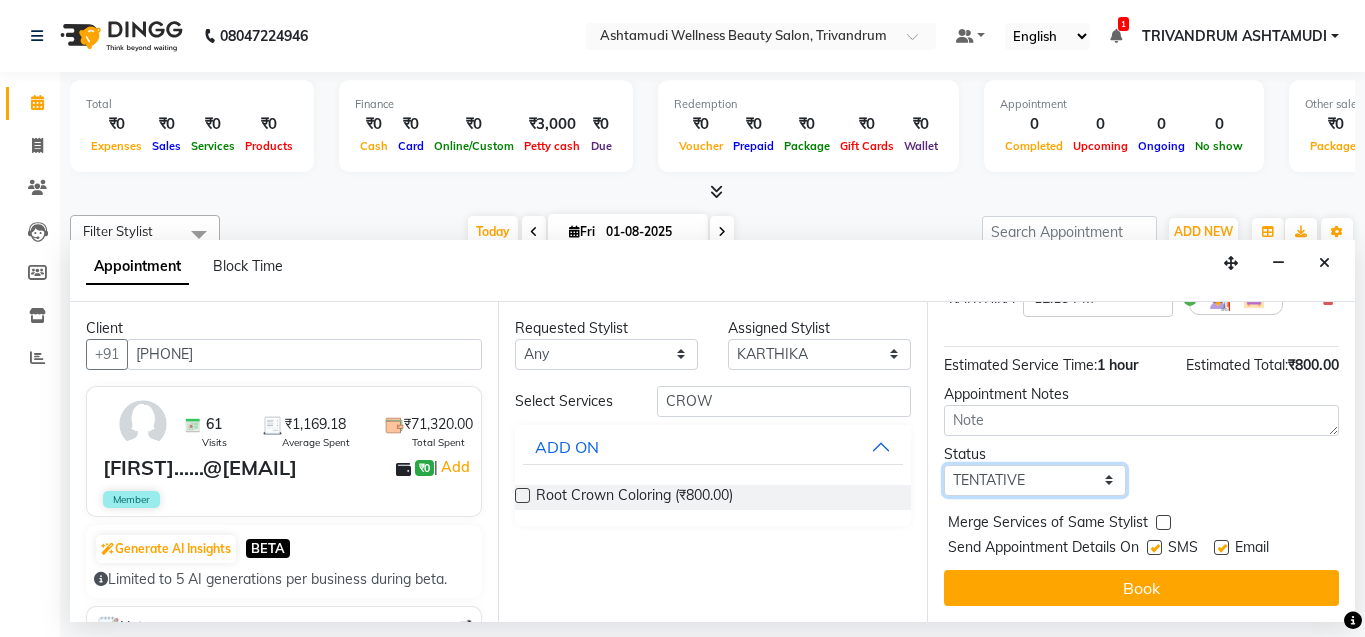 click on "Select TENTATIVE CONFIRM CHECK-IN UPCOMING" at bounding box center [1035, 480] 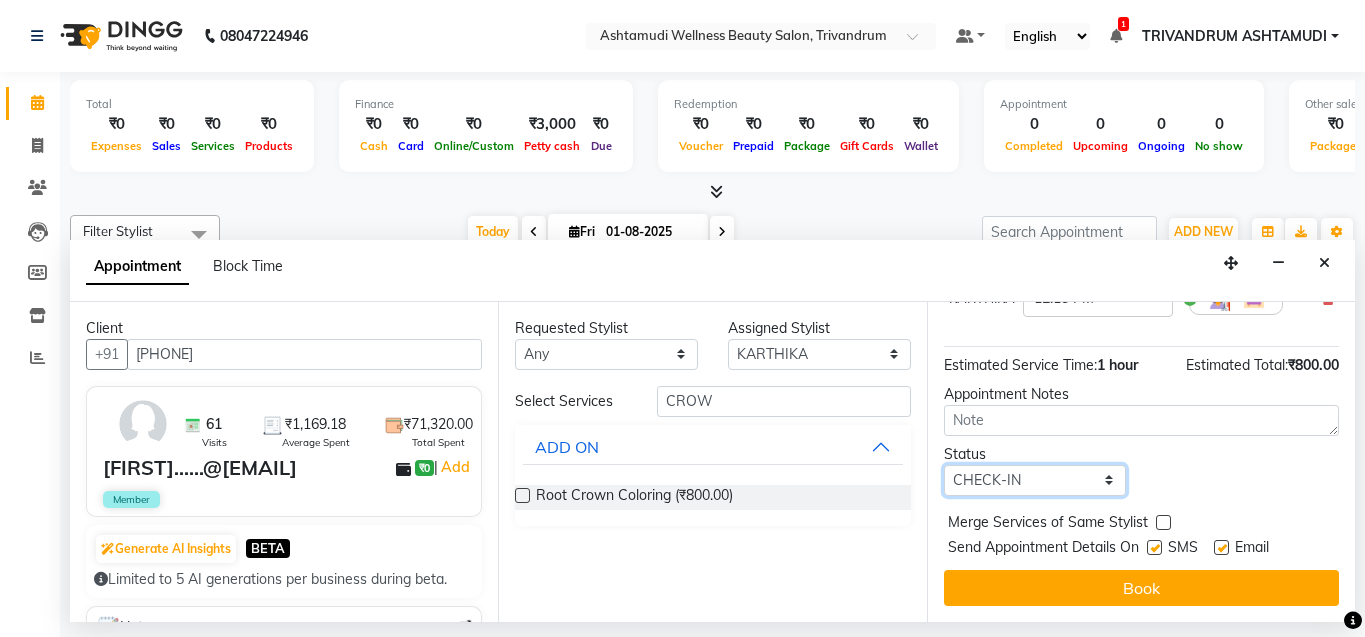 click on "Select TENTATIVE CONFIRM CHECK-IN UPCOMING" at bounding box center [1035, 480] 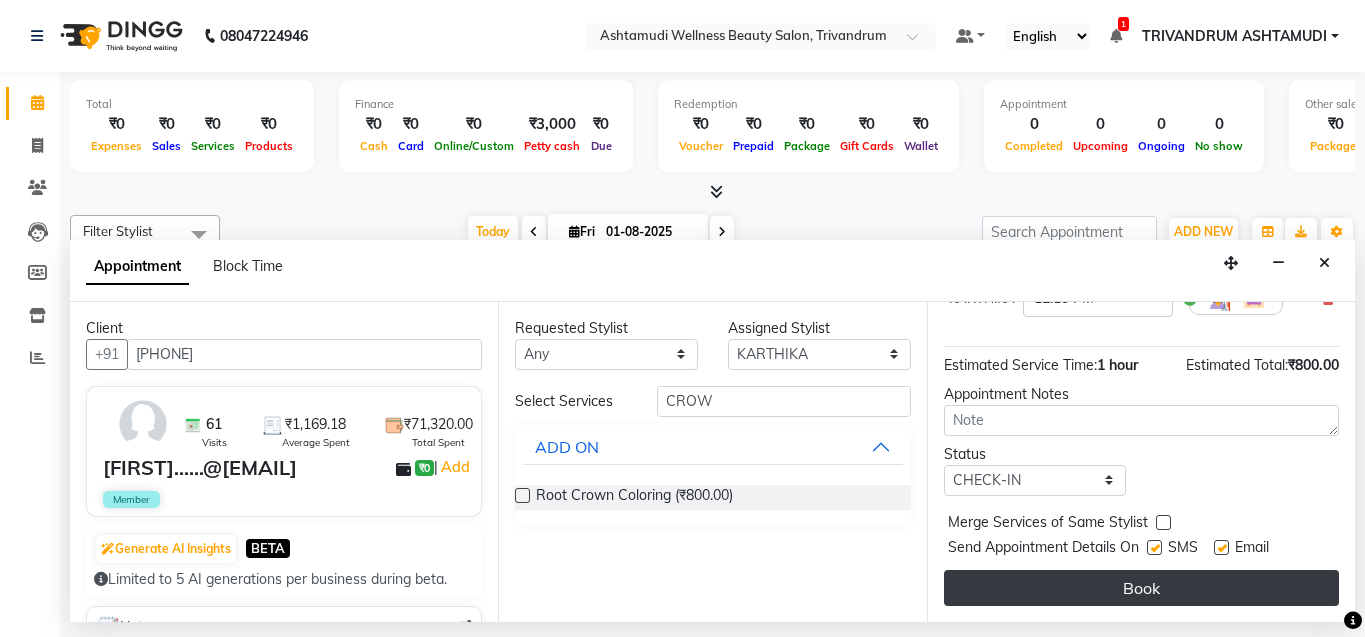 click on "Book" at bounding box center [1141, 588] 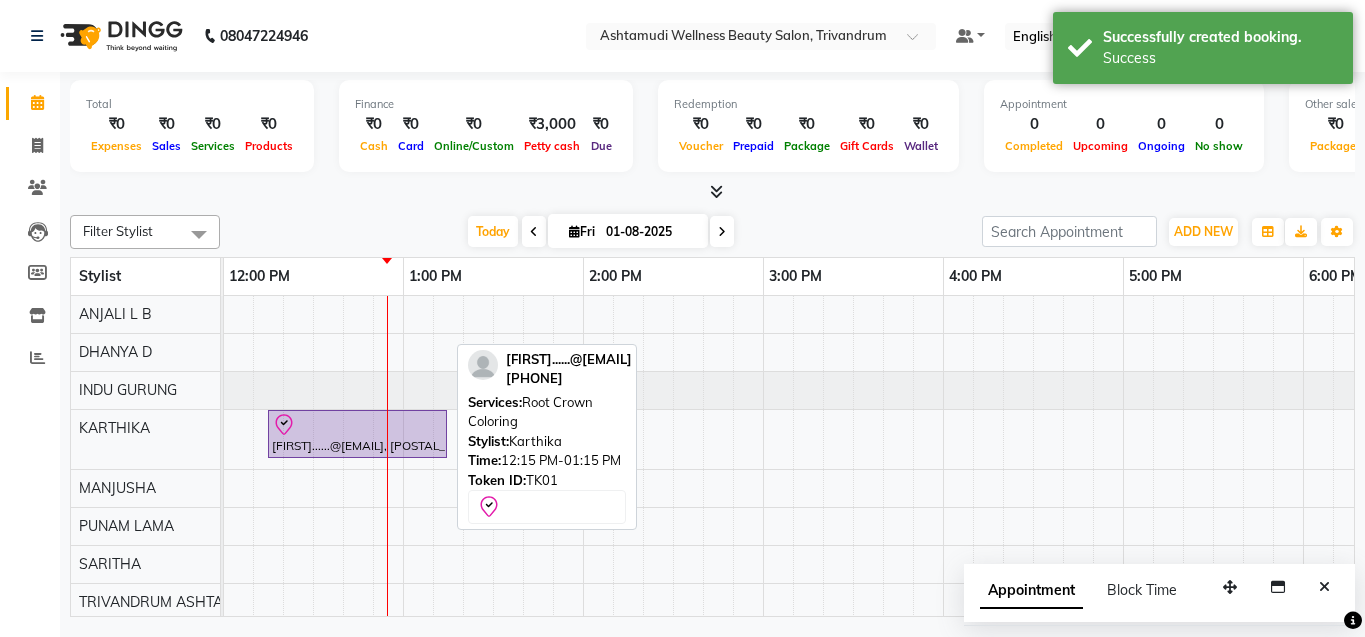 click on "Haseena......@, TK01, 12:15 PM-01:15 PM, Root Crown Coloring" at bounding box center (-317, 439) 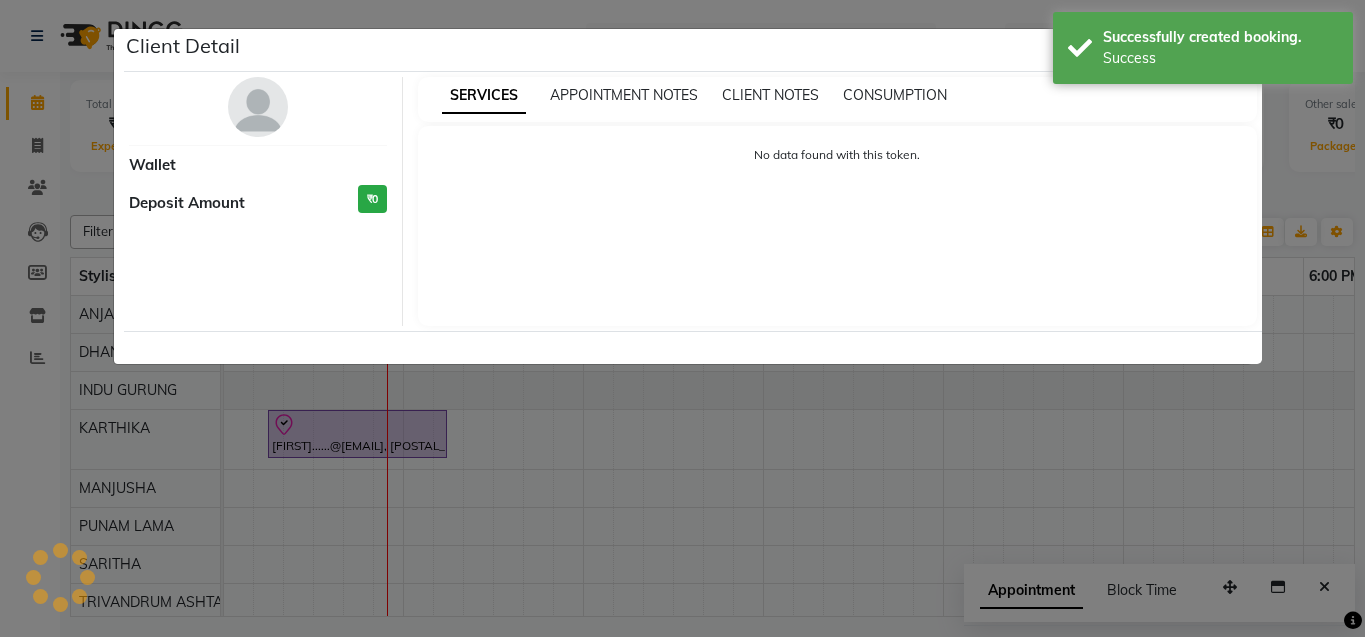 select on "8" 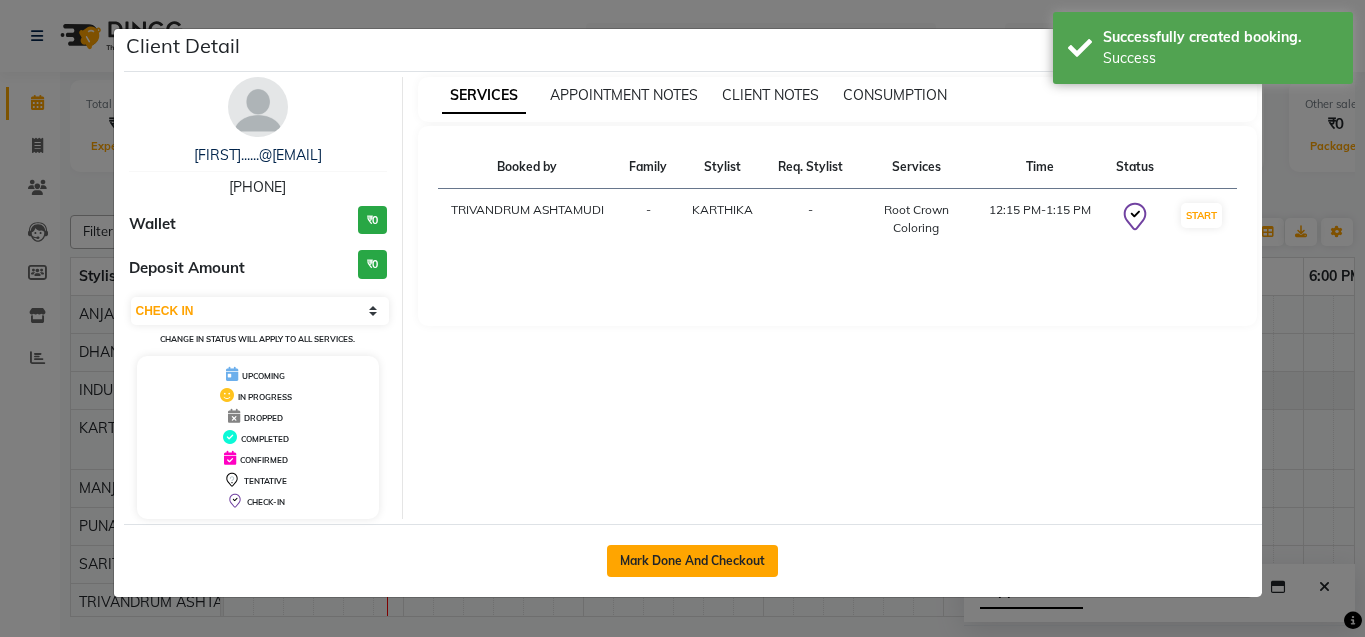 click on "Mark Done And Checkout" 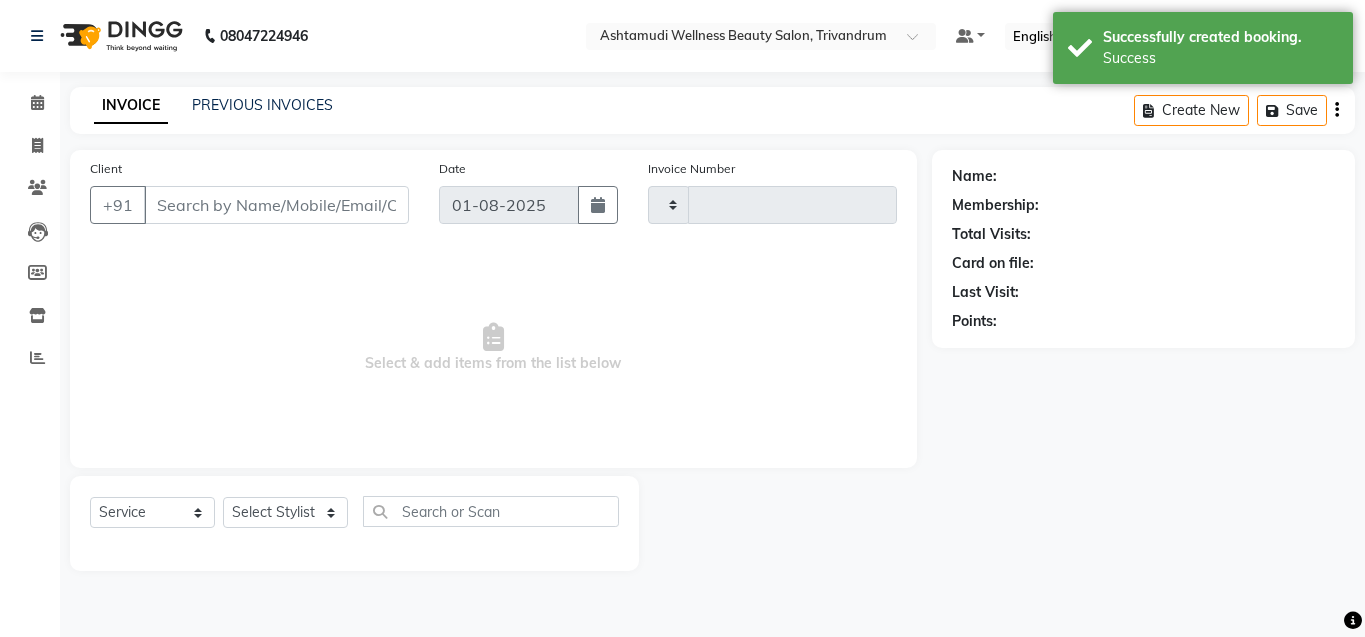type on "2372" 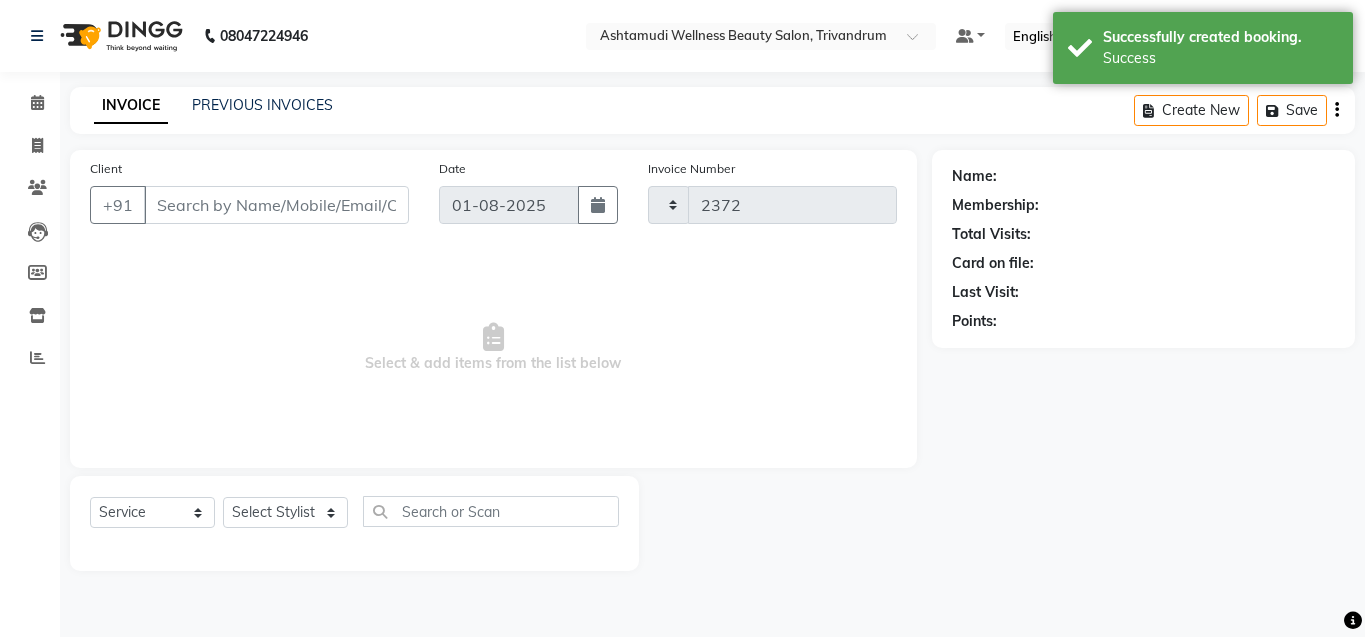 select on "4636" 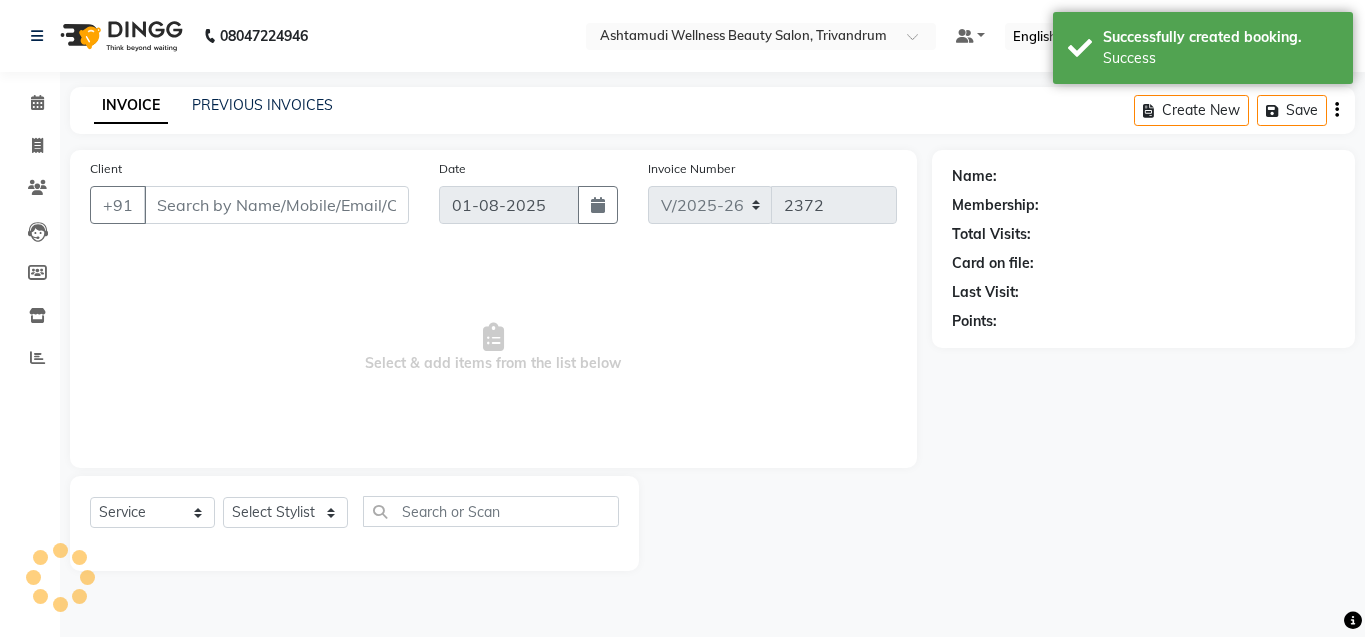 type on "9995746775" 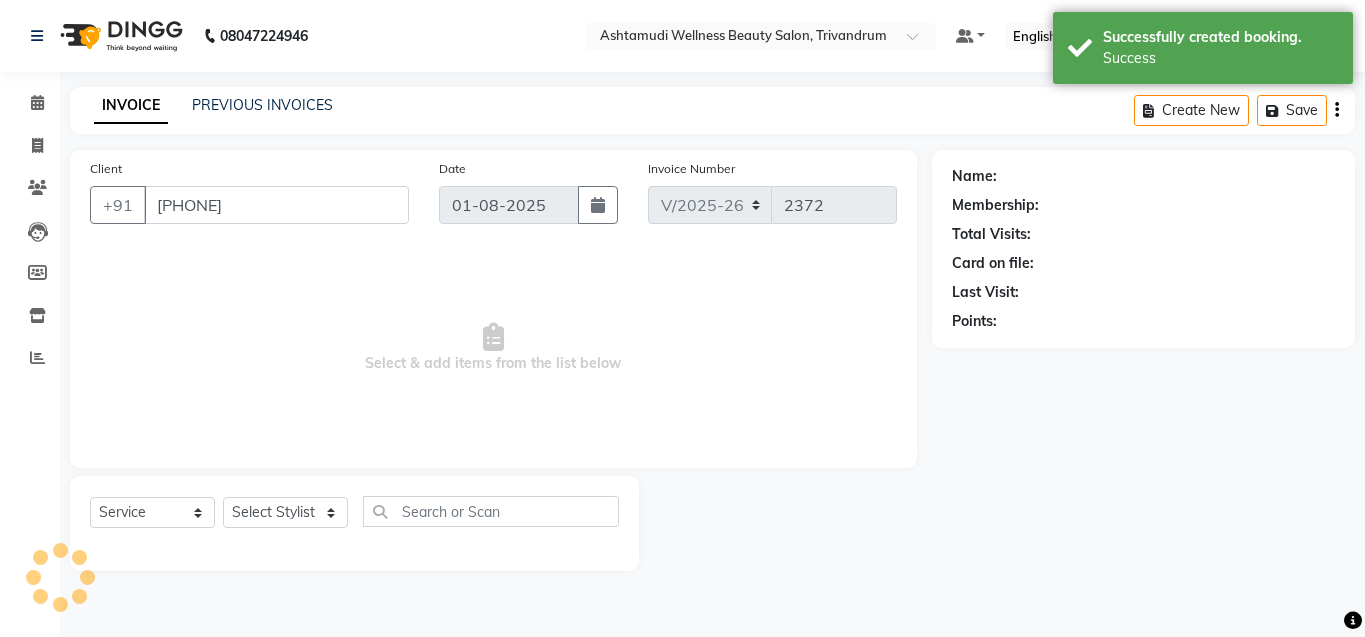 select on "27025" 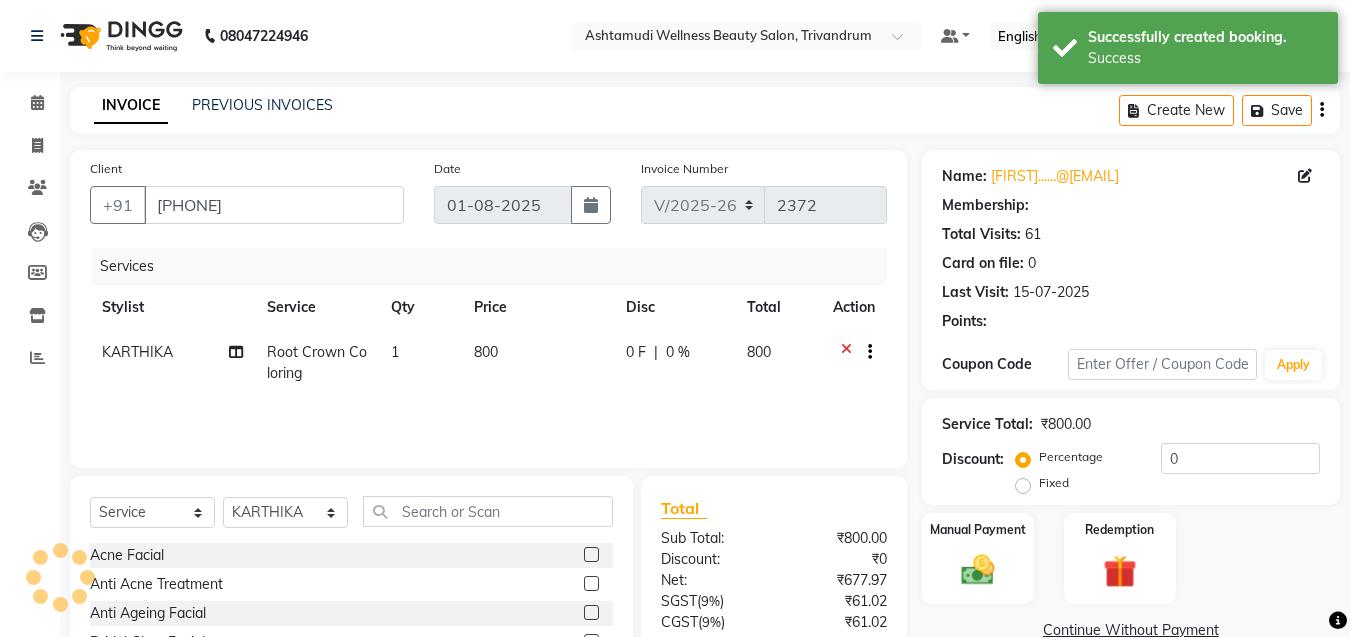 select on "2: Object" 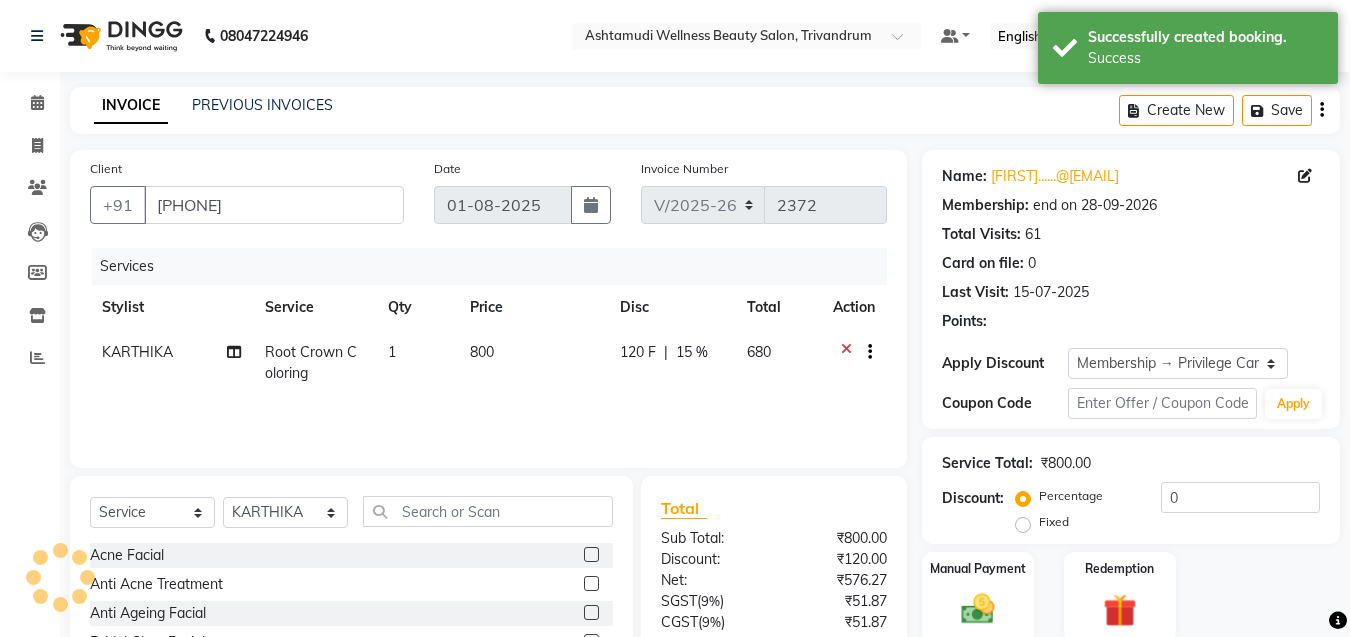 type on "15" 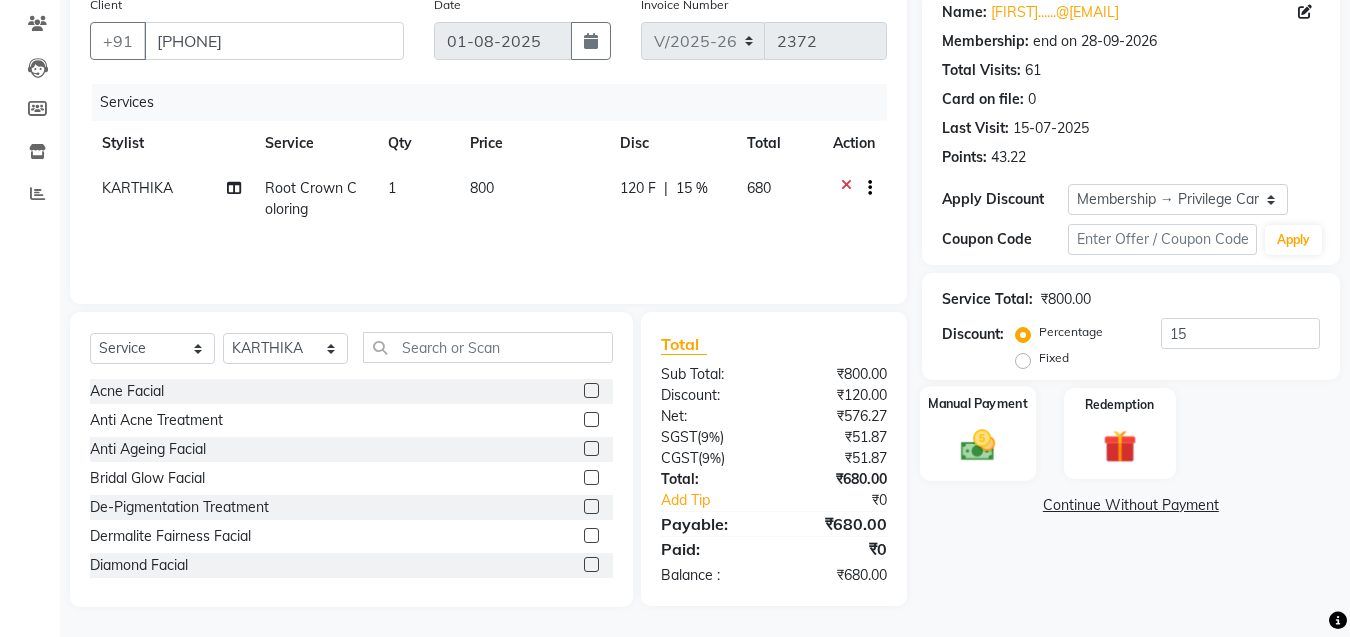 click on "Manual Payment" 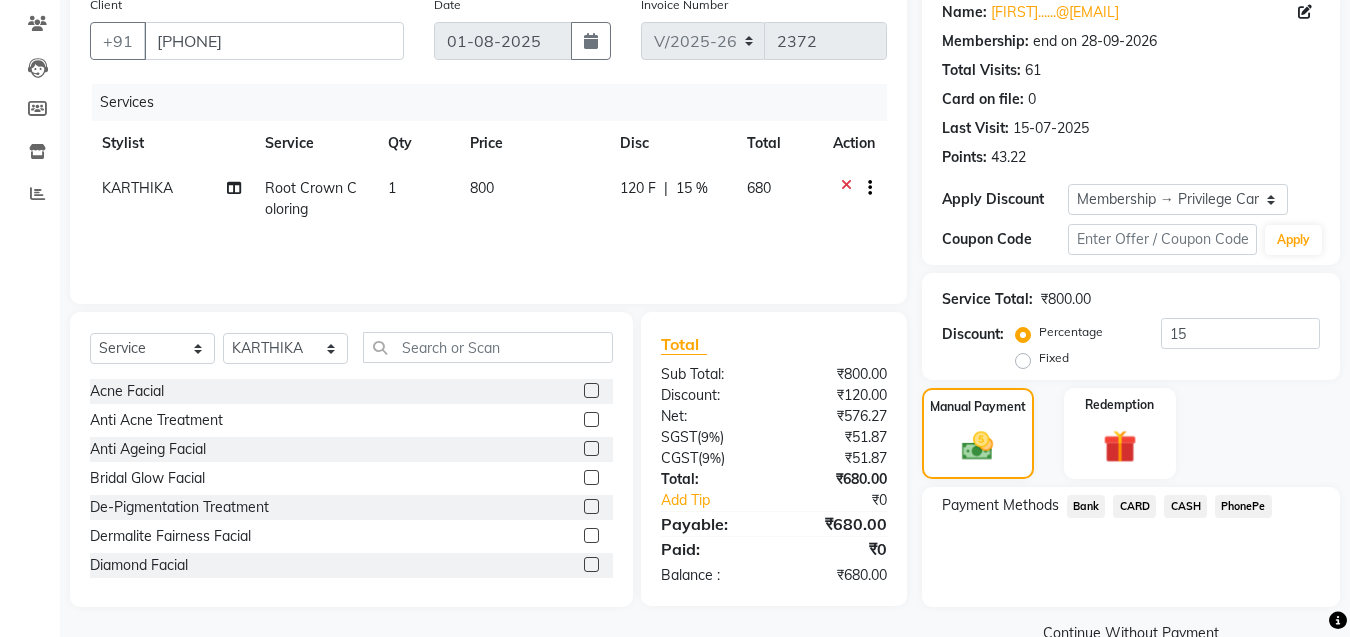 click on "CASH" 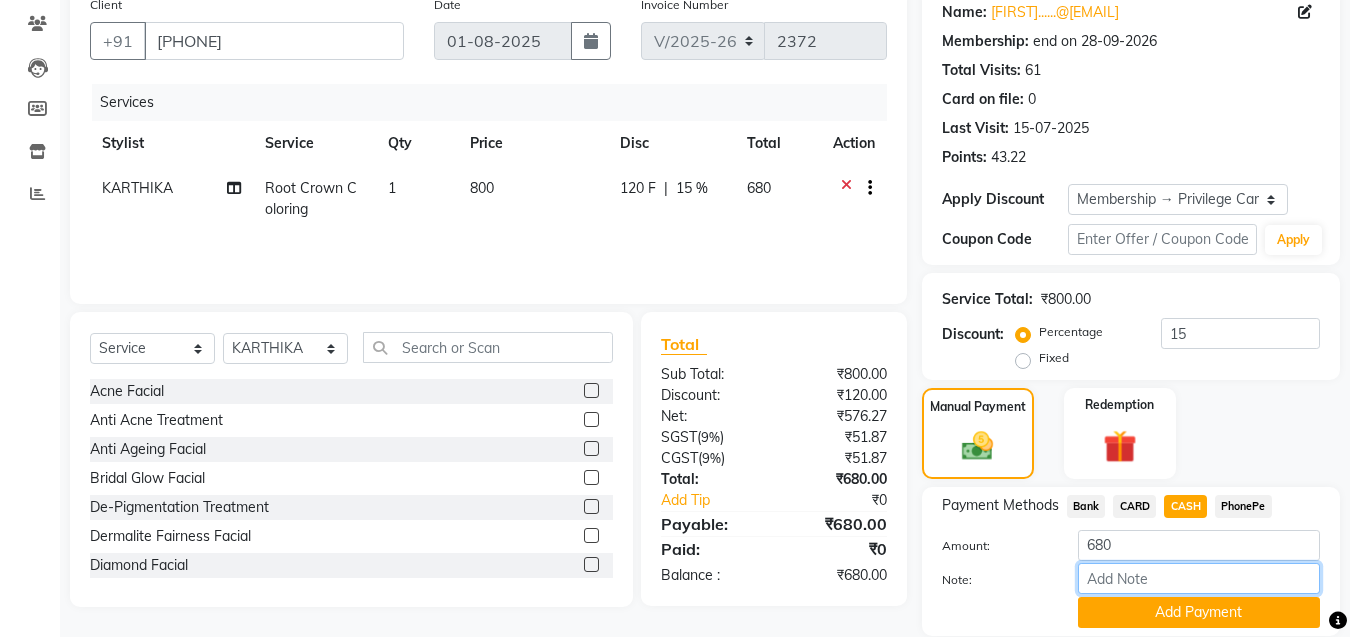 click on "Note:" at bounding box center [1199, 578] 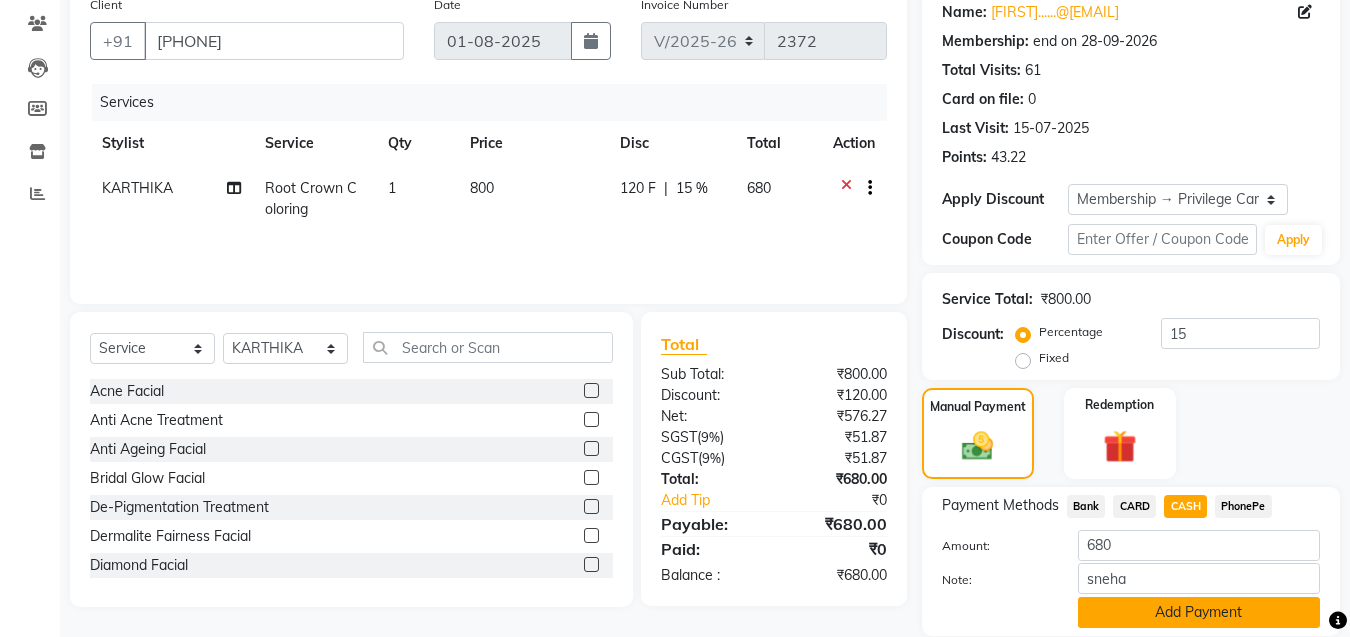 click on "Add Payment" 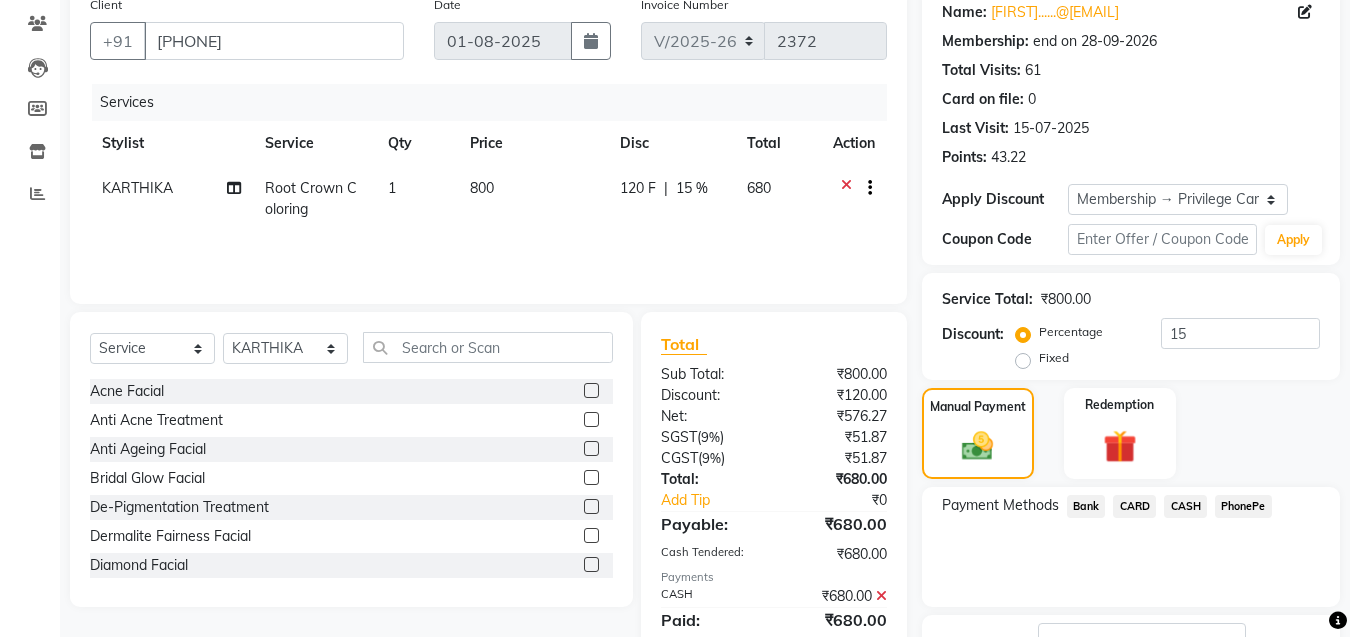 scroll, scrollTop: 318, scrollLeft: 0, axis: vertical 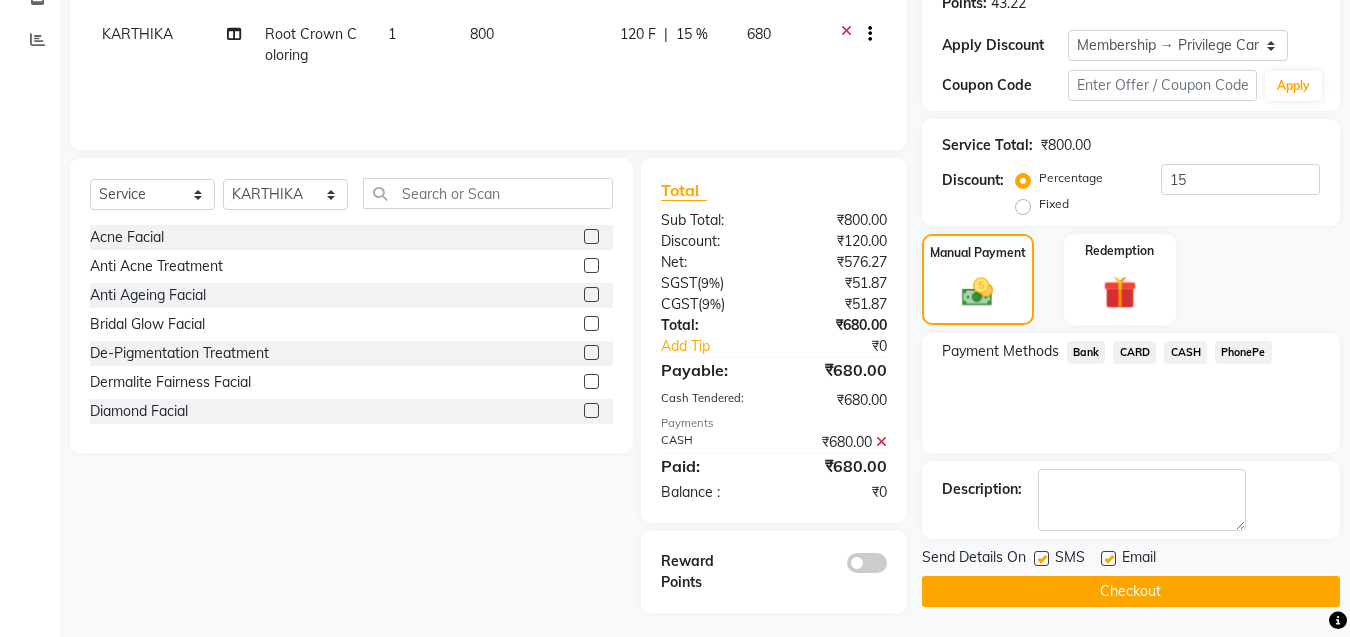 click on "Checkout" 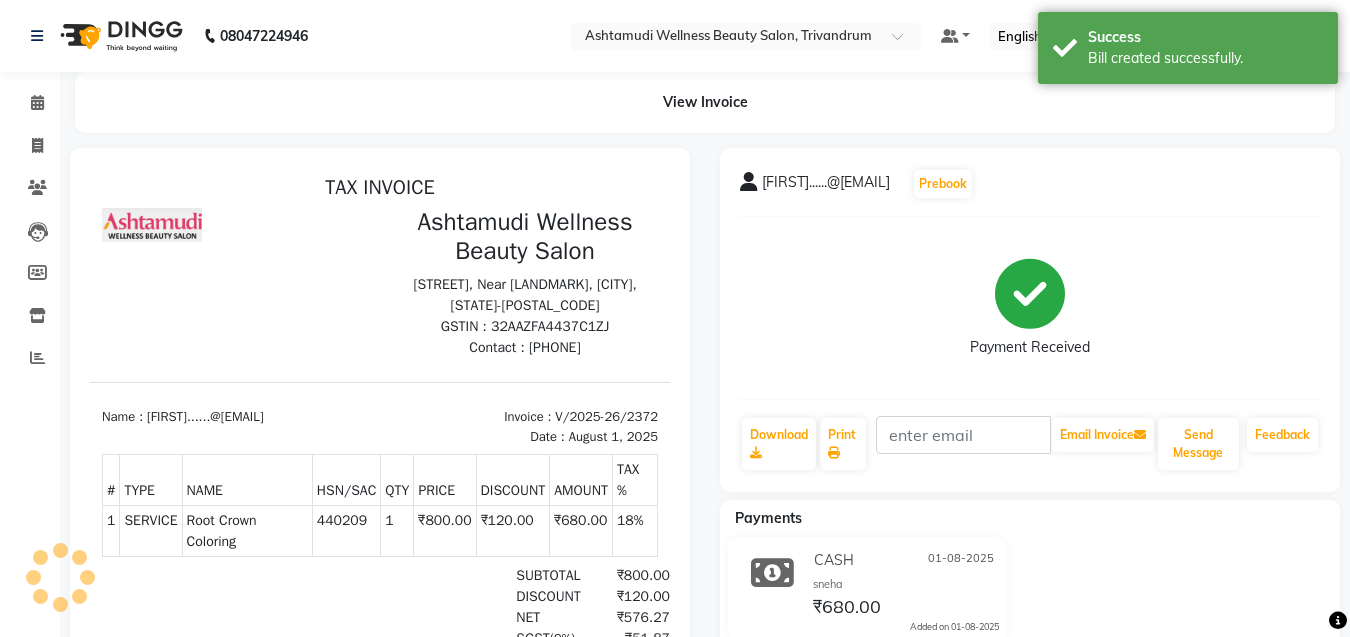 scroll, scrollTop: 0, scrollLeft: 0, axis: both 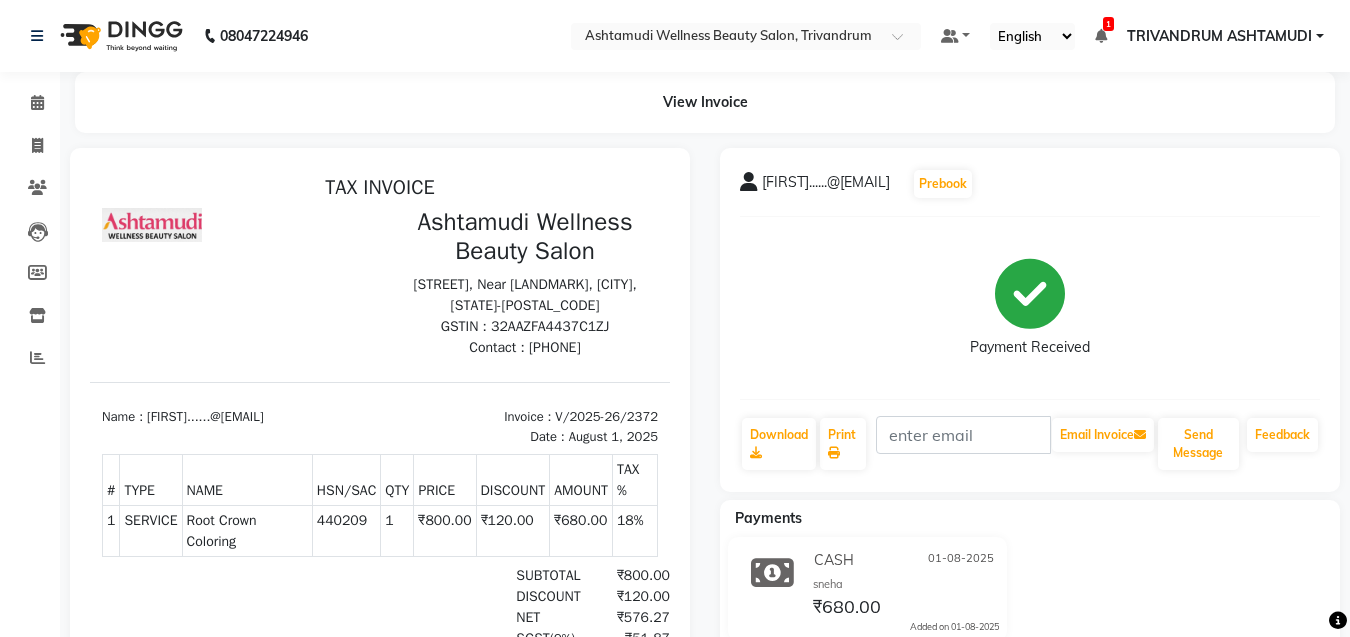 click on "CASH 01-08-2025 sneha ₹680.00  Added on 01-08-2025" 